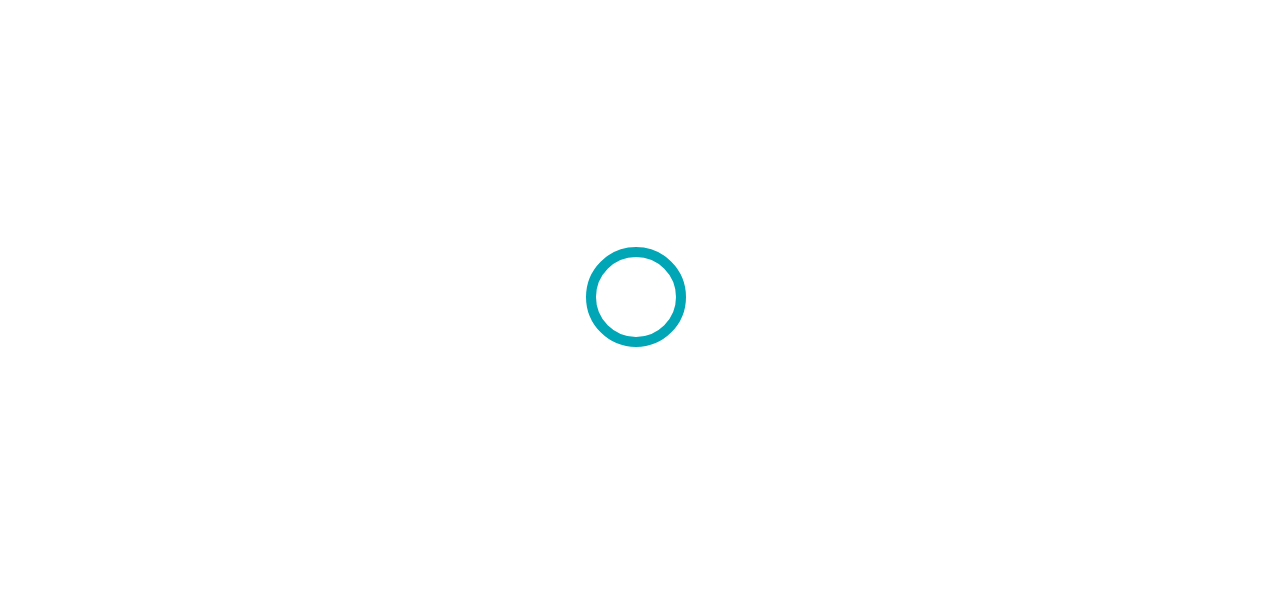 scroll, scrollTop: 0, scrollLeft: 0, axis: both 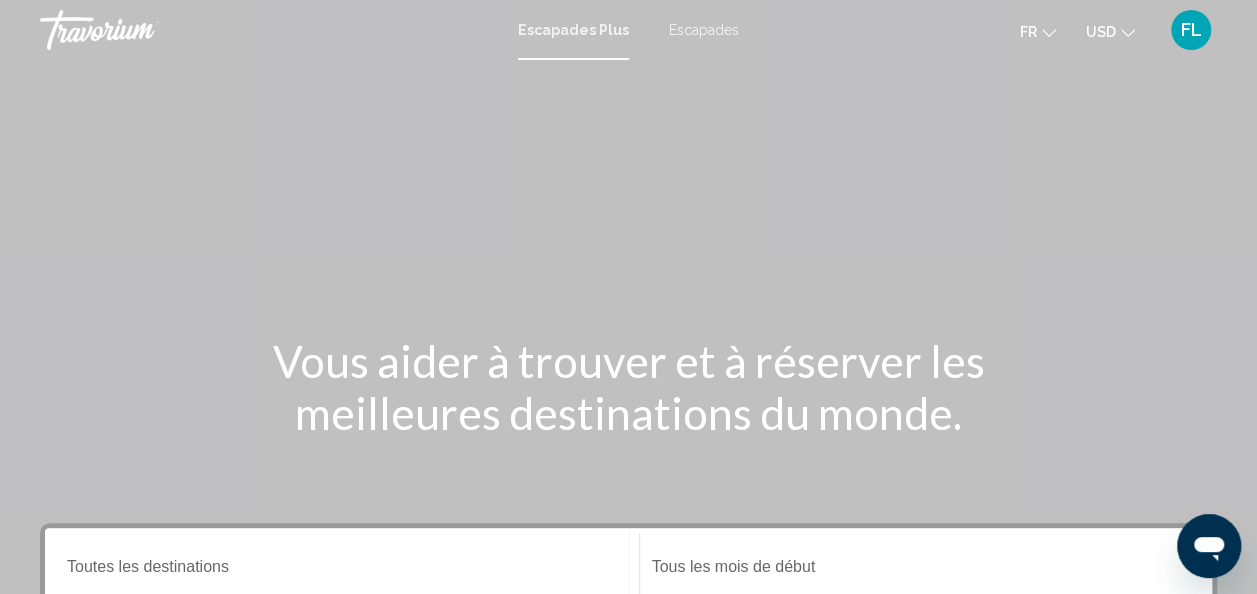 click on "Escapades Plus" at bounding box center [573, 30] 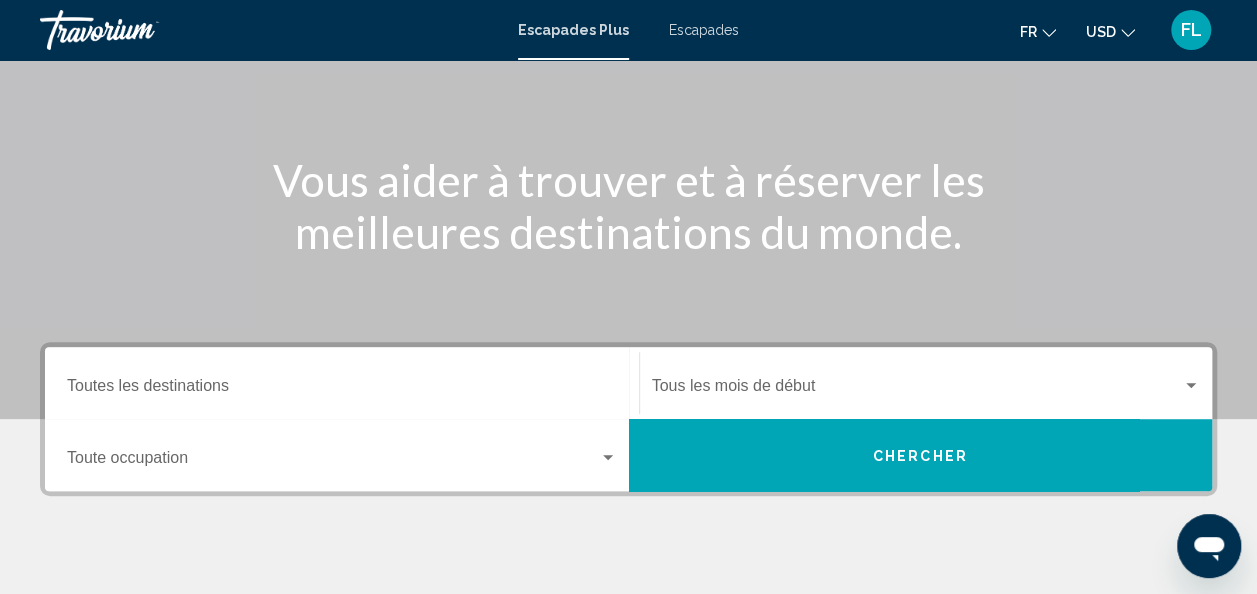 scroll, scrollTop: 200, scrollLeft: 0, axis: vertical 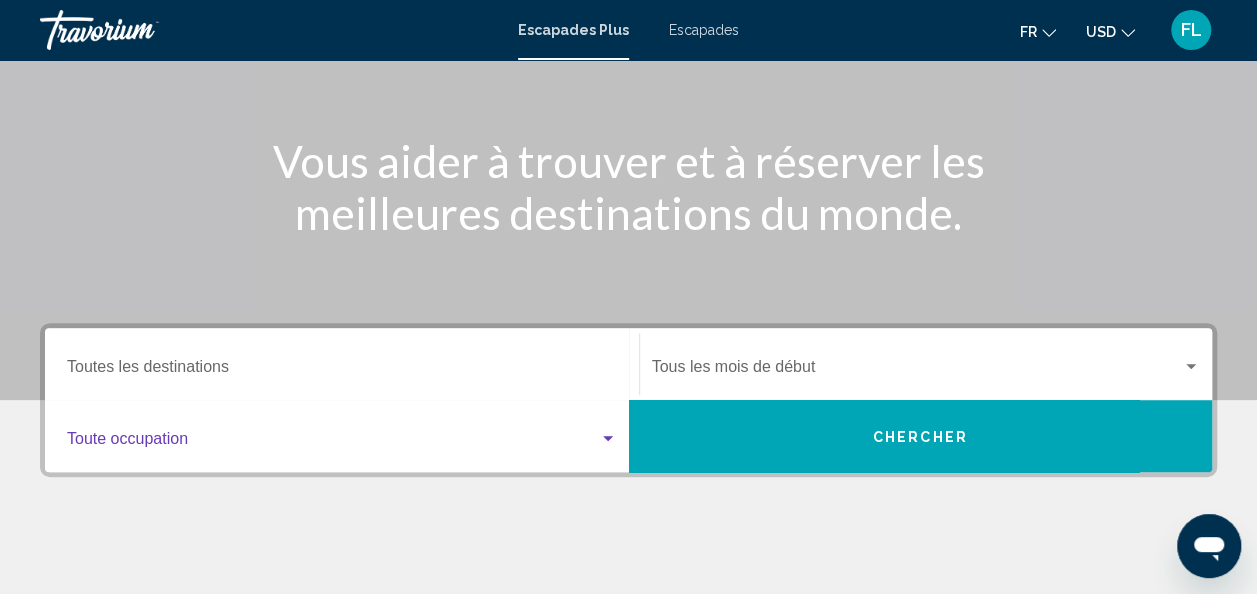 click at bounding box center [608, 439] 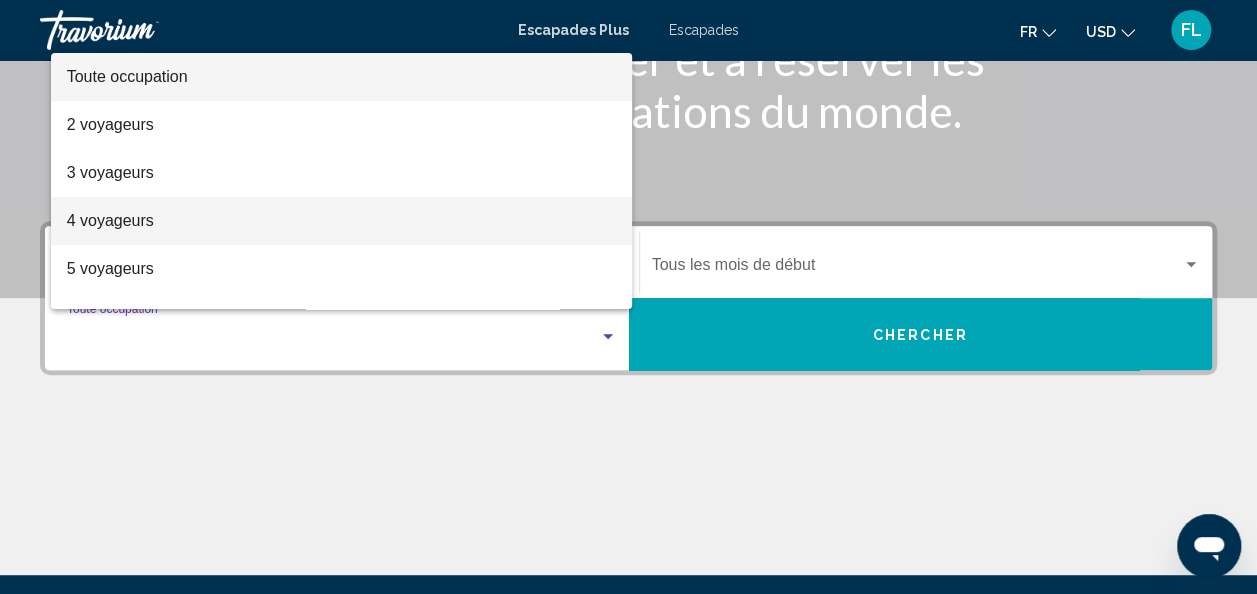 scroll, scrollTop: 258, scrollLeft: 0, axis: vertical 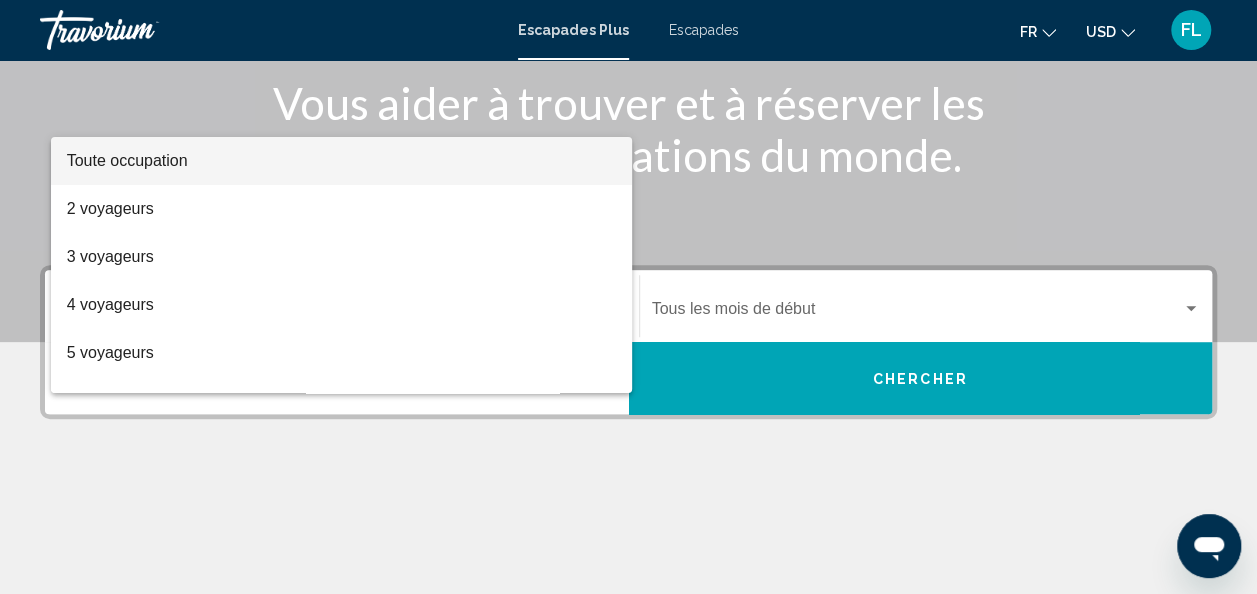 click on "Toute occupation" at bounding box center (342, 161) 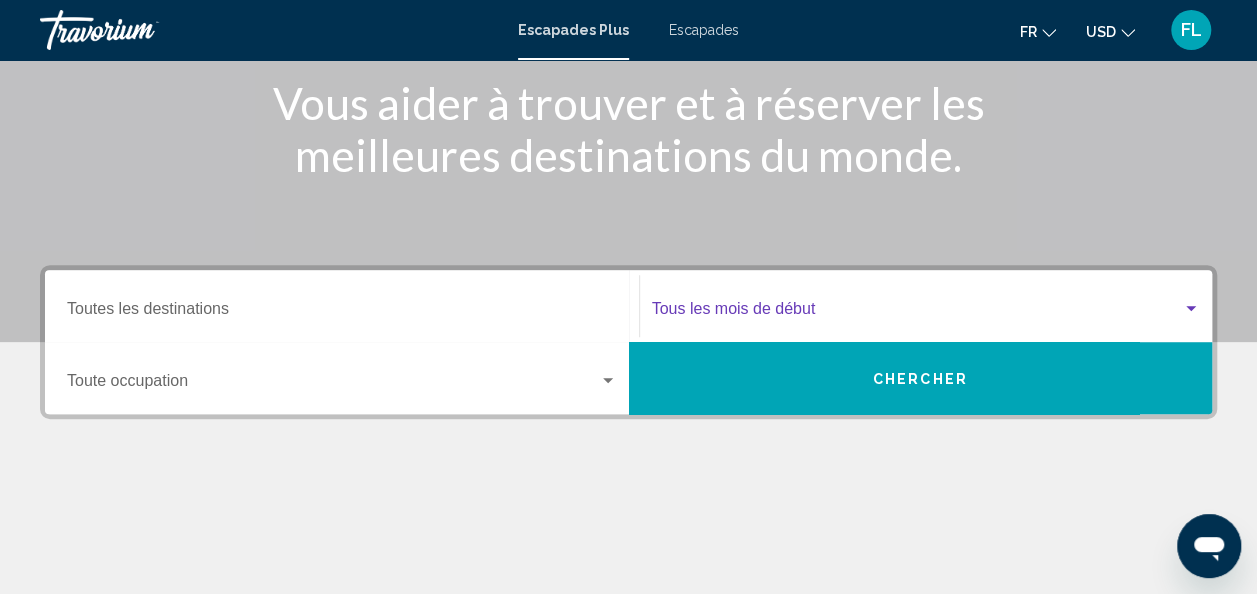 click at bounding box center (1191, 309) 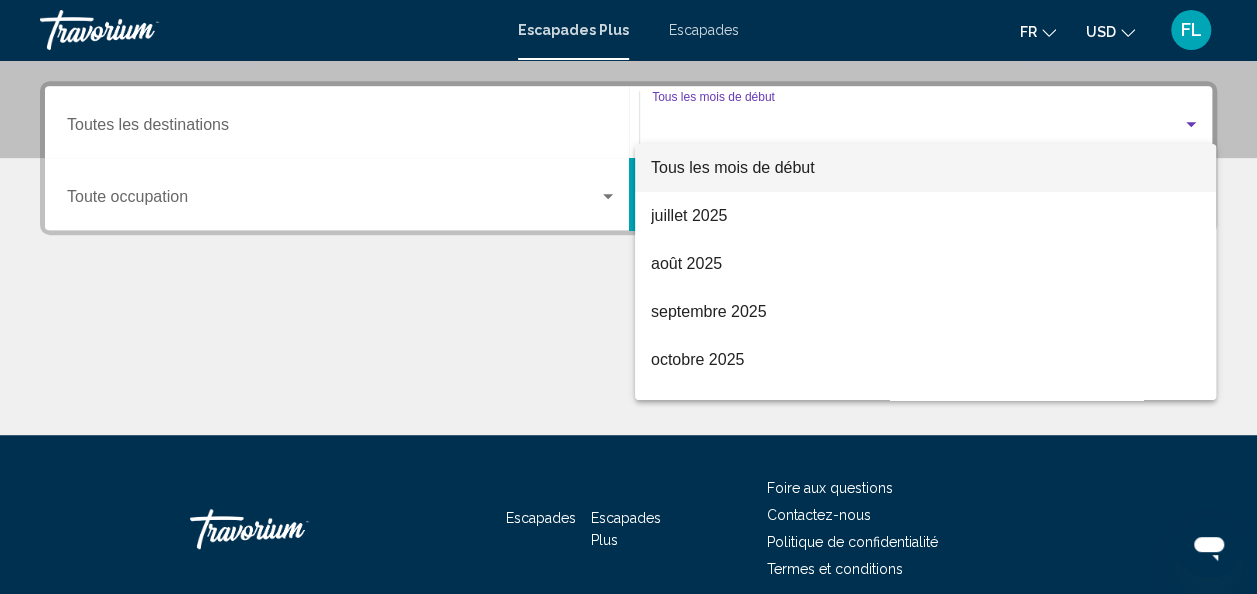 scroll, scrollTop: 458, scrollLeft: 0, axis: vertical 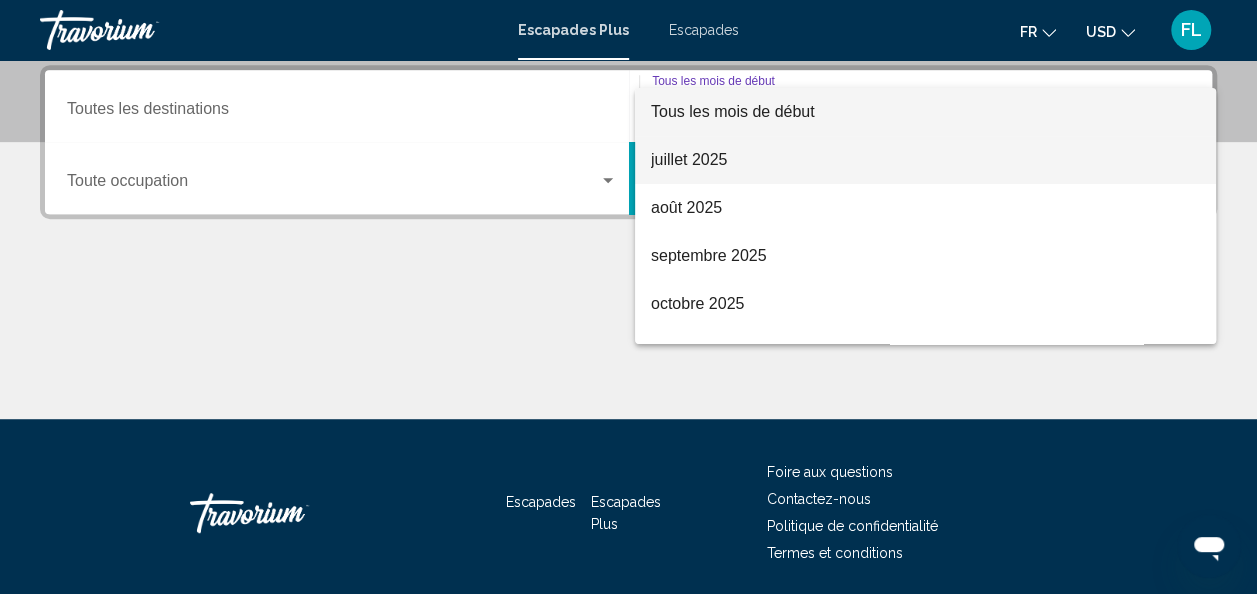 click on "juillet 2025" at bounding box center (925, 160) 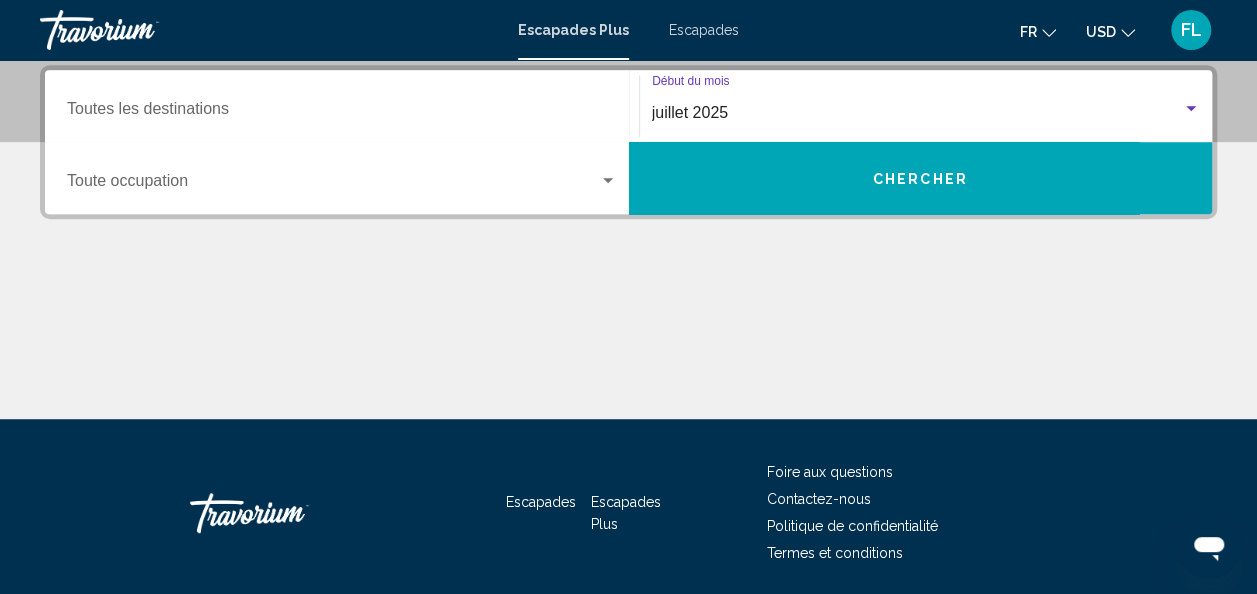 scroll, scrollTop: 358, scrollLeft: 0, axis: vertical 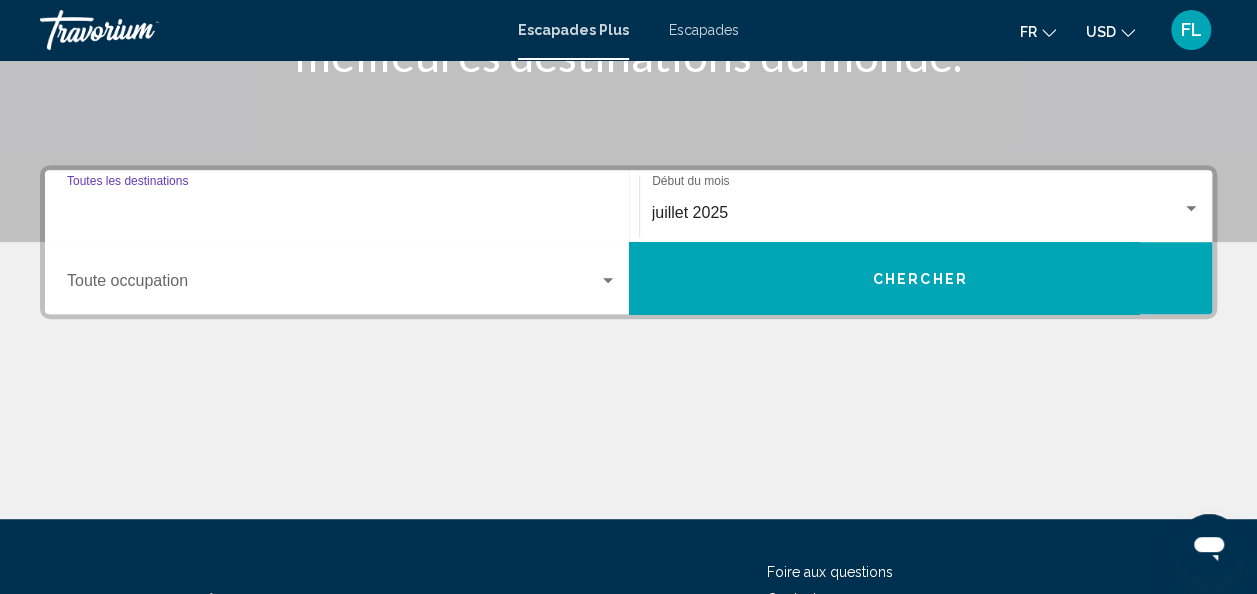 click on "Destination Toutes les destinations" at bounding box center (342, 213) 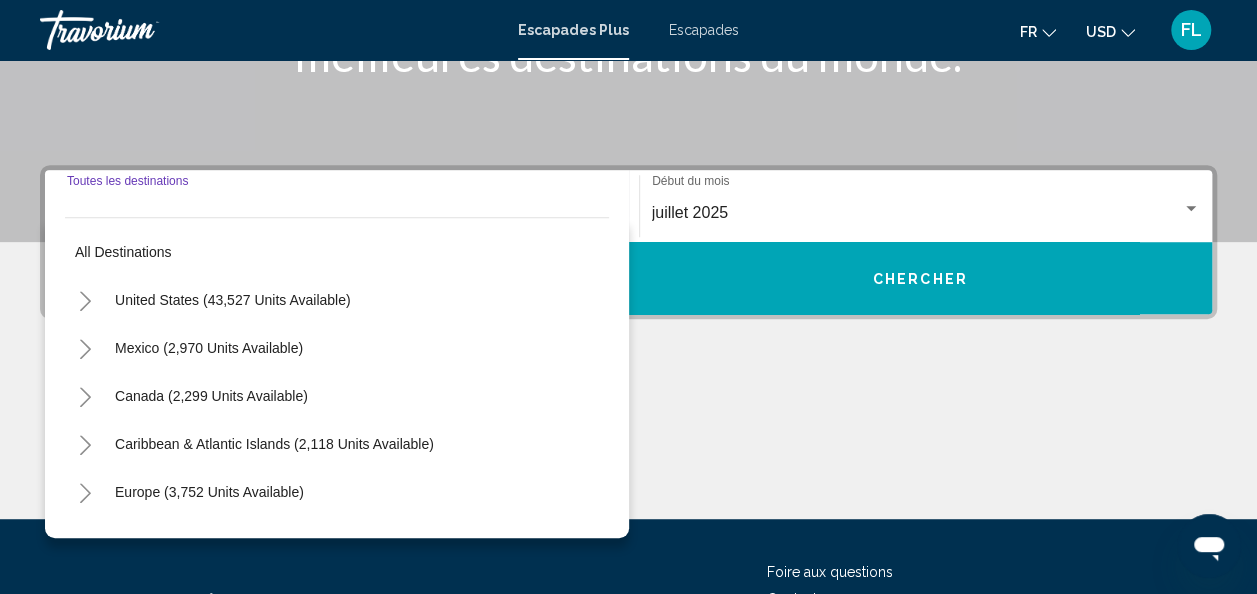 scroll, scrollTop: 458, scrollLeft: 0, axis: vertical 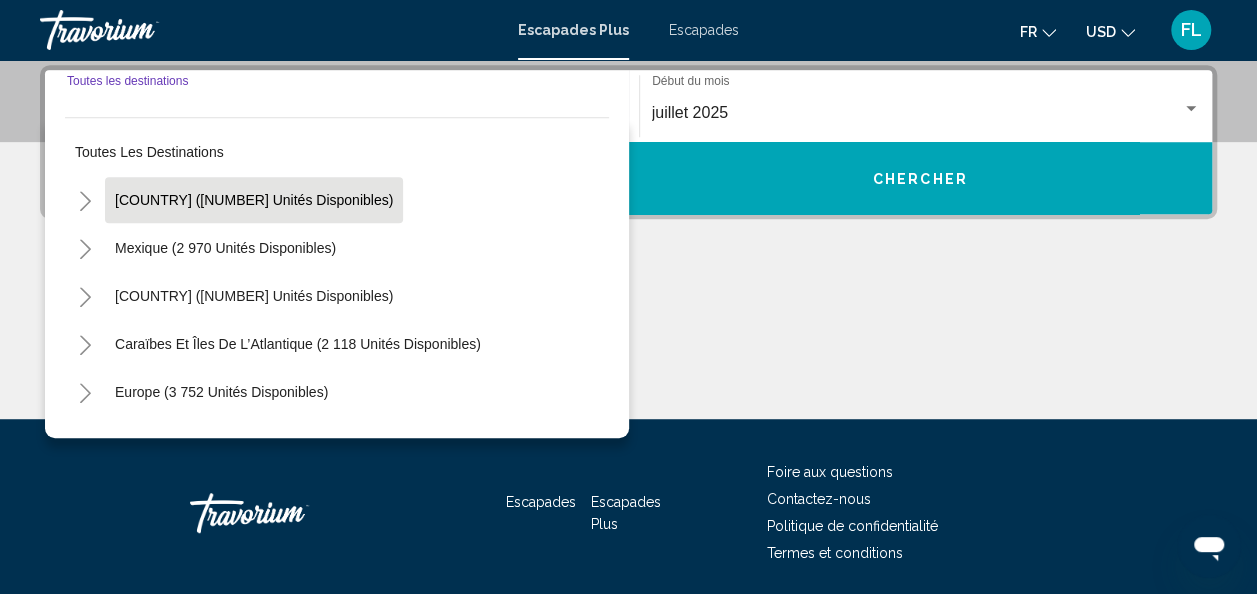 click on "États-Unis (43 527 unités disponibles)" at bounding box center (225, 248) 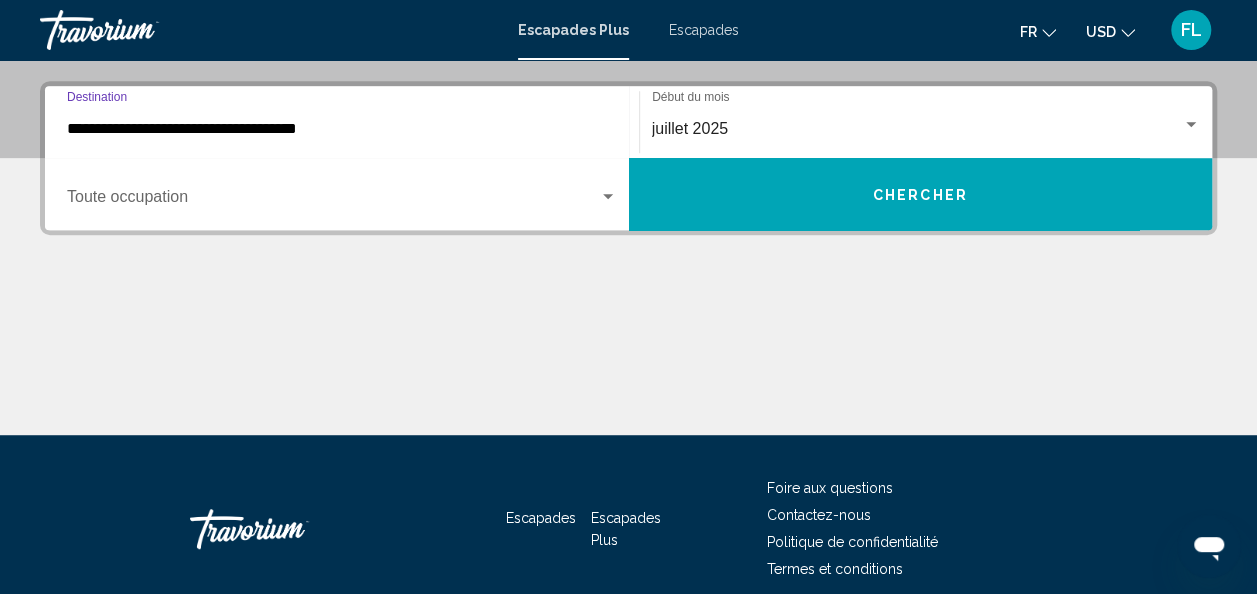 scroll, scrollTop: 258, scrollLeft: 0, axis: vertical 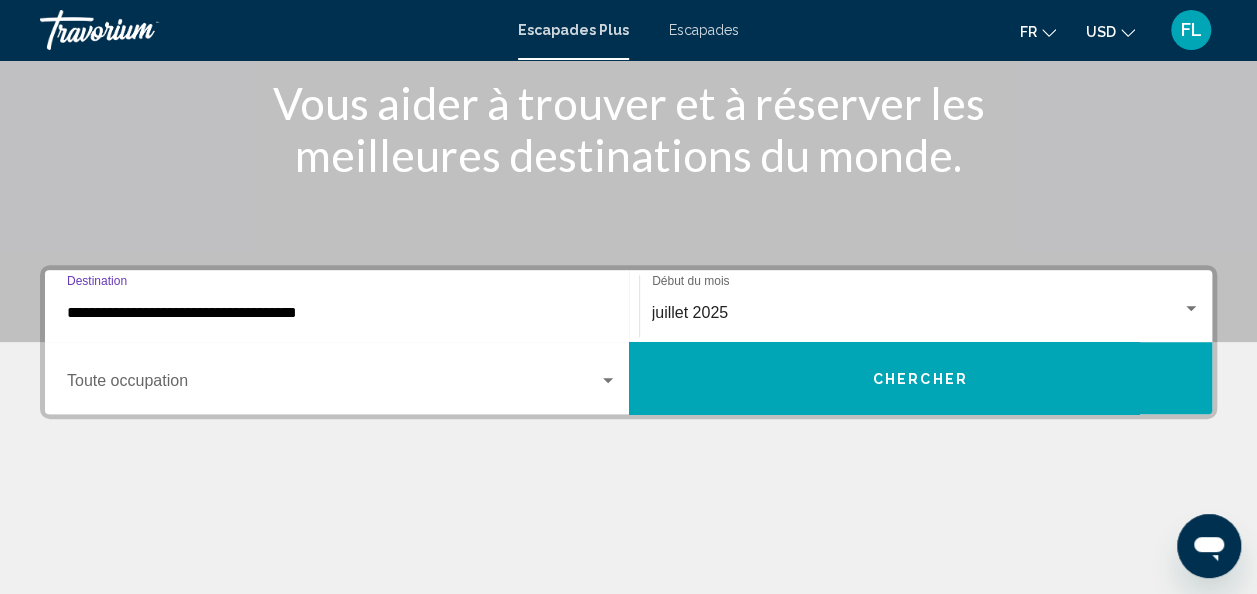 click on "Chercher" at bounding box center (920, 379) 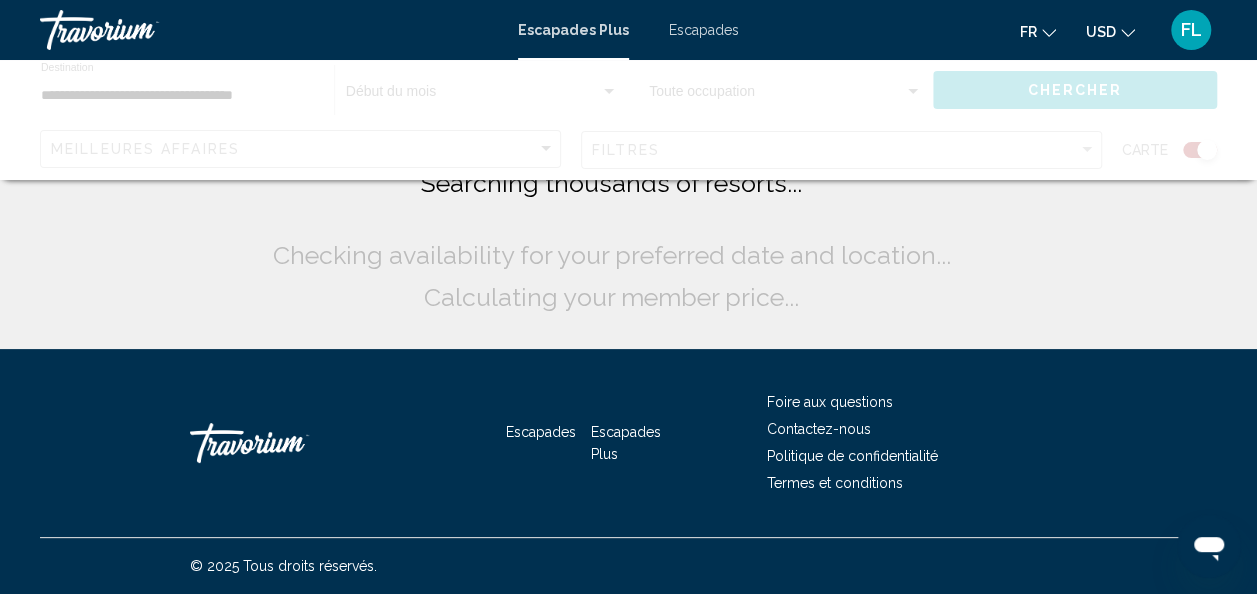 scroll, scrollTop: 0, scrollLeft: 0, axis: both 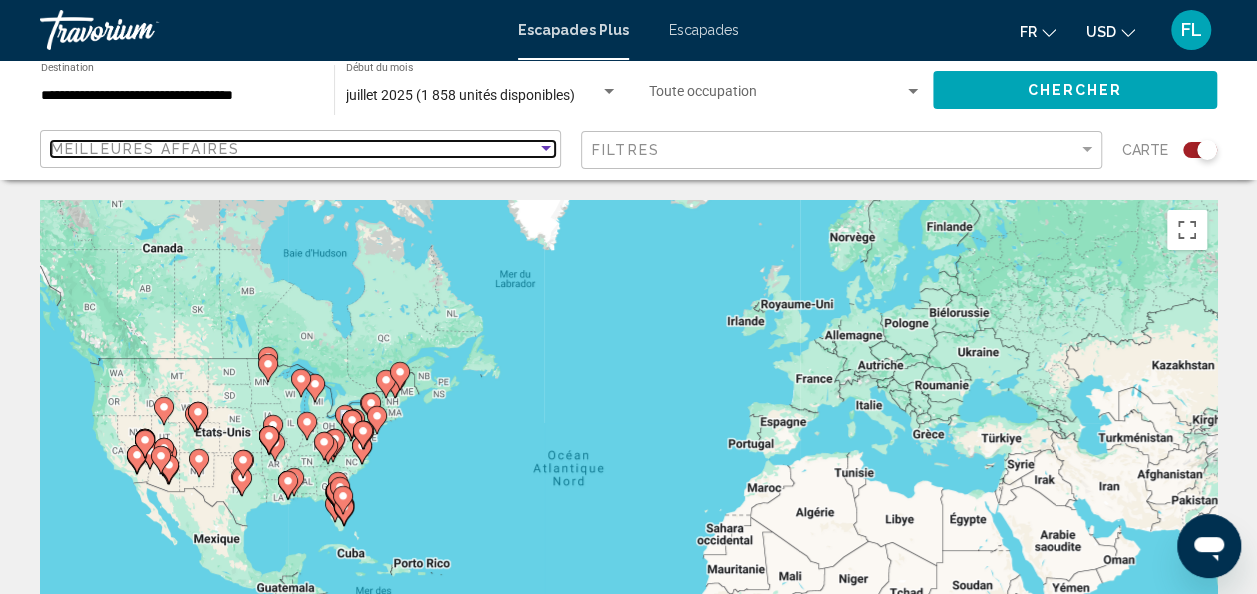 click on "Meilleures affaires" at bounding box center [294, 149] 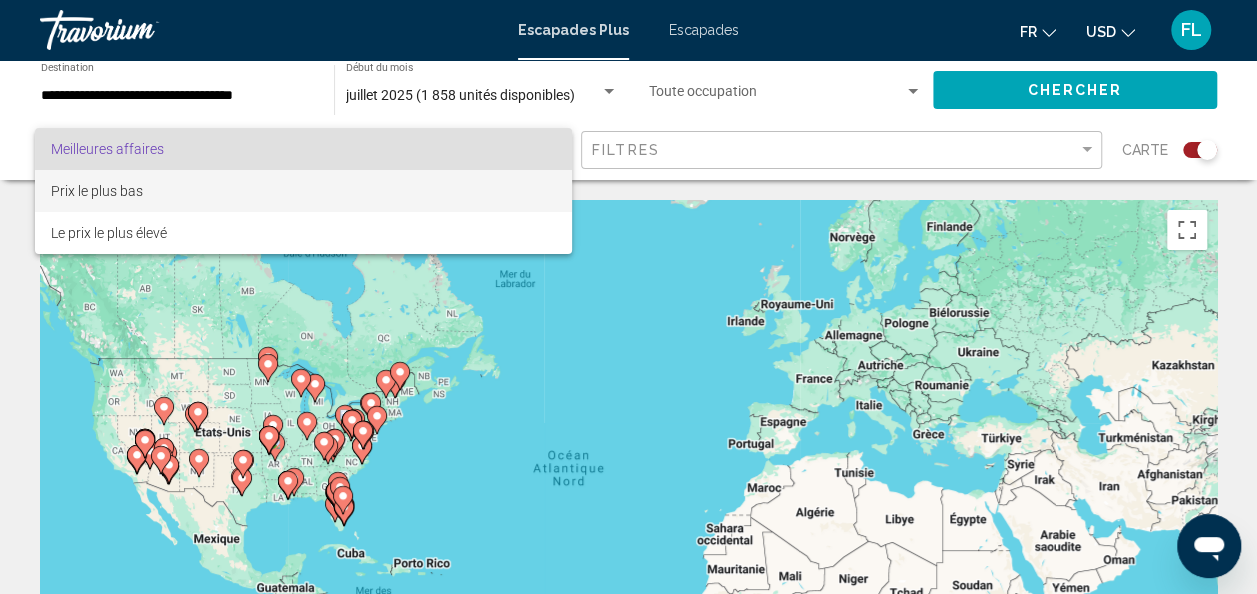 click on "Prix le plus bas" at bounding box center [303, 191] 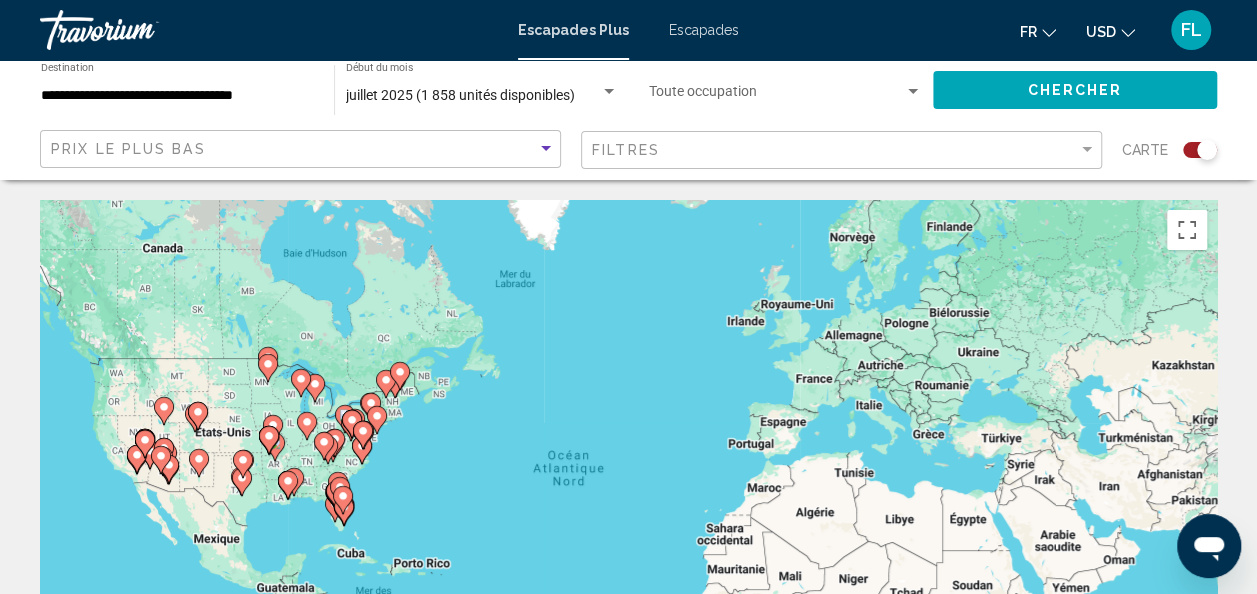 click on "**********" at bounding box center [177, 96] 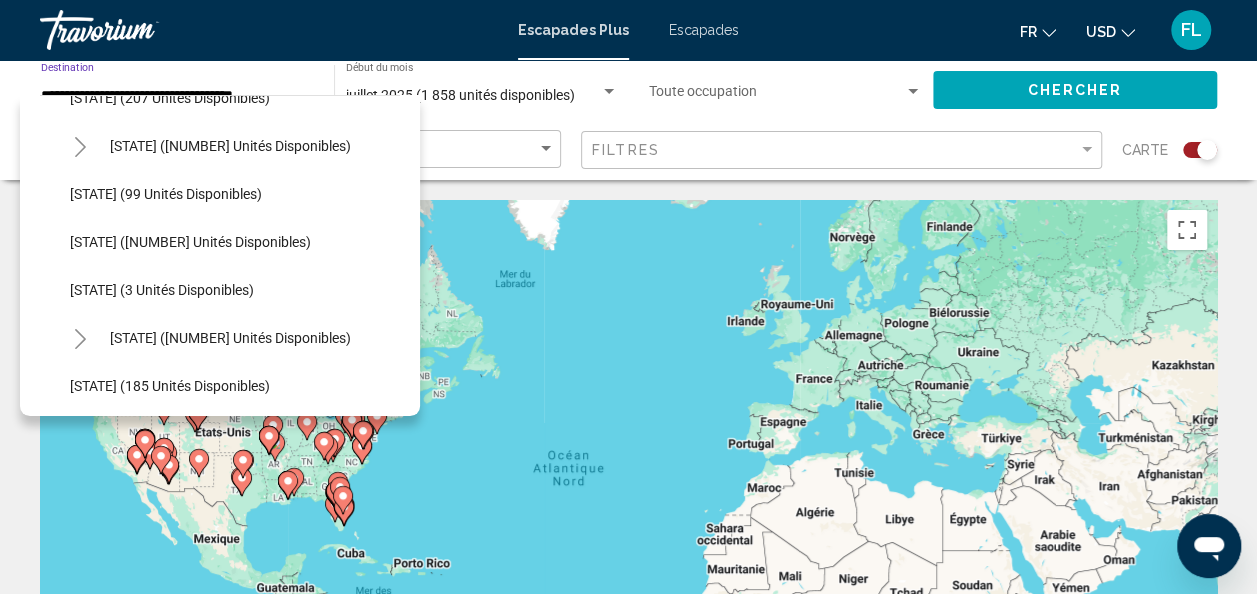 scroll, scrollTop: 1000, scrollLeft: 0, axis: vertical 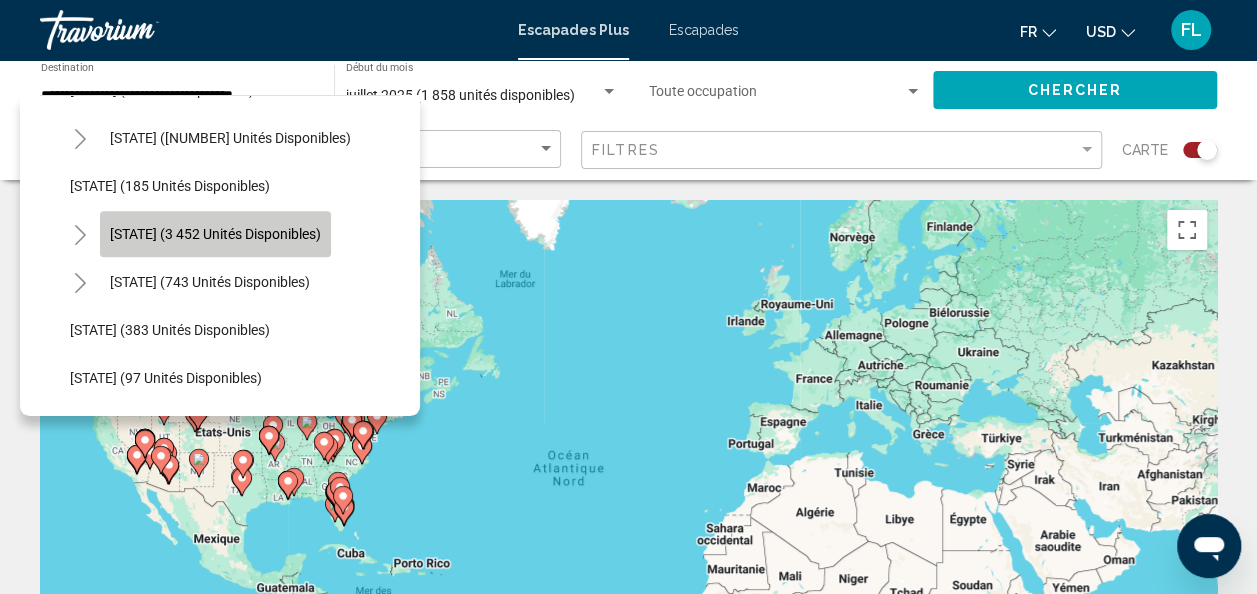 click on "Nevada (3 452 unités disponibles)" 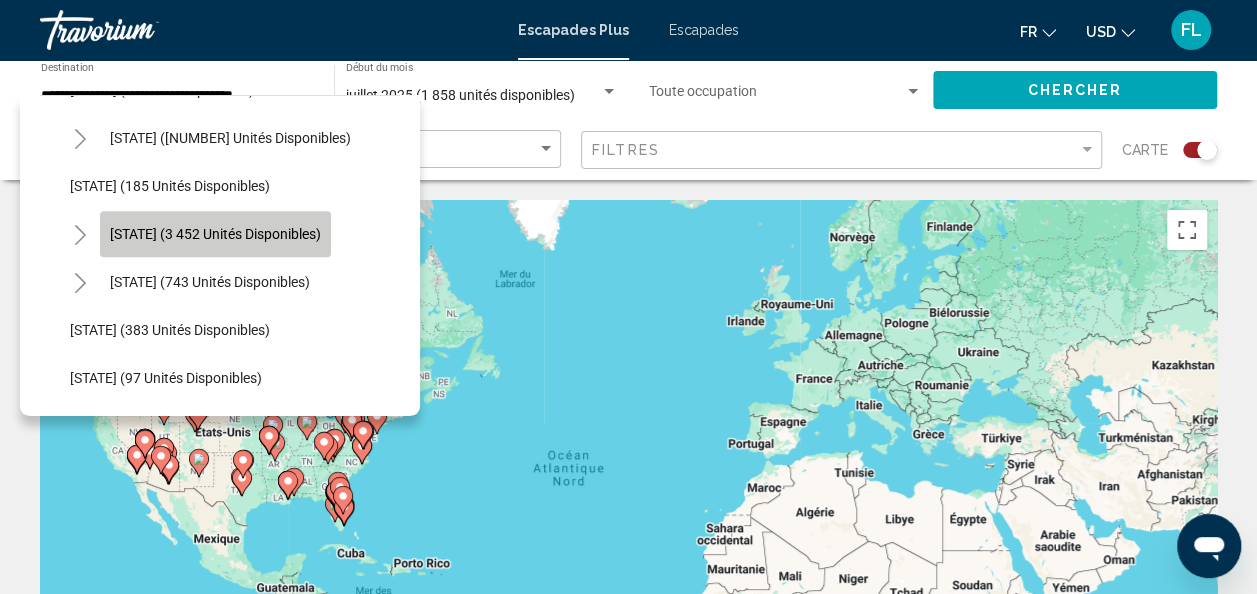 type on "**********" 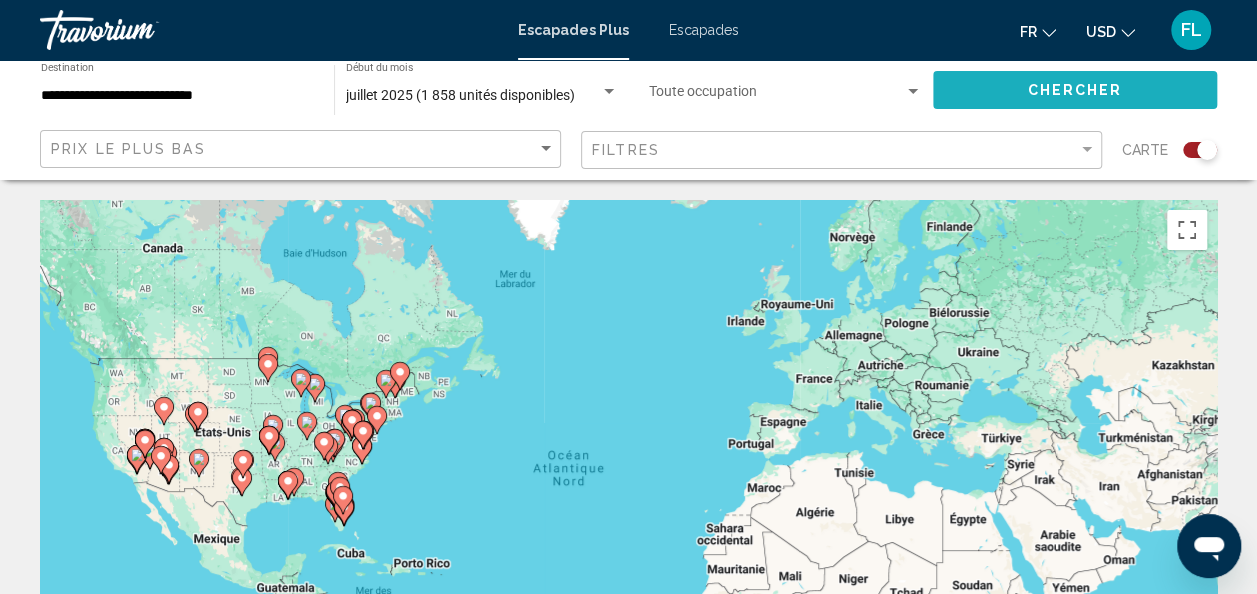 click on "Chercher" 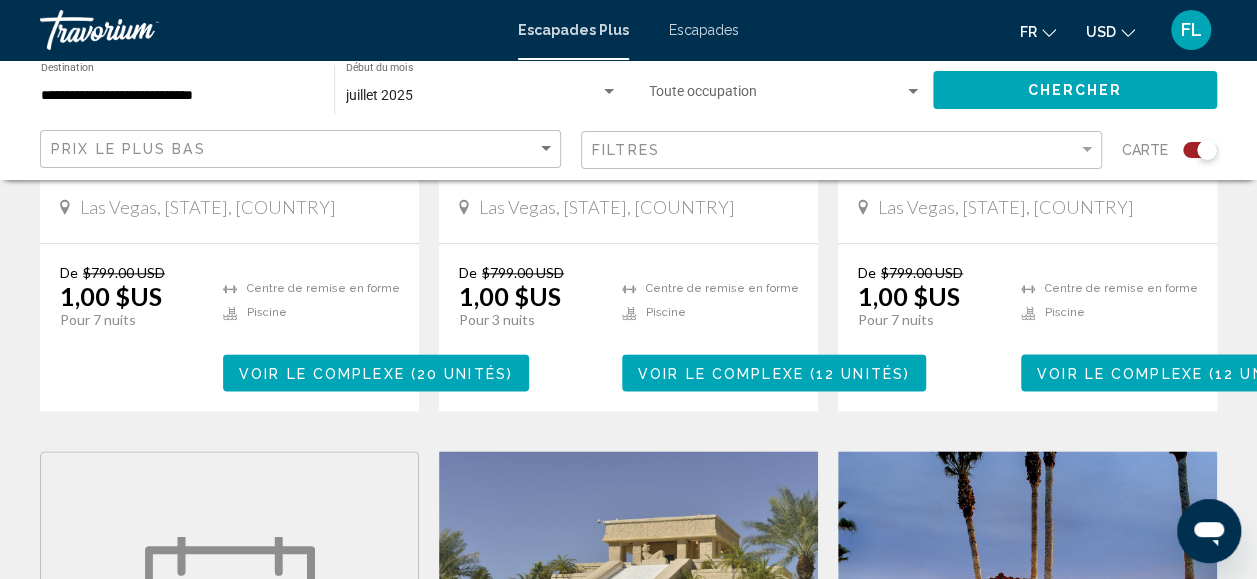 scroll, scrollTop: 1100, scrollLeft: 0, axis: vertical 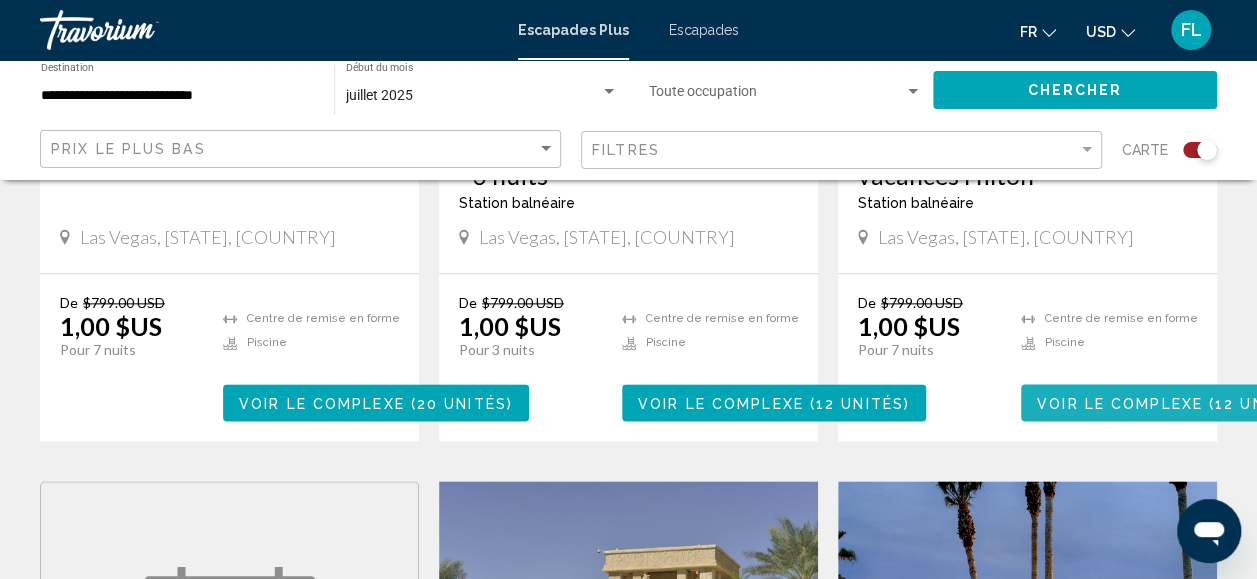 click on "Voir le complexe" at bounding box center [1120, 403] 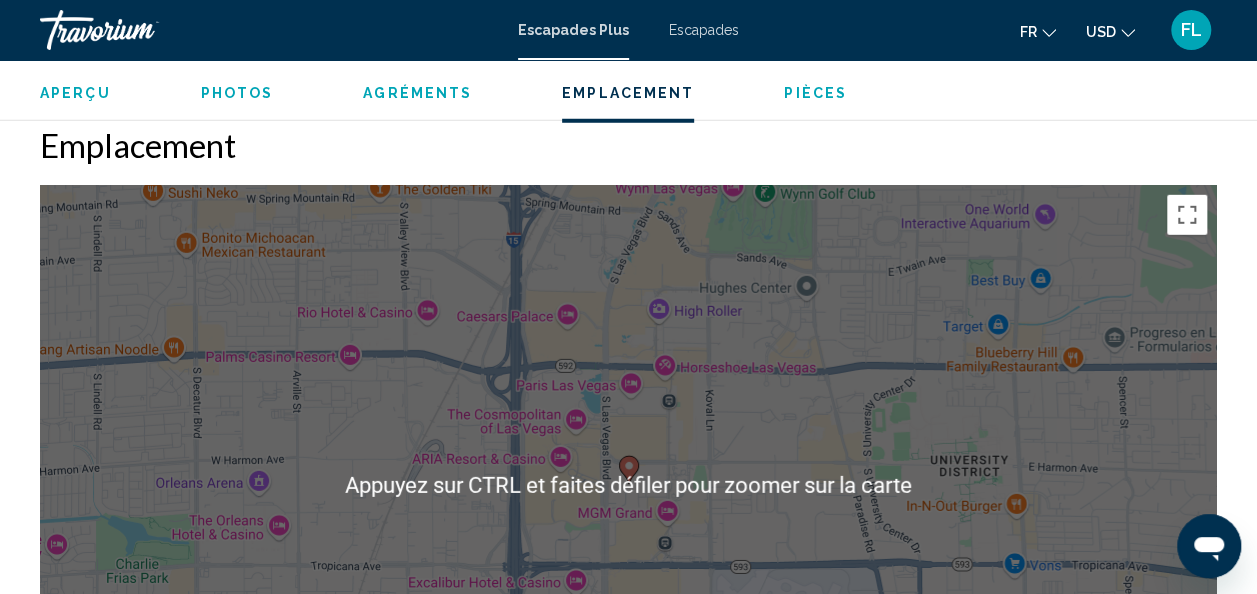 scroll, scrollTop: 2745, scrollLeft: 0, axis: vertical 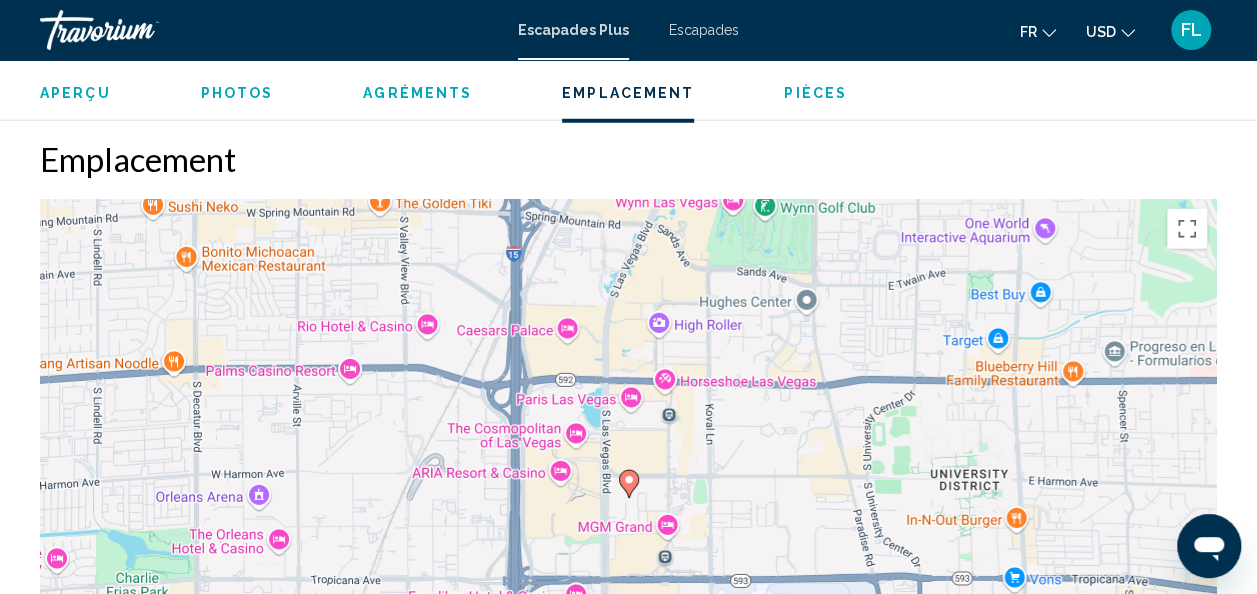 click on "Pour activer le glissement du marqueur avec le clavier, appuyez sur Alt+Entrée. Déplacez ensuite le marqueur à l’aide des touches fléchées. Pour terminer le glissement, appuyez sur la touche Entrée. Pour annuler, appuyez sur Échap." at bounding box center [628, 499] 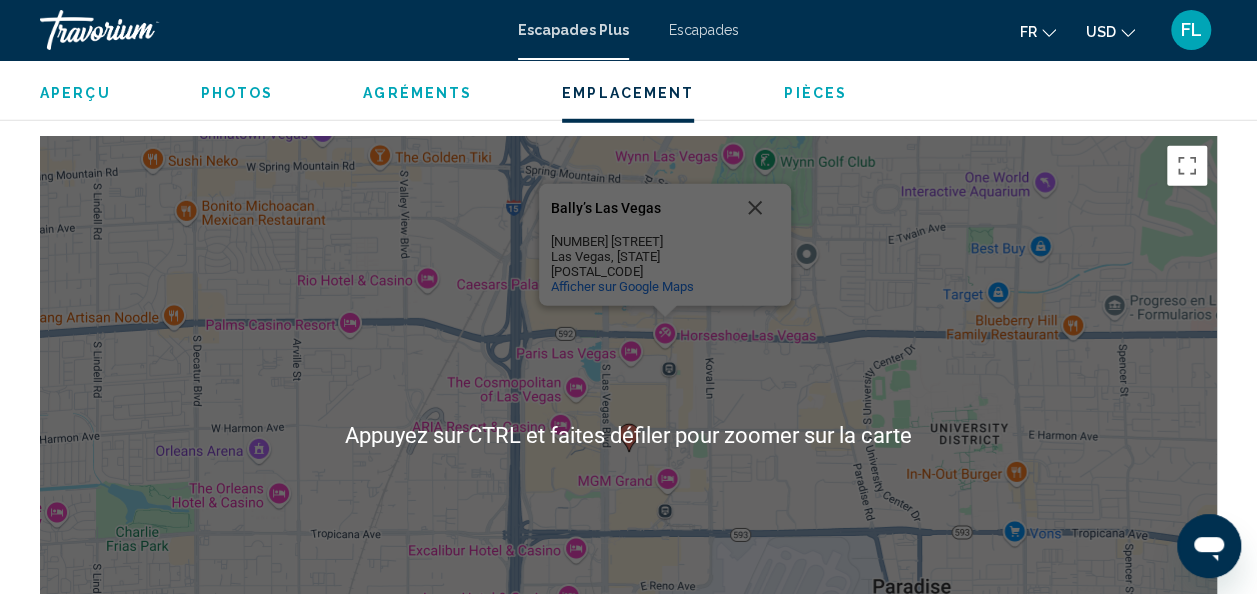scroll, scrollTop: 2845, scrollLeft: 0, axis: vertical 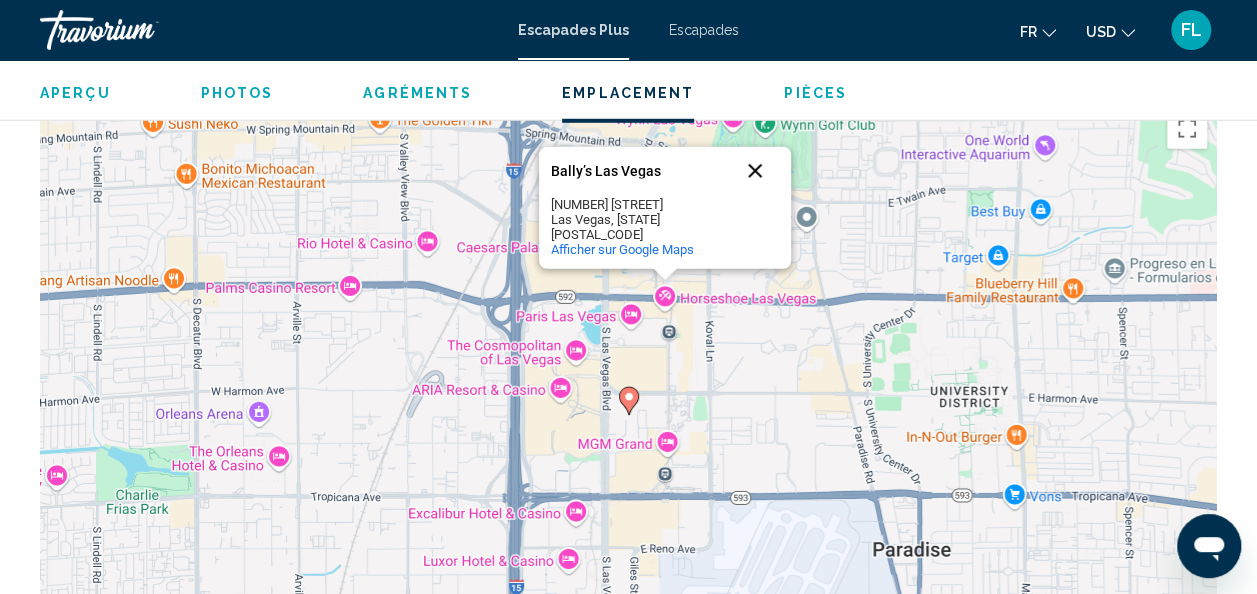 click at bounding box center (755, 171) 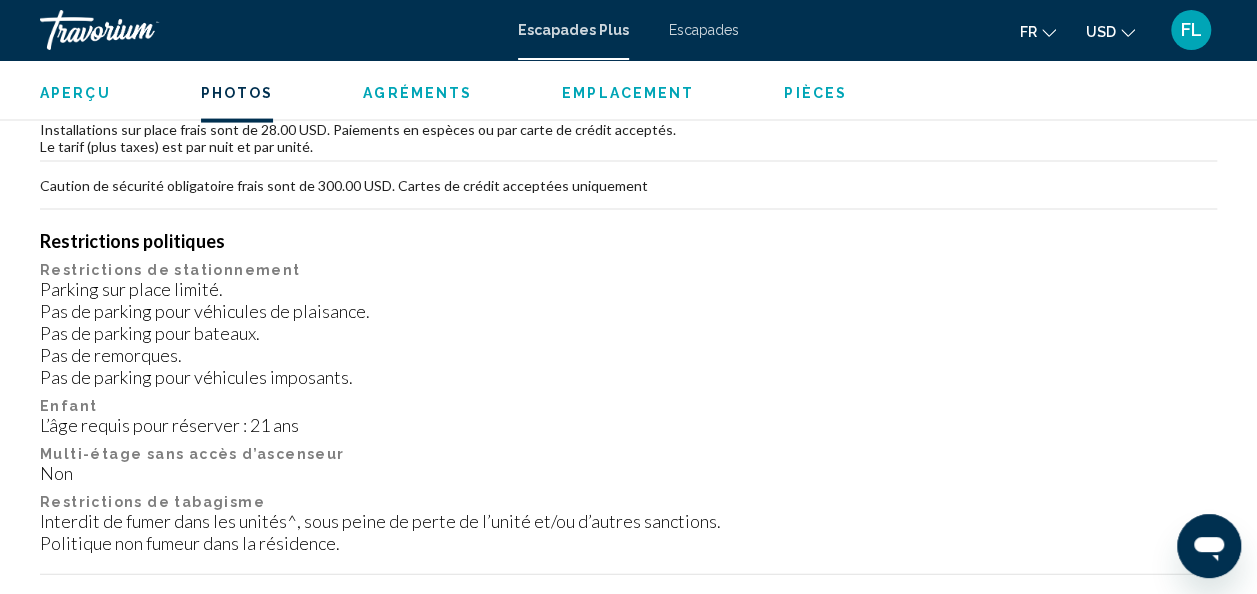 scroll, scrollTop: 1824, scrollLeft: 0, axis: vertical 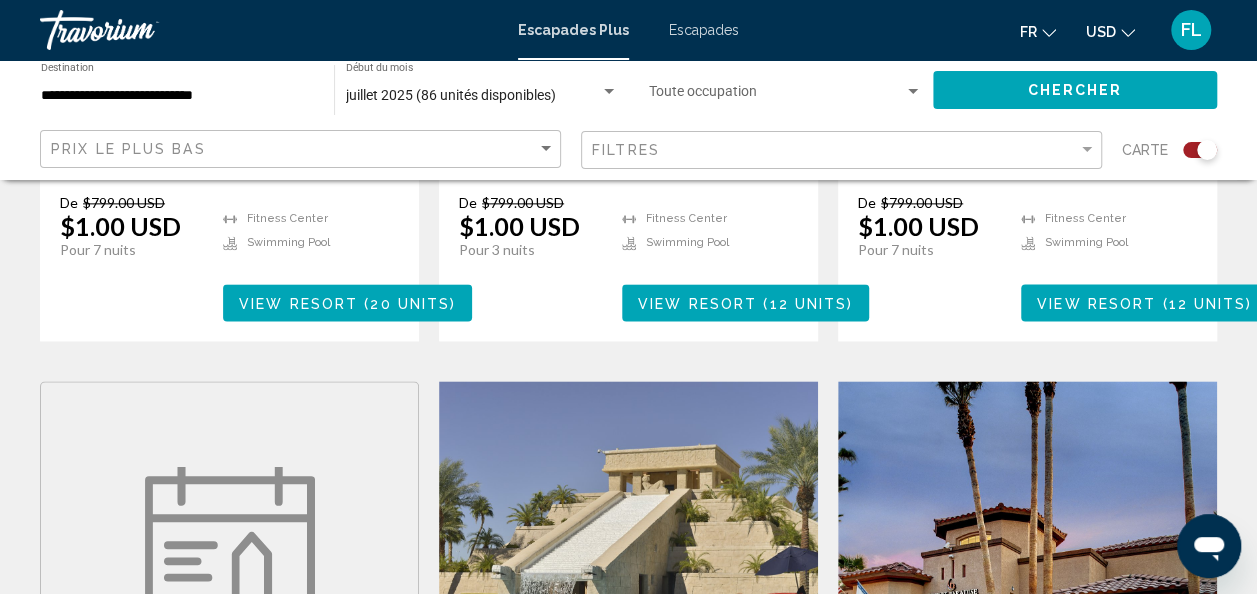 click on "View Resort" at bounding box center [298, 303] 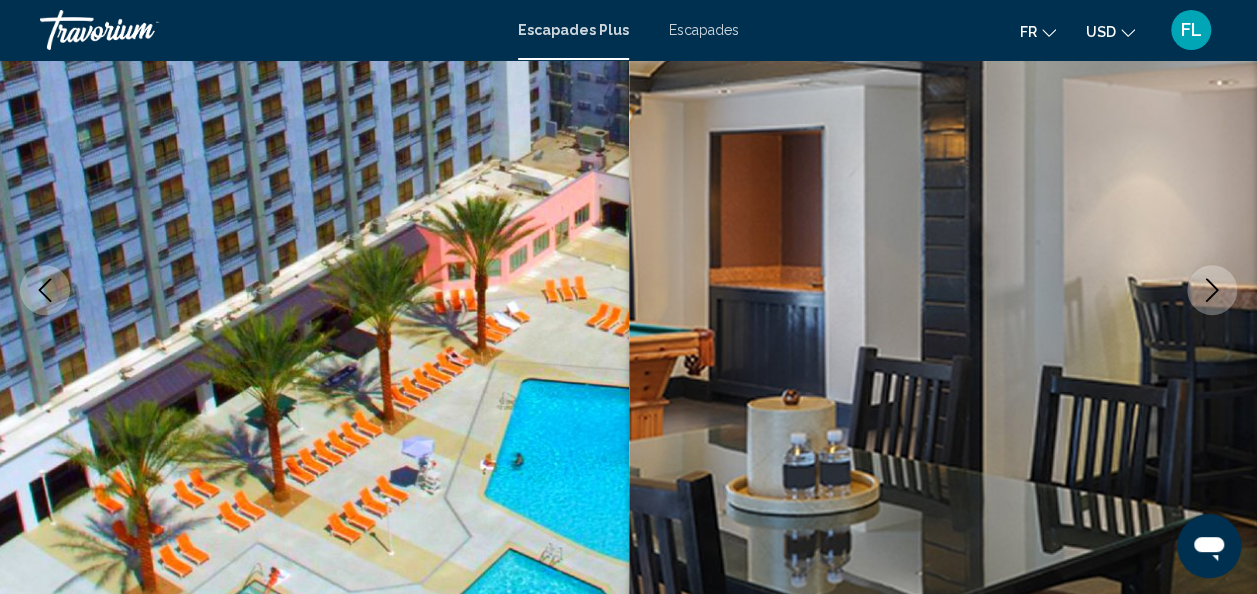scroll, scrollTop: 0, scrollLeft: 0, axis: both 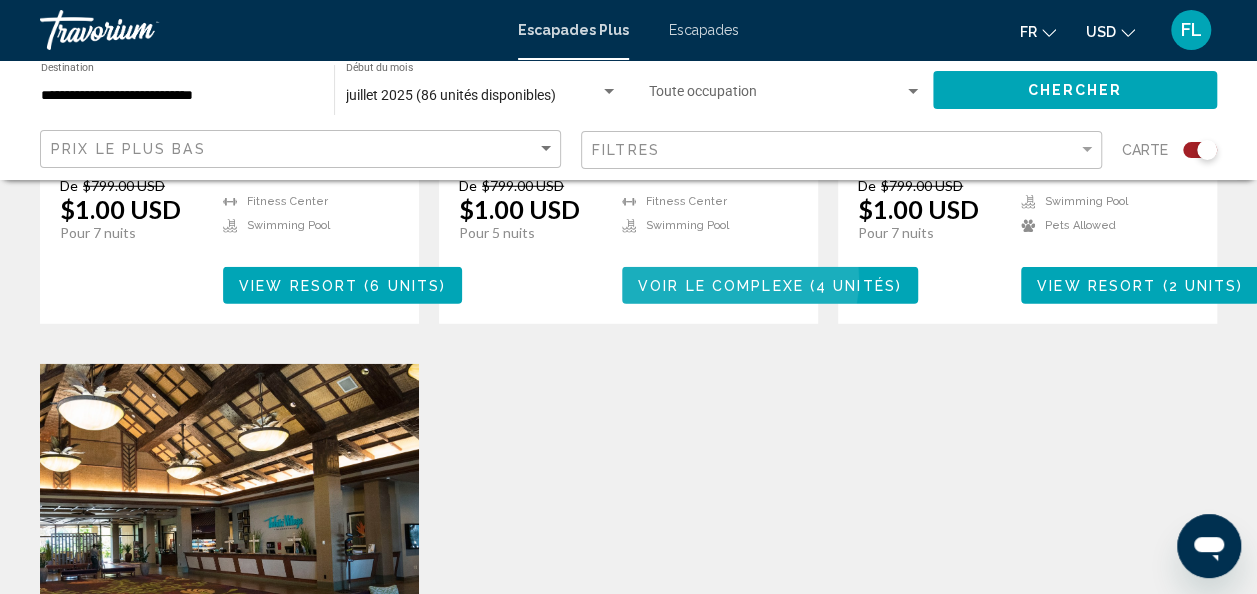 click on "Voir le complexe" at bounding box center [721, 286] 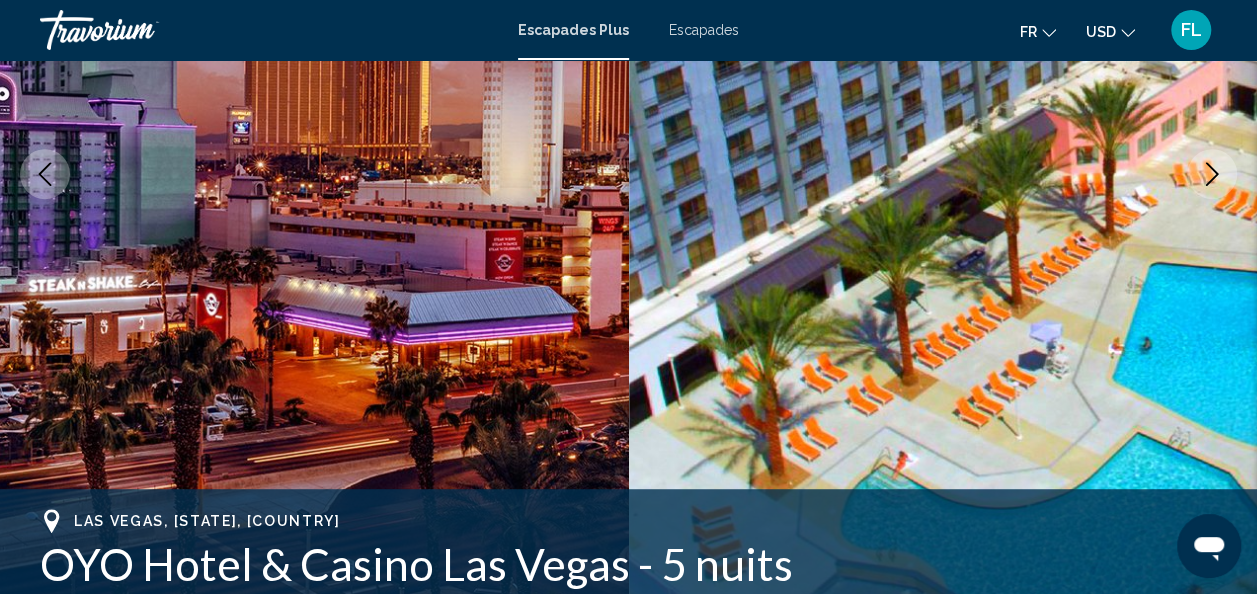 scroll, scrollTop: 0, scrollLeft: 0, axis: both 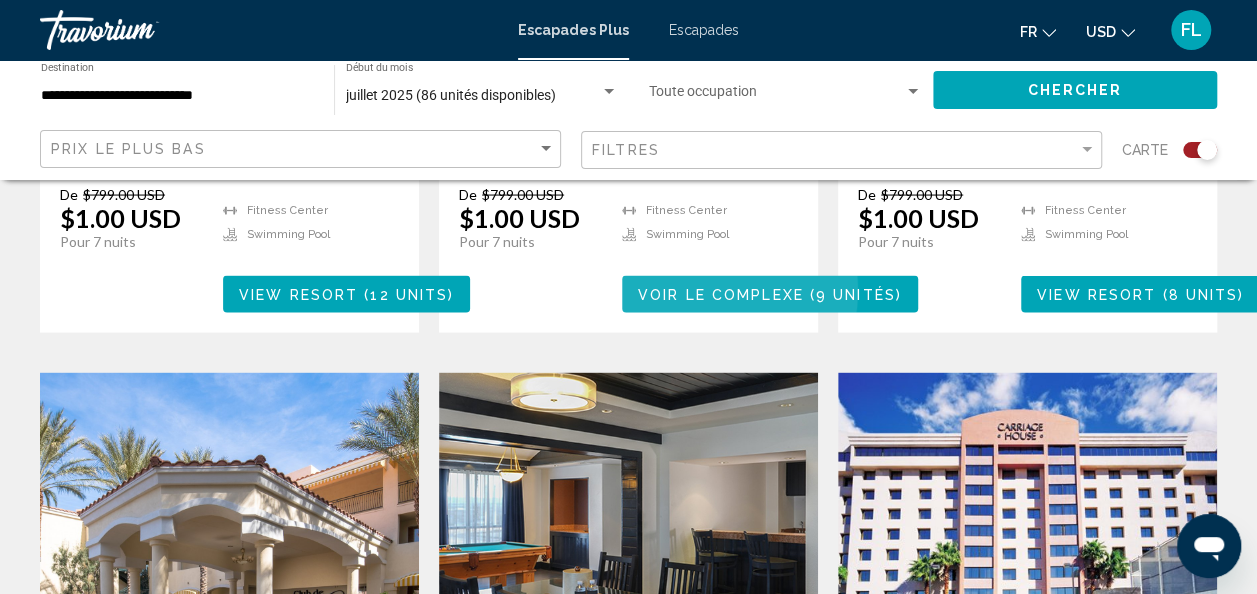 click on "Voir le complexe" at bounding box center (721, 295) 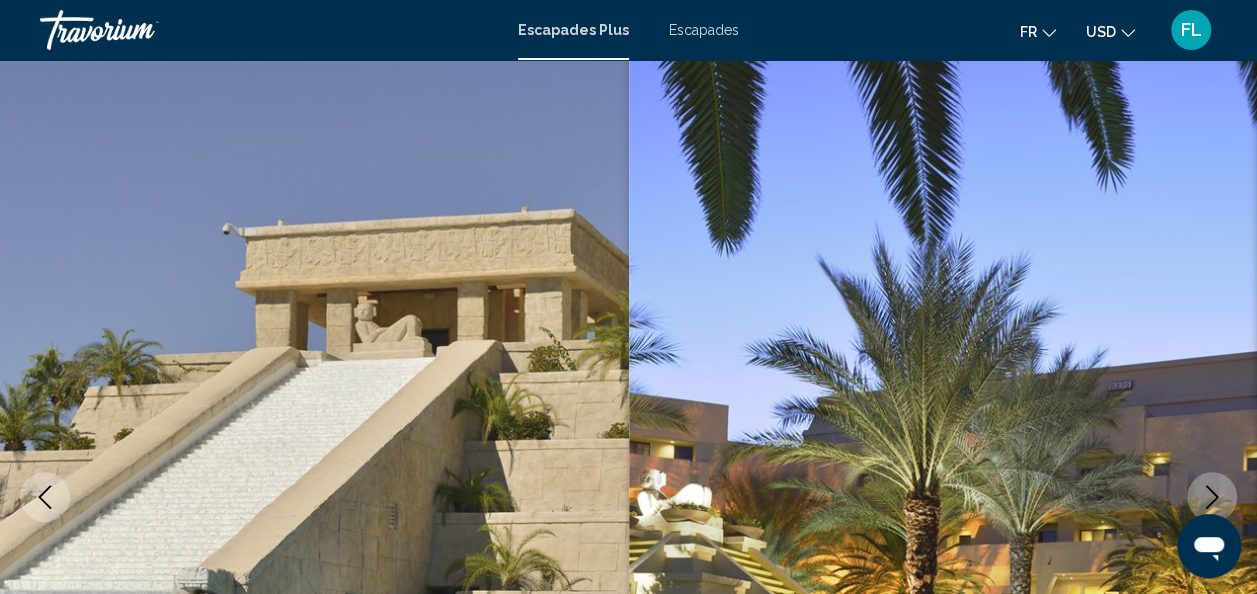 scroll, scrollTop: 0, scrollLeft: 0, axis: both 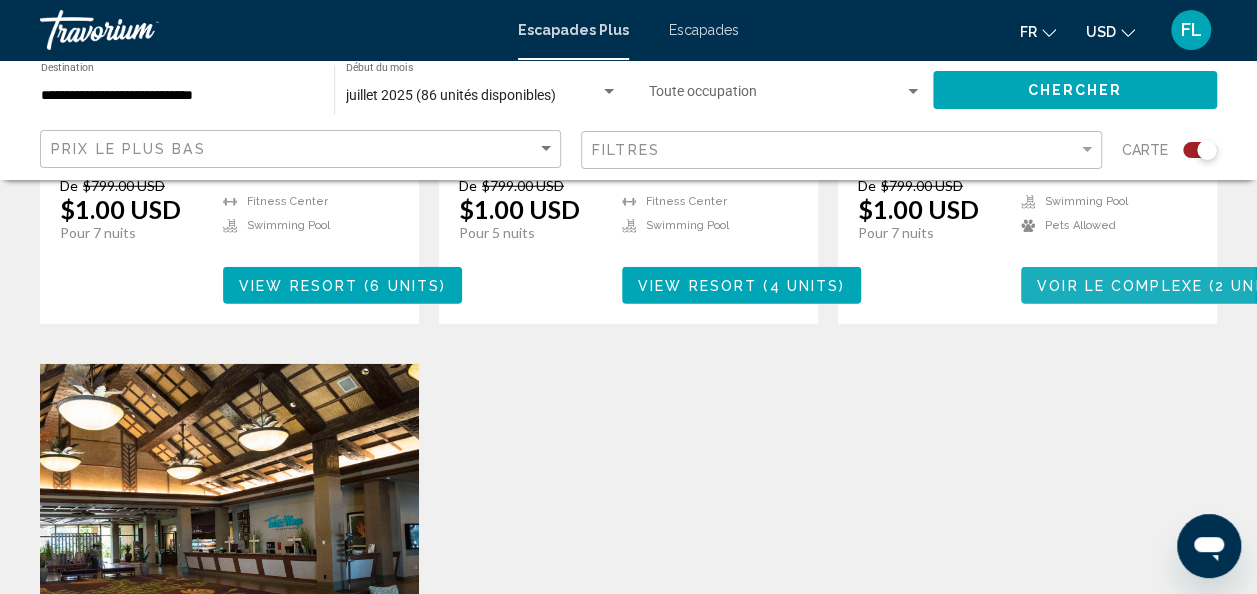 click on "Voir le complexe" at bounding box center (1120, 286) 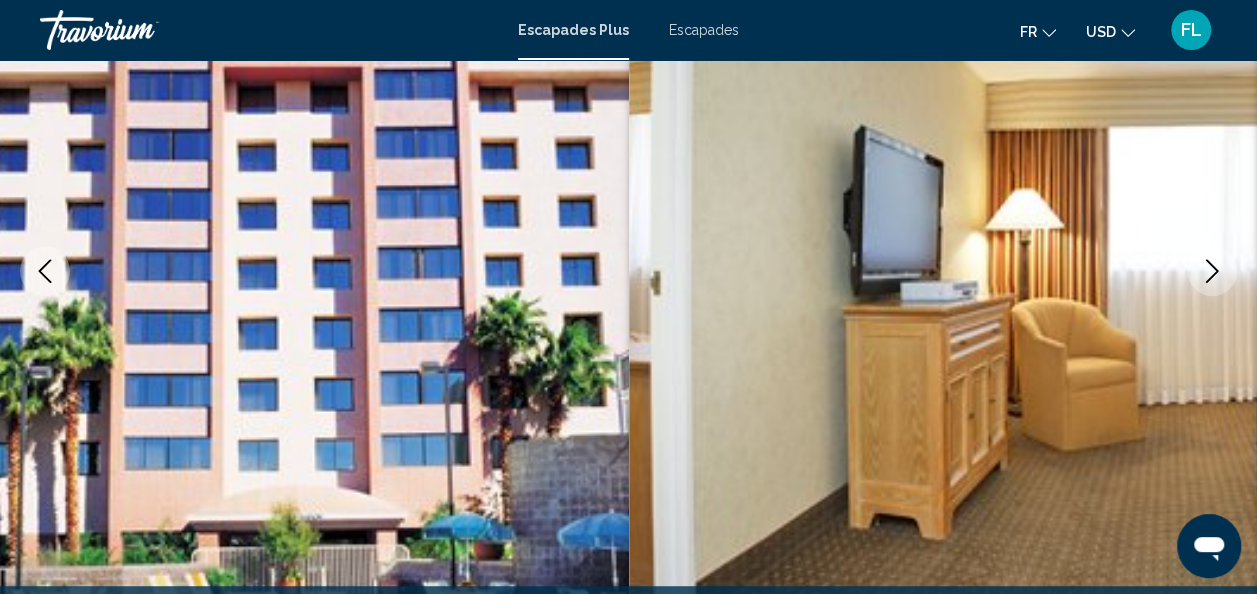 scroll, scrollTop: 0, scrollLeft: 0, axis: both 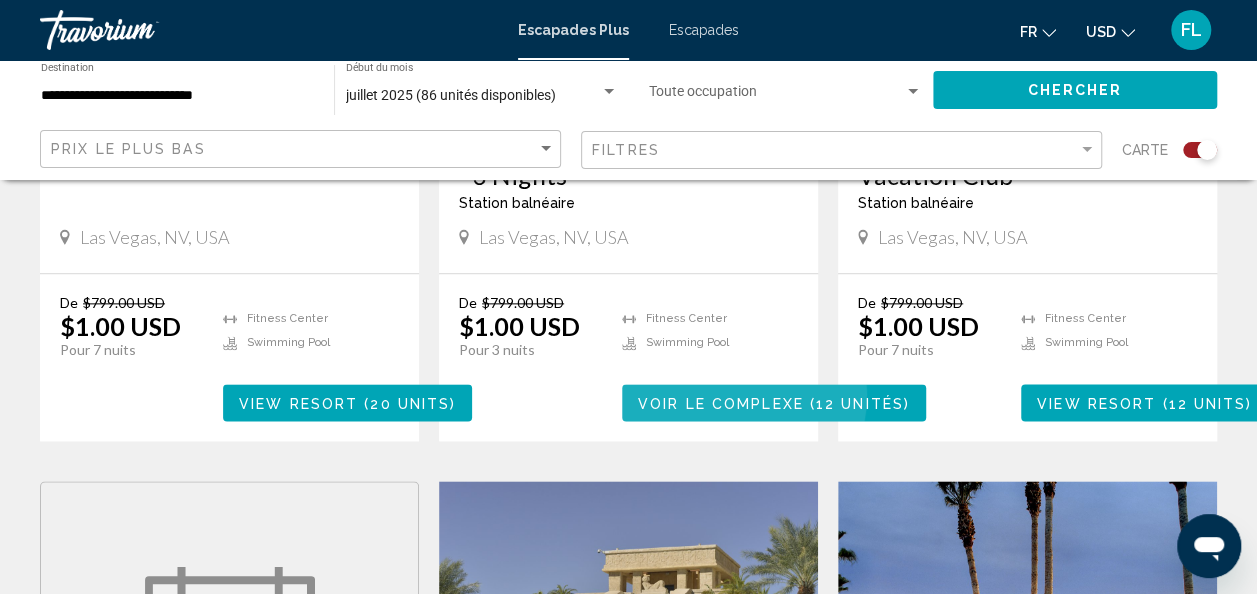 click on "Voir le complexe" at bounding box center [721, 403] 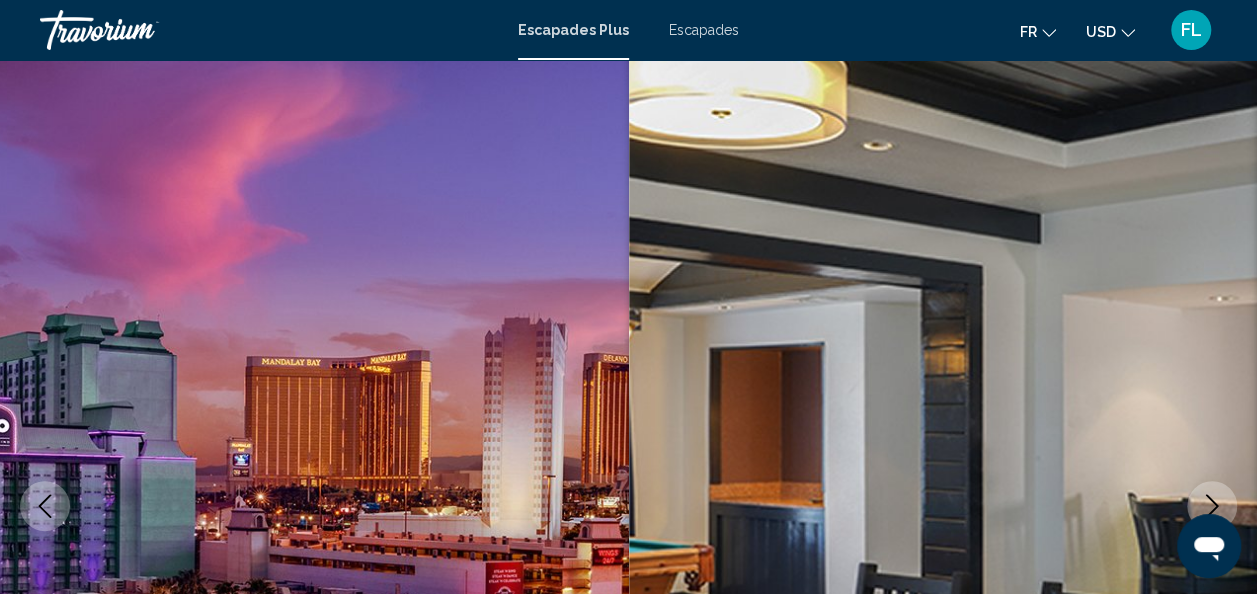 scroll, scrollTop: 0, scrollLeft: 0, axis: both 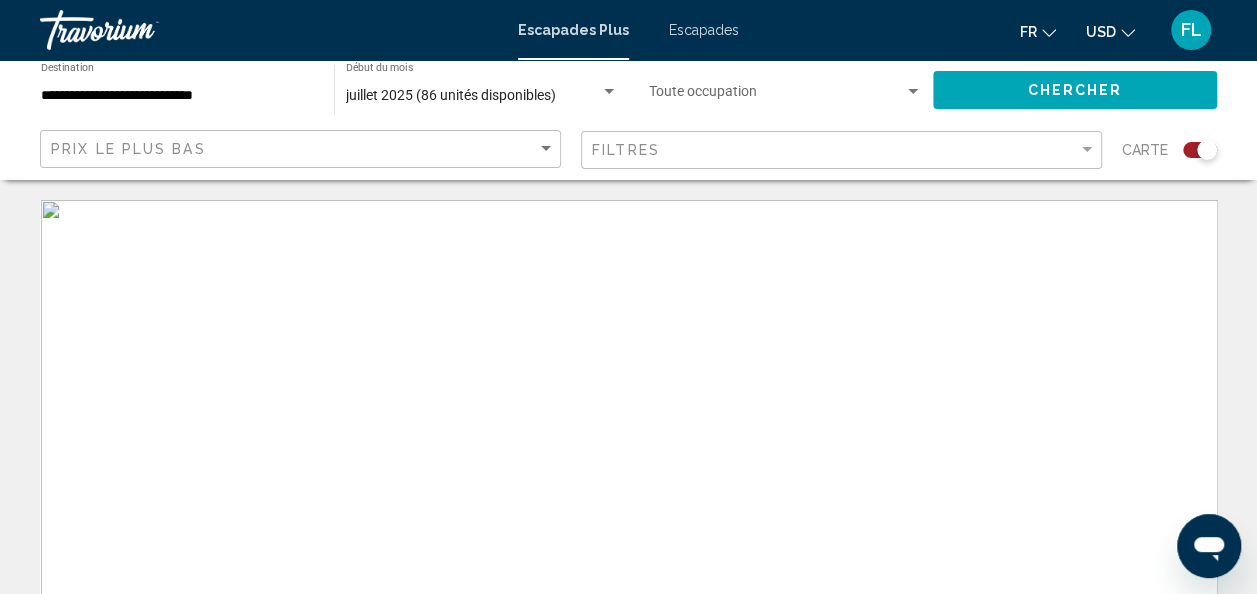 click on "Escapades" at bounding box center (704, 30) 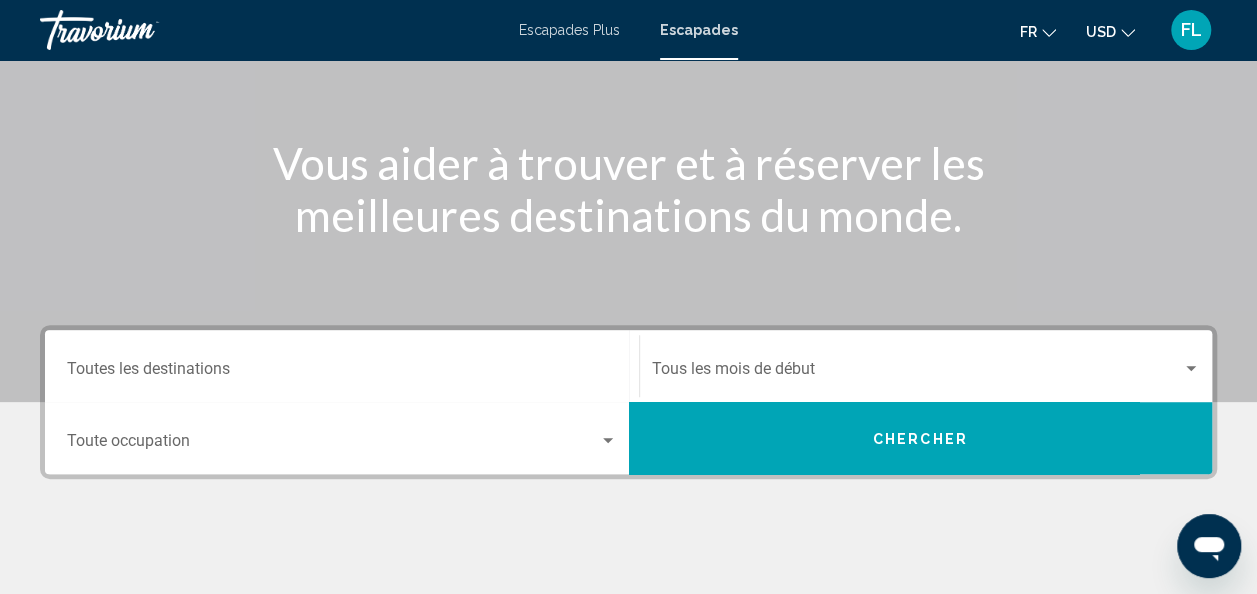scroll, scrollTop: 100, scrollLeft: 0, axis: vertical 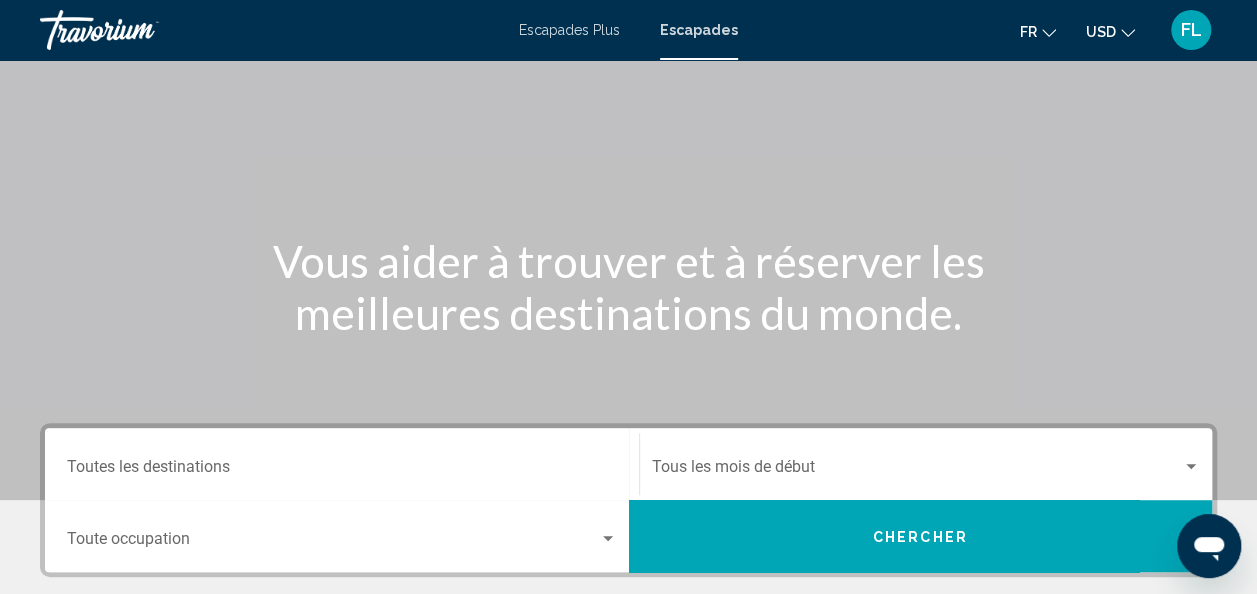 click on "Escapades Plus" at bounding box center [569, 30] 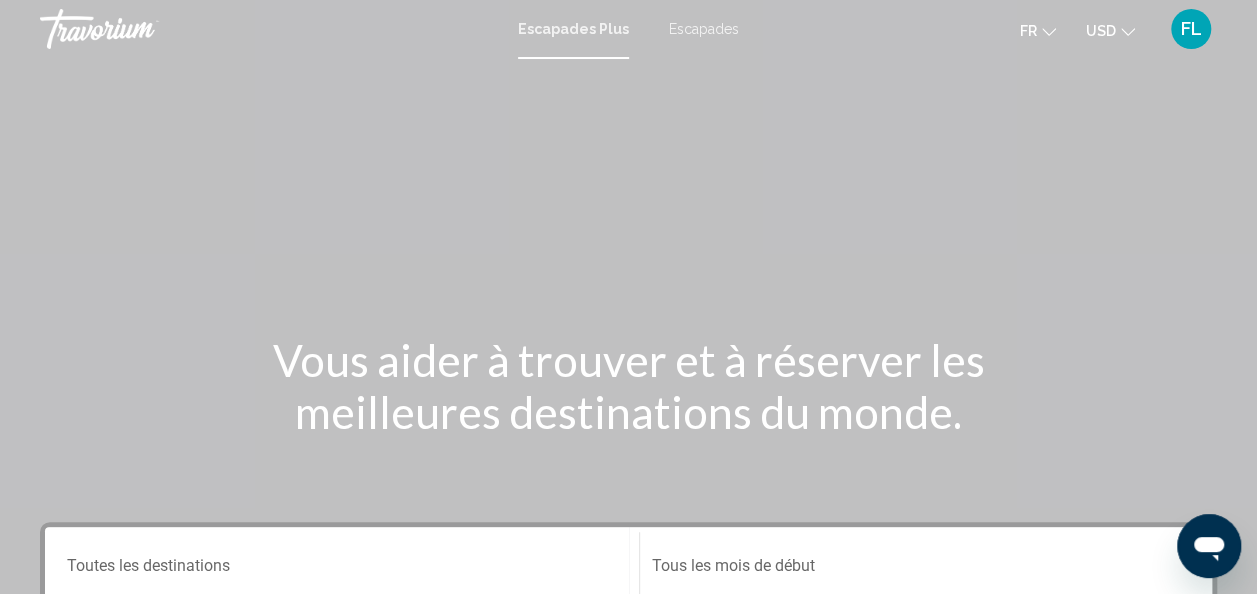 scroll, scrollTop: 0, scrollLeft: 0, axis: both 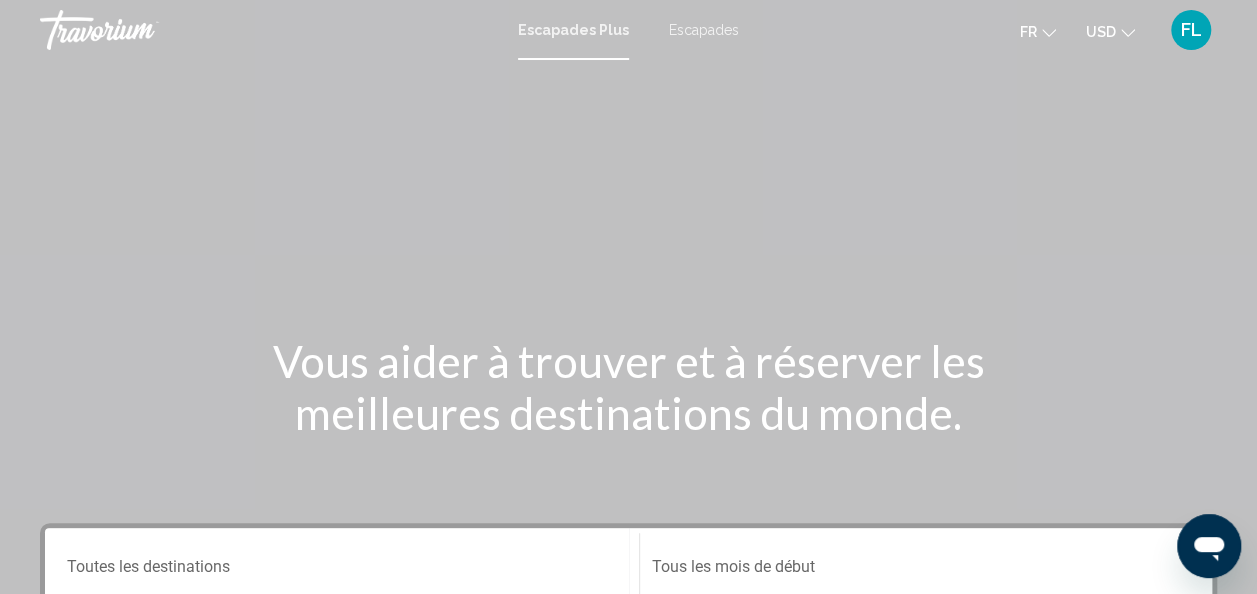 click on "Escapades" at bounding box center [704, 30] 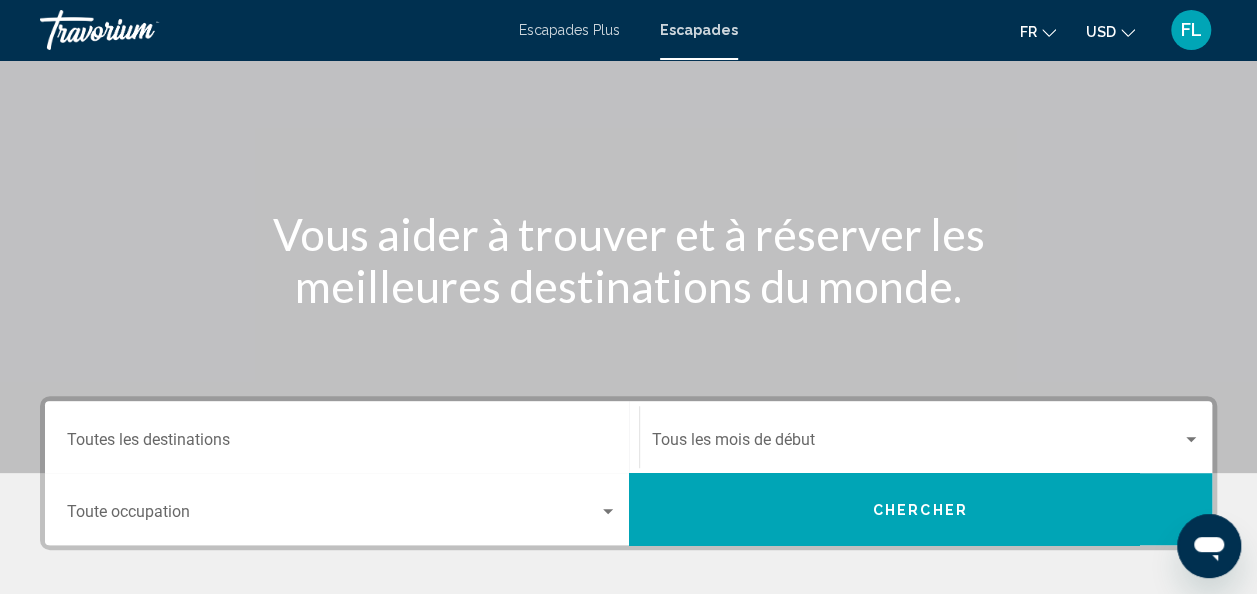 scroll, scrollTop: 0, scrollLeft: 0, axis: both 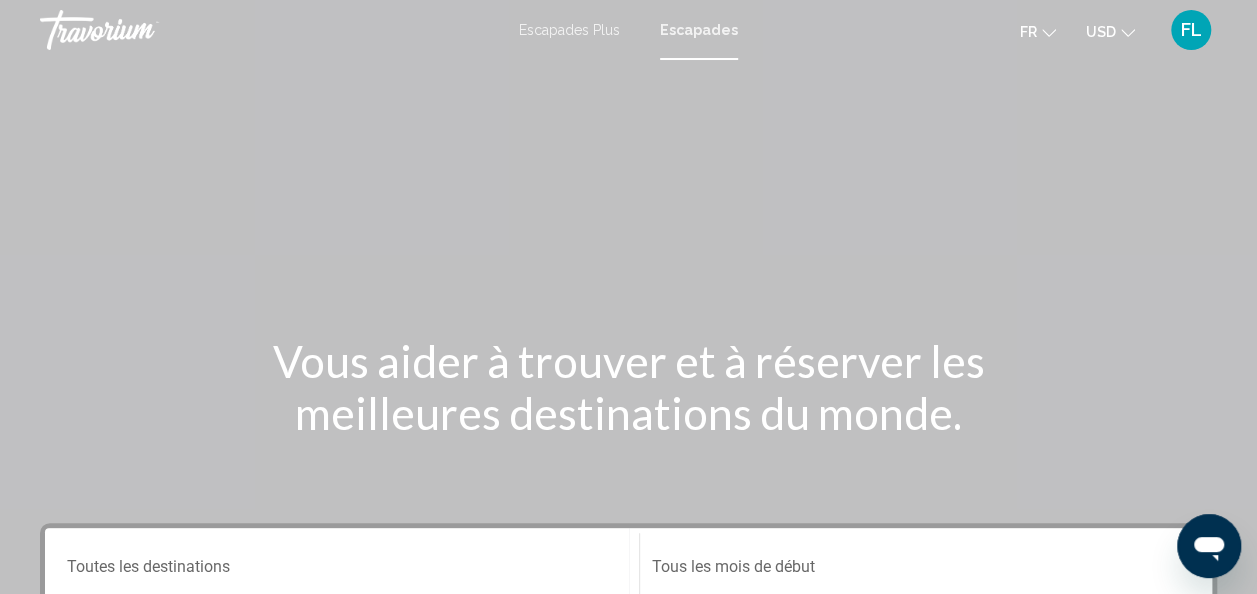click on "Escapades Plus" at bounding box center [569, 30] 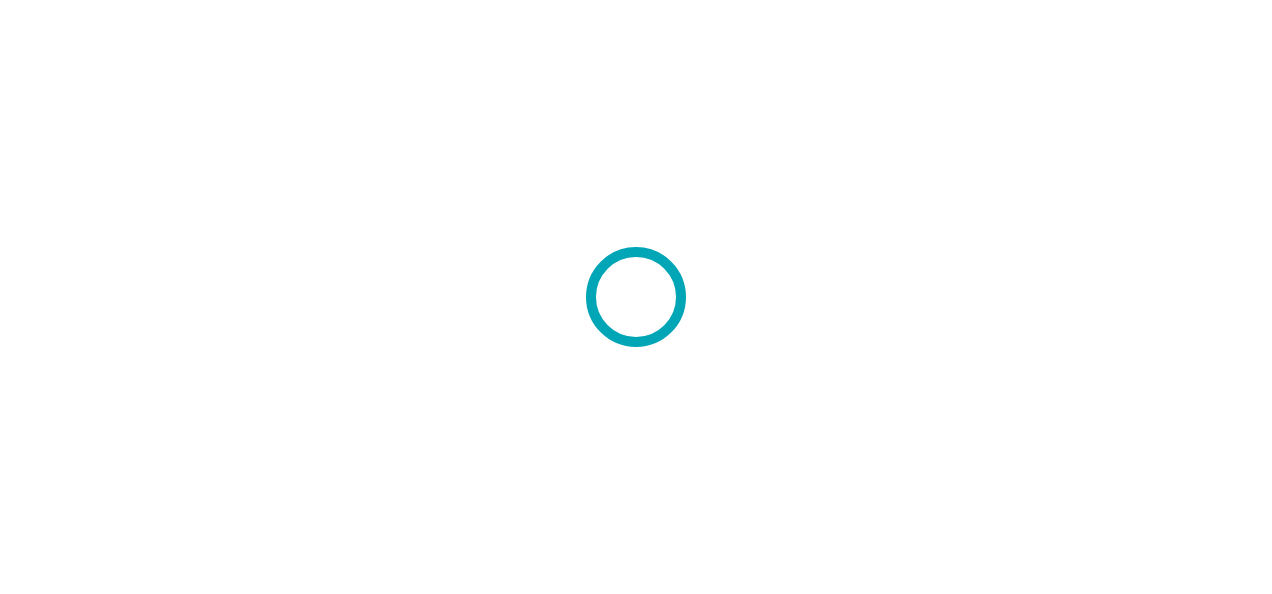 scroll, scrollTop: 0, scrollLeft: 0, axis: both 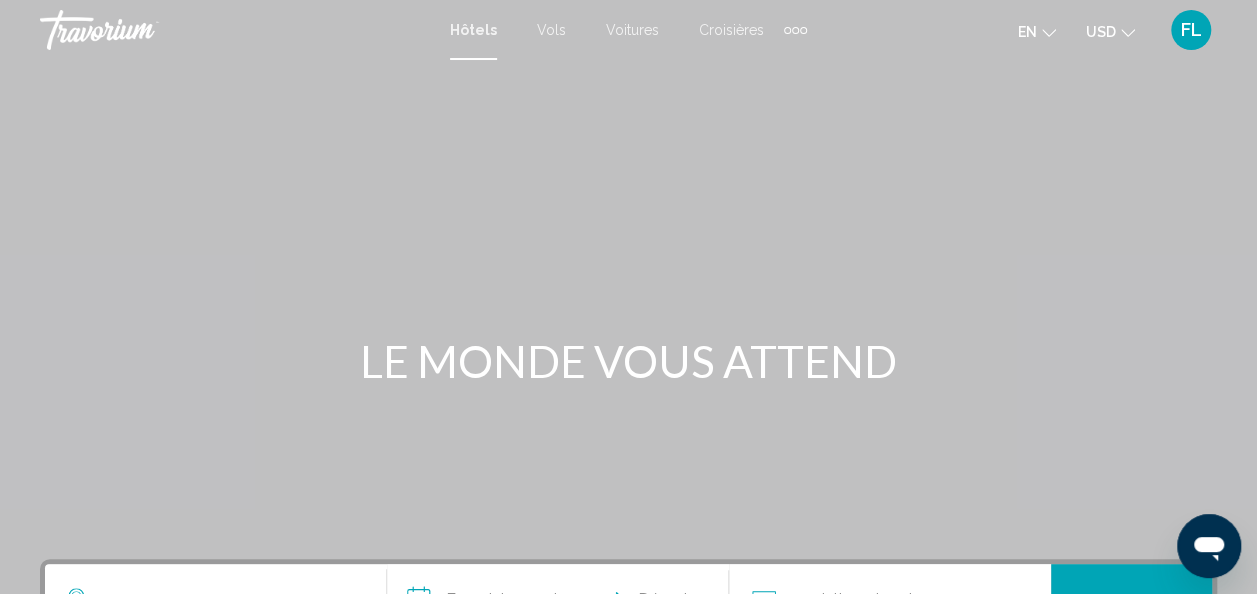 drag, startPoint x: 960, startPoint y: 188, endPoint x: 1060, endPoint y: 205, distance: 101.43471 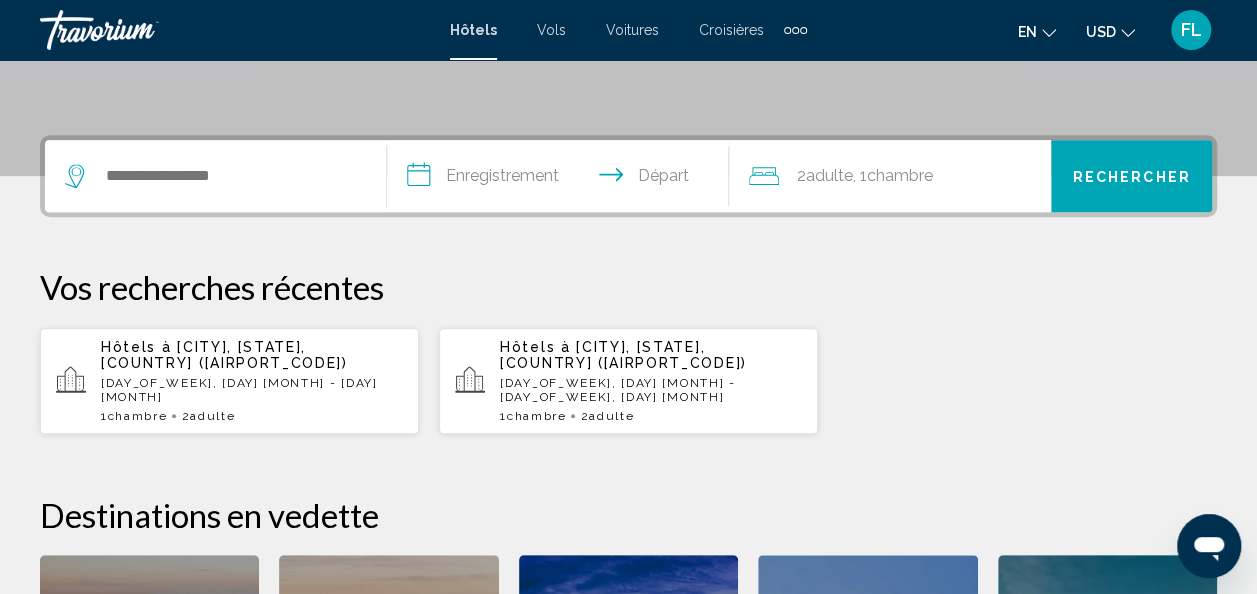 scroll, scrollTop: 460, scrollLeft: 0, axis: vertical 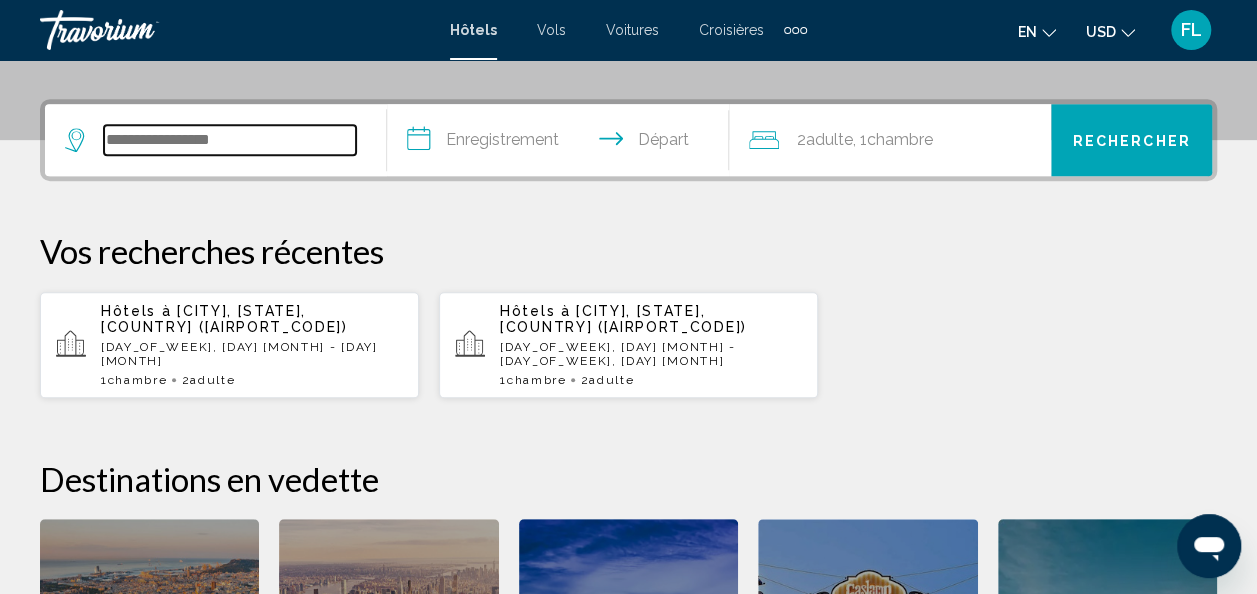 click at bounding box center [230, 140] 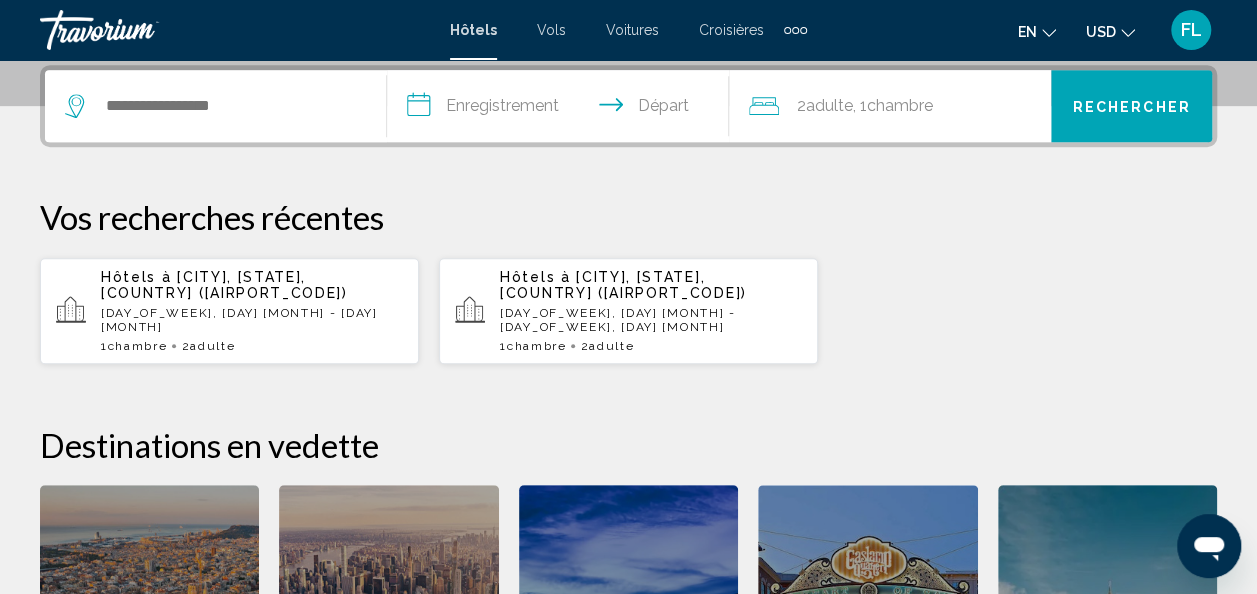 click on "Hôtels à   [CITY], [STATE], [COUNTRY] ([AIRPORT_CODE])" at bounding box center [252, 285] 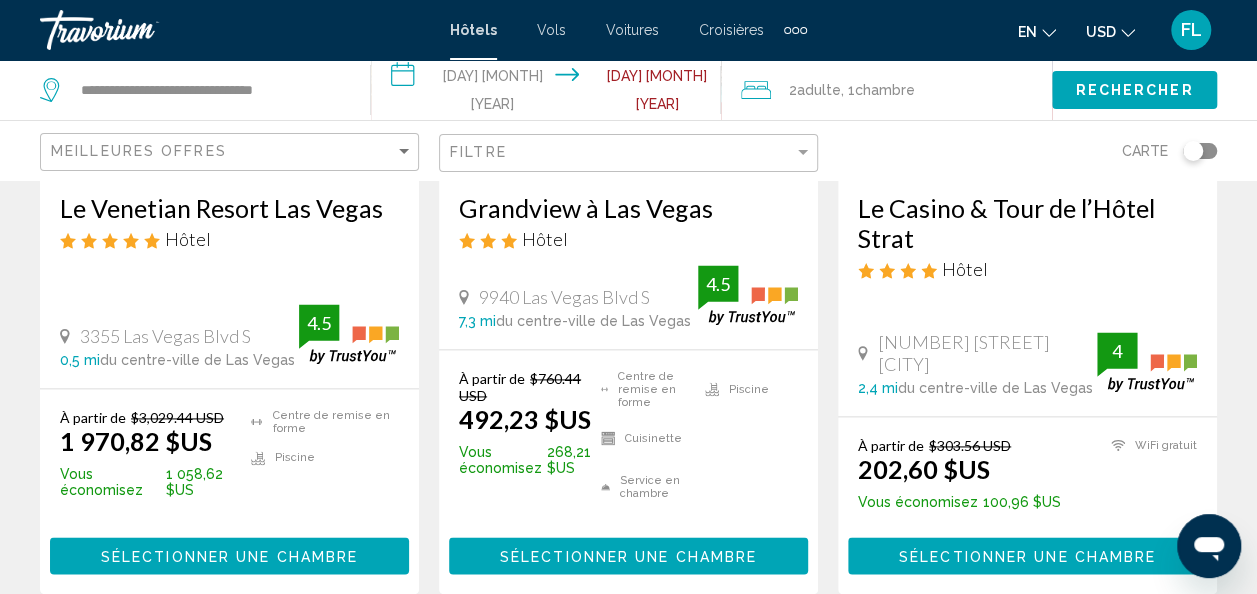 scroll, scrollTop: 1200, scrollLeft: 0, axis: vertical 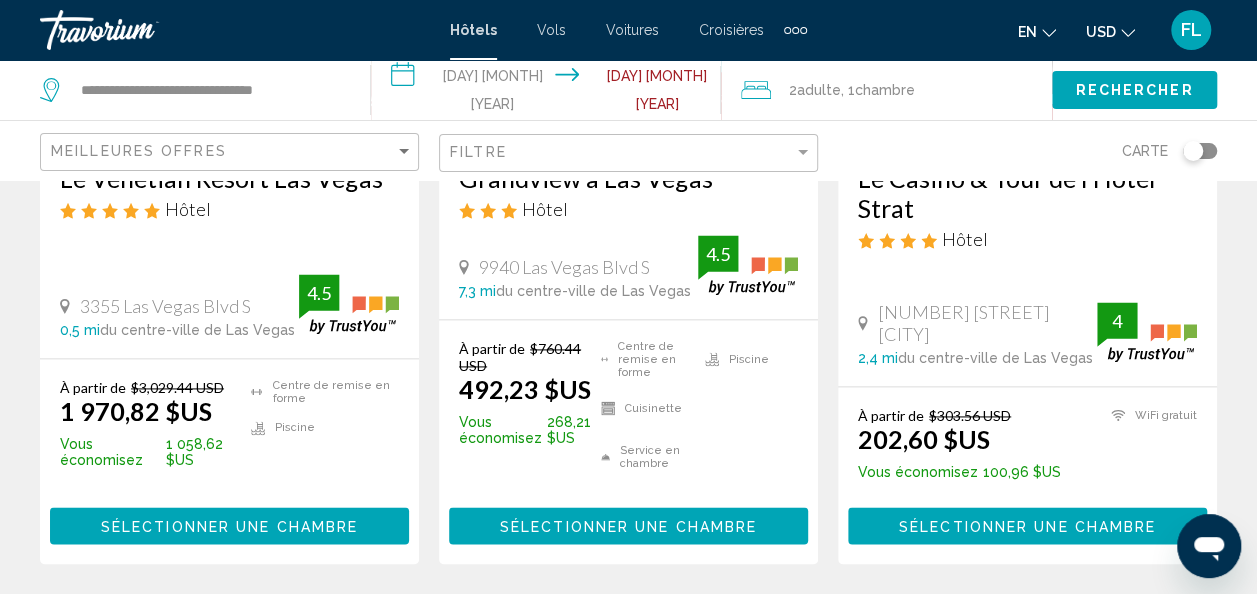 click on "Sélectionner une chambre" at bounding box center [1027, 526] 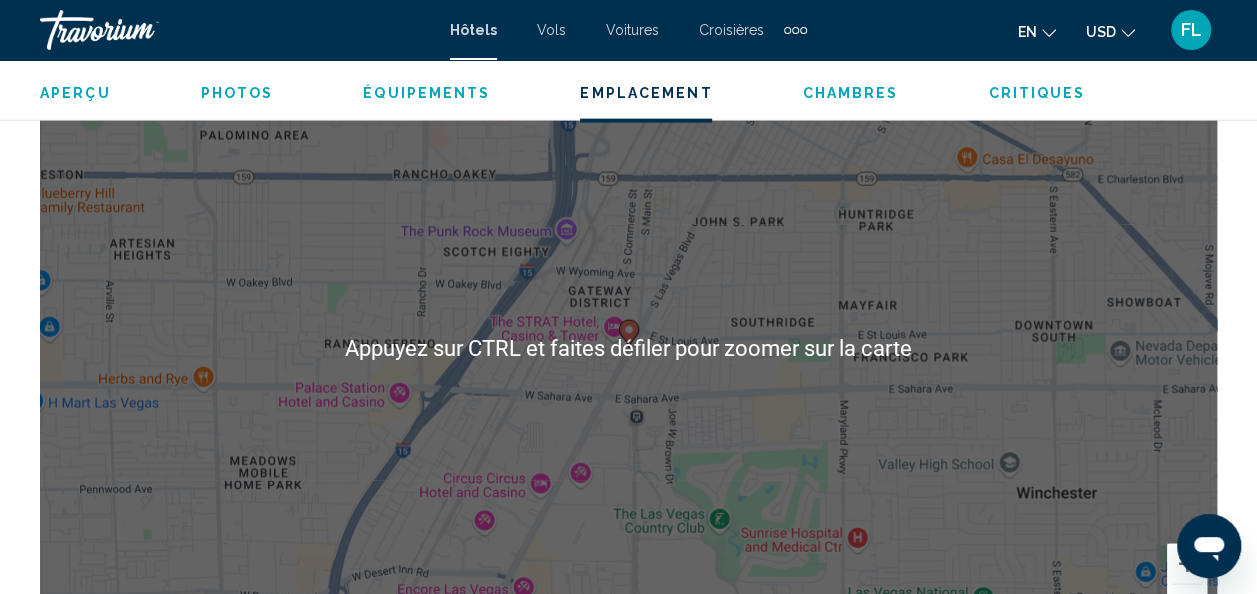 scroll, scrollTop: 2238, scrollLeft: 0, axis: vertical 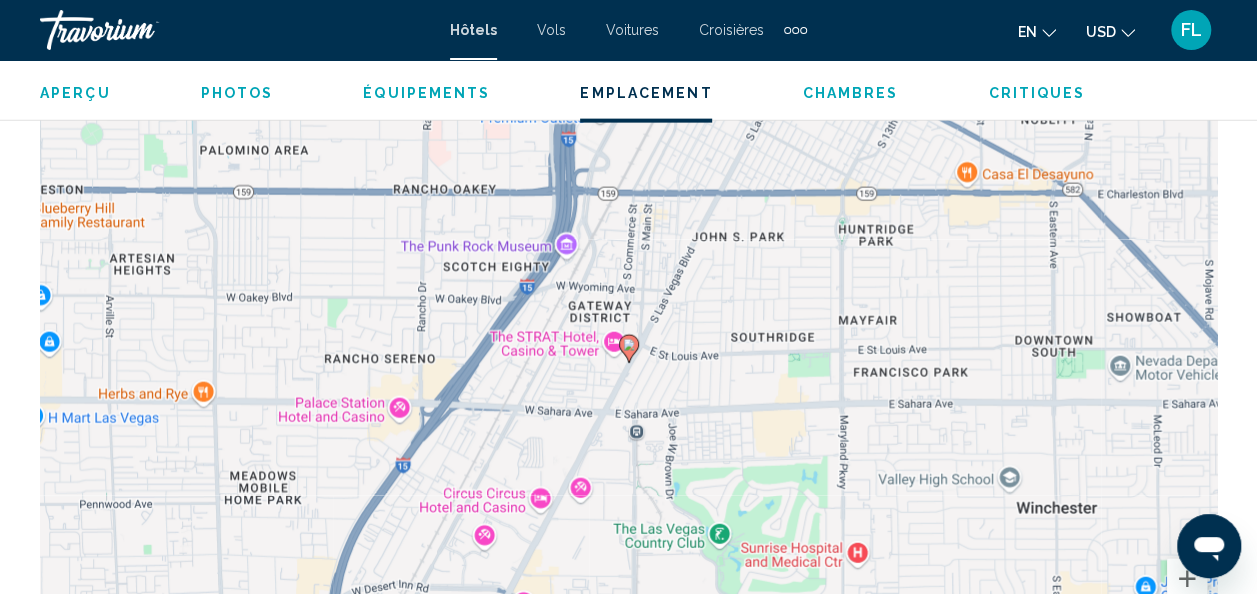 click on "Pour activer le glissement du marqueur avec le clavier, appuyez sur Alt+Entrée. Déplacez ensuite le marqueur à l’aide des touches fléchées. Pour terminer le glissement, appuyez sur la touche Entrée. Pour annuler, appuyez sur Échap." at bounding box center (628, 364) 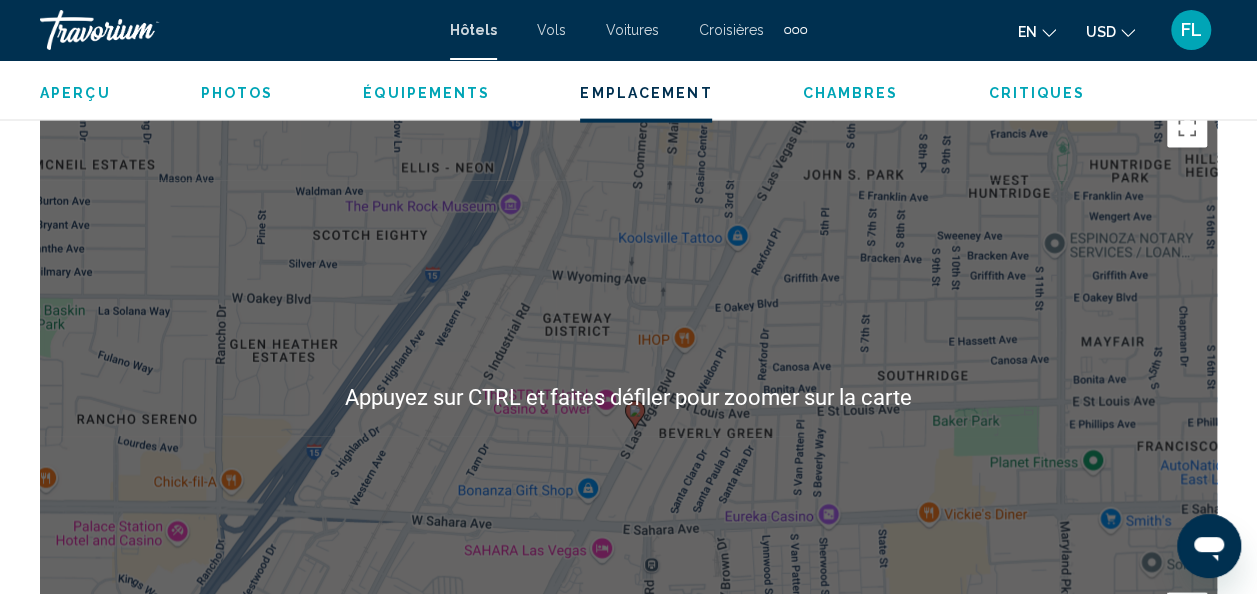 scroll, scrollTop: 2138, scrollLeft: 0, axis: vertical 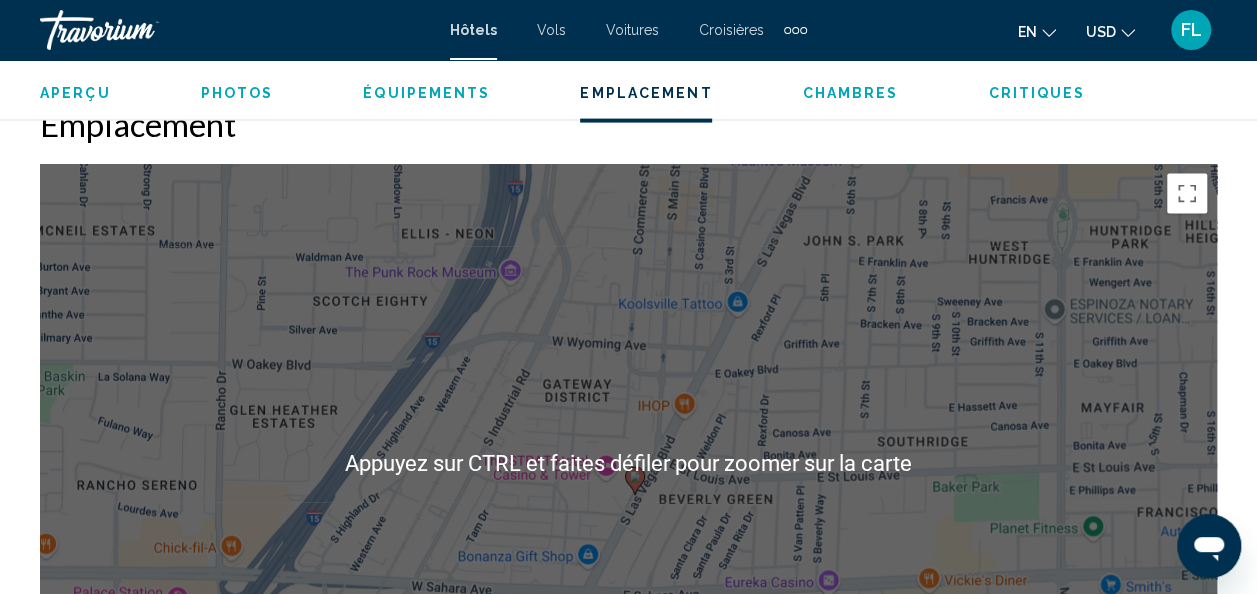 click on "Pour activer le glissement du marqueur avec le clavier, appuyez sur Alt+Entrée. Déplacez ensuite le marqueur à l’aide des touches fléchées. Pour terminer le glissement, appuyez sur la touche Entrée. Pour annuler, appuyez sur Échap." at bounding box center [628, 464] 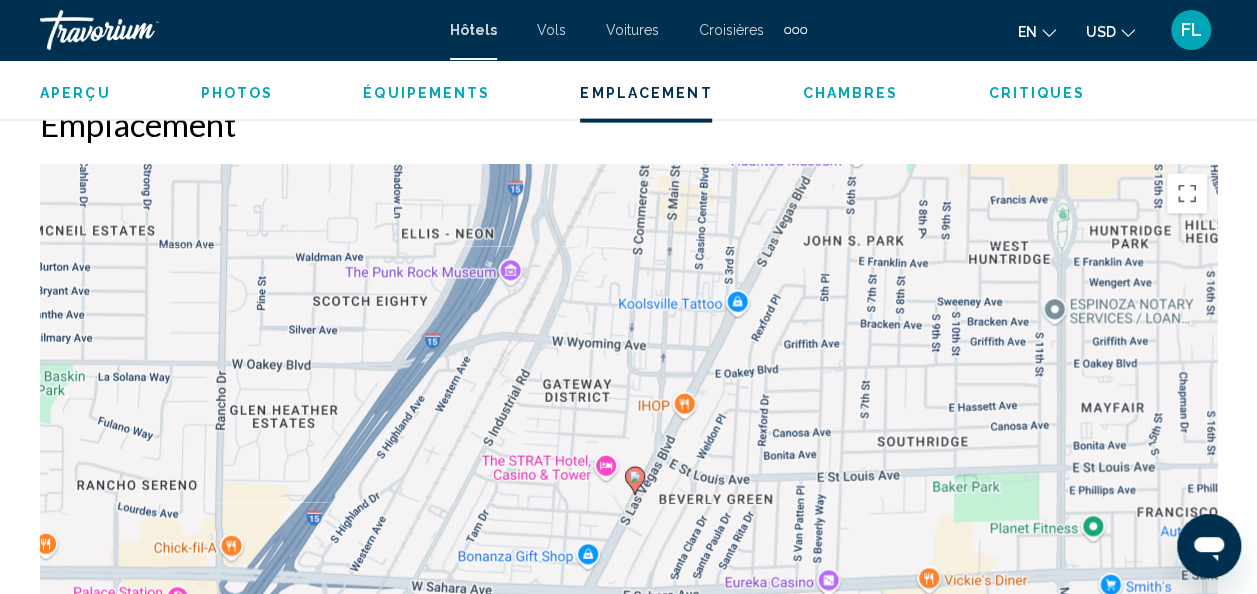 click on "Pour activer le glissement du marqueur avec le clavier, appuyez sur Alt+Entrée. Déplacez ensuite le marqueur à l’aide des touches fléchées. Pour terminer le glissement, appuyez sur la touche Entrée. Pour annuler, appuyez sur Échap." at bounding box center (628, 464) 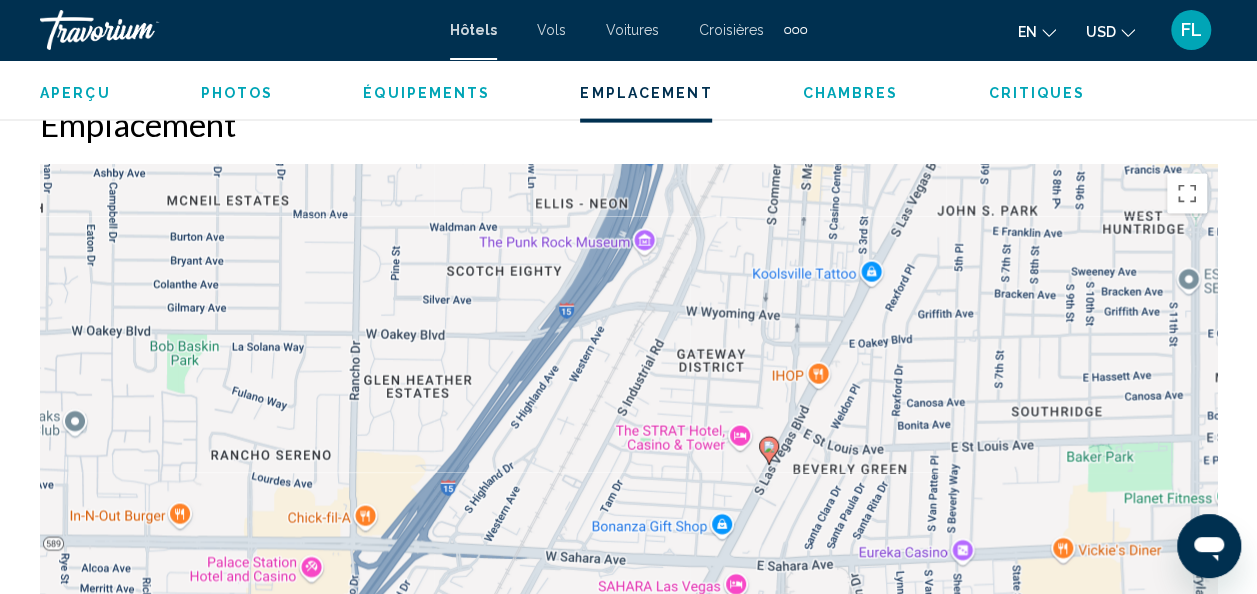 drag, startPoint x: 728, startPoint y: 423, endPoint x: 954, endPoint y: 381, distance: 229.86952 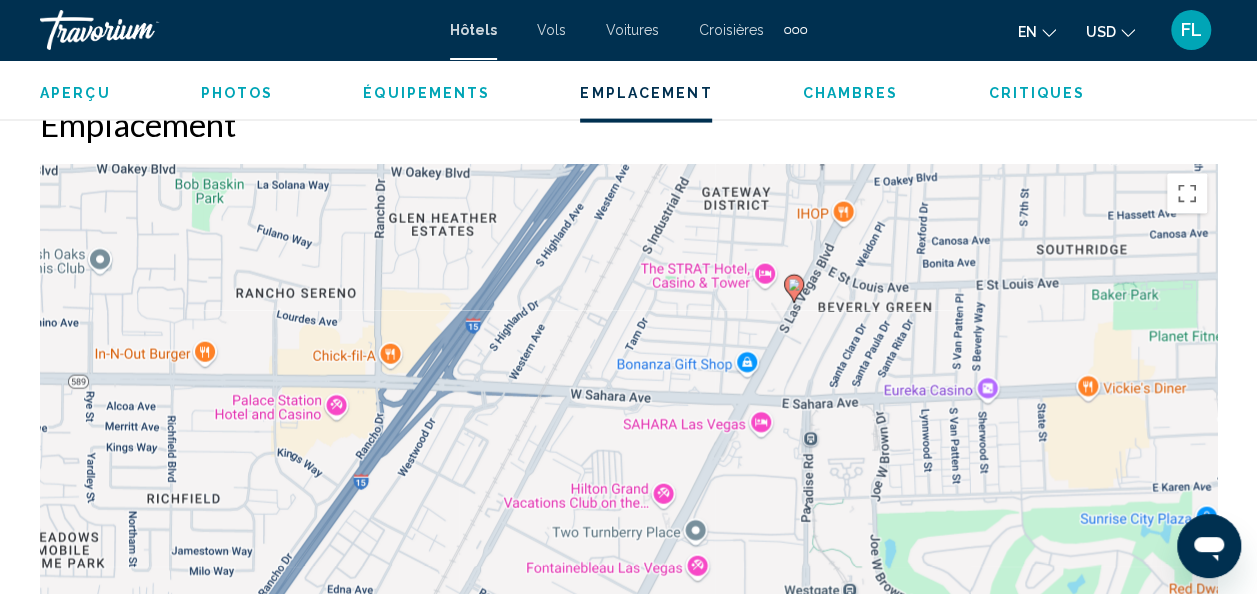 drag, startPoint x: 954, startPoint y: 381, endPoint x: 897, endPoint y: 226, distance: 165.14842 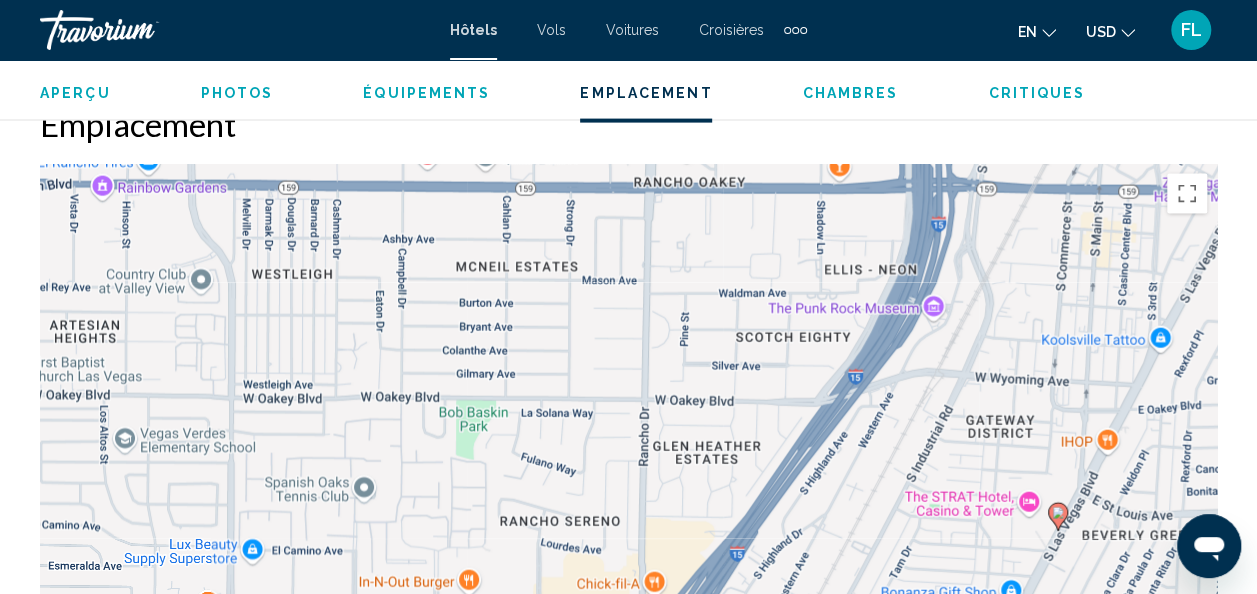 drag, startPoint x: 496, startPoint y: 337, endPoint x: 704, endPoint y: 498, distance: 263.03043 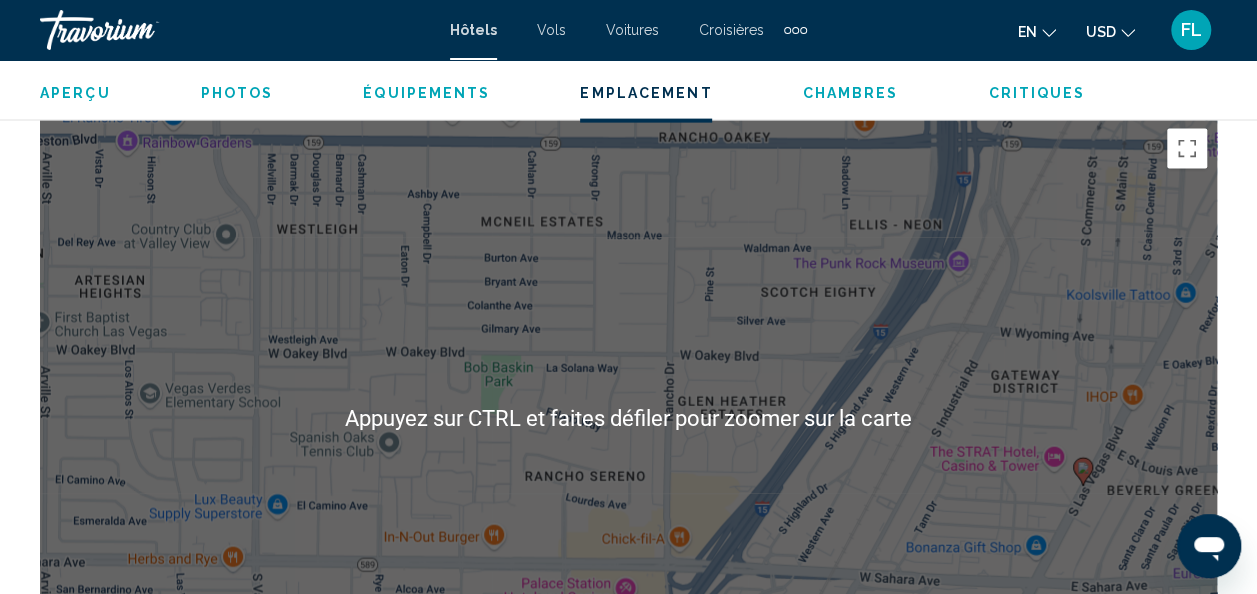 scroll, scrollTop: 2138, scrollLeft: 0, axis: vertical 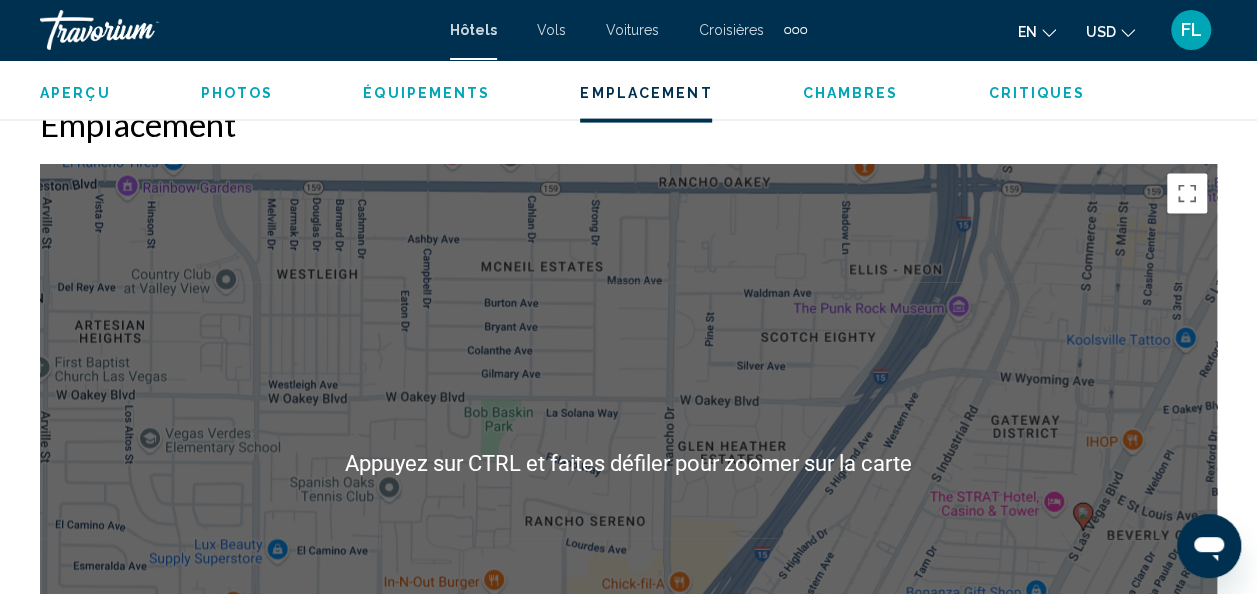 click on "Pour activer le glissement du marqueur avec le clavier, appuyez sur Alt+Entrée. Déplacez ensuite le marqueur à l’aide des touches fléchées. Pour terminer le glissement, appuyez sur la touche Entrée. Pour annuler, appuyez sur Échap." at bounding box center (628, 464) 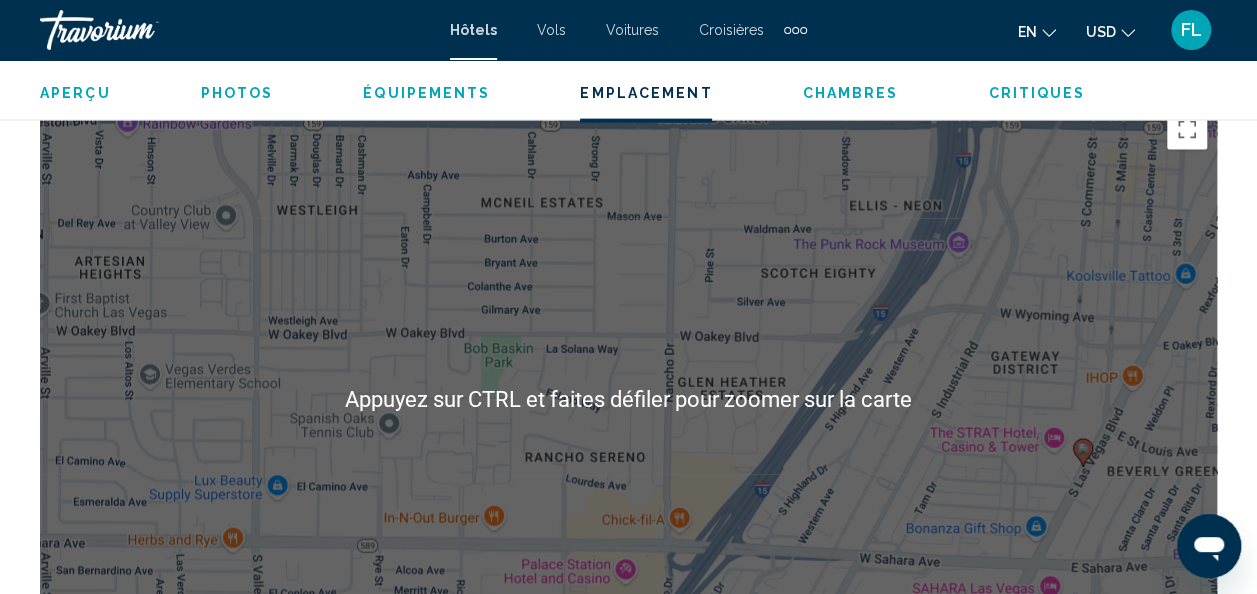 scroll, scrollTop: 2238, scrollLeft: 0, axis: vertical 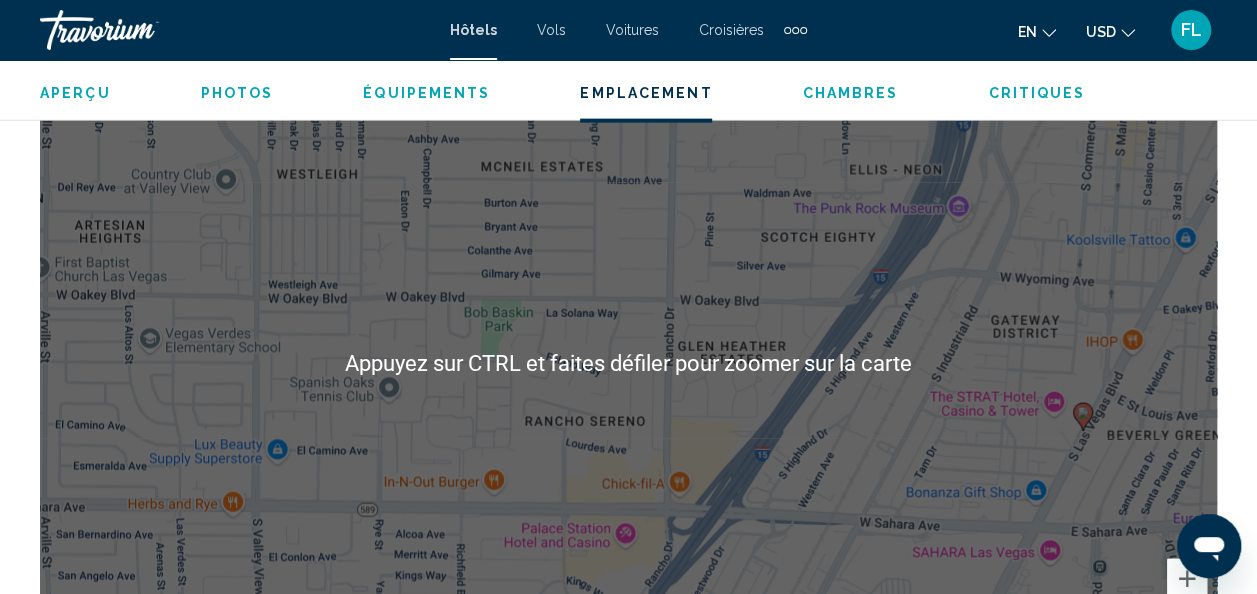 click on "Pour activer le glissement du marqueur avec le clavier, appuyez sur Alt+Entrée. Déplacez ensuite le marqueur à l’aide des touches fléchées. Pour terminer le glissement, appuyez sur la touche Entrée. Pour annuler, appuyez sur Échap." at bounding box center (628, 364) 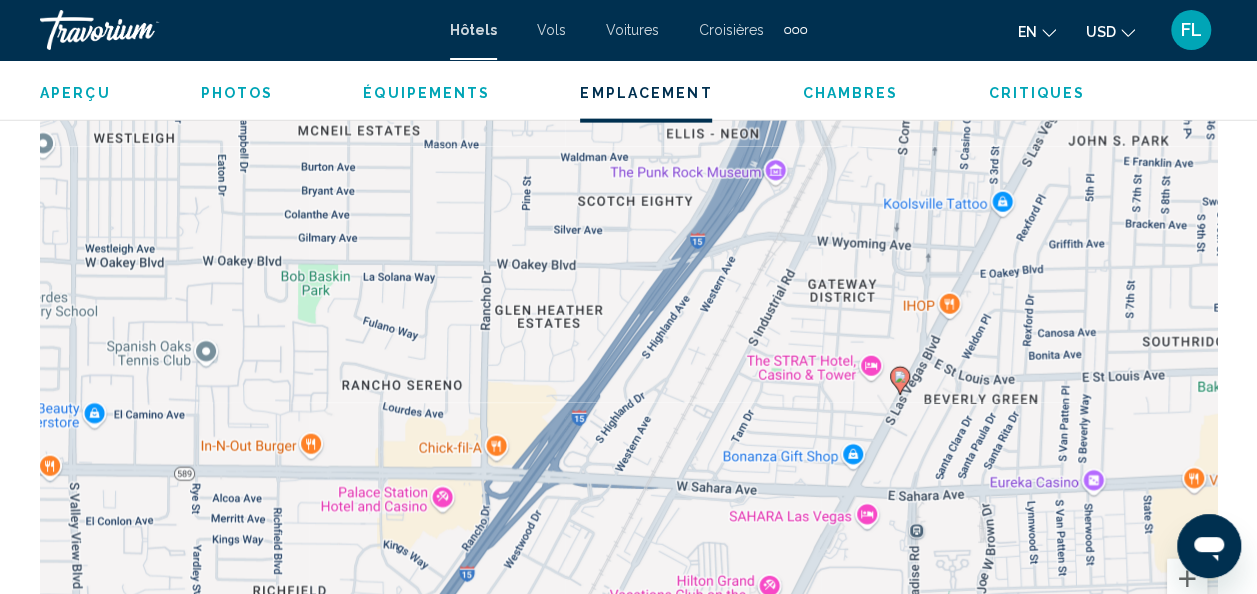 drag, startPoint x: 718, startPoint y: 406, endPoint x: 512, endPoint y: 371, distance: 208.95215 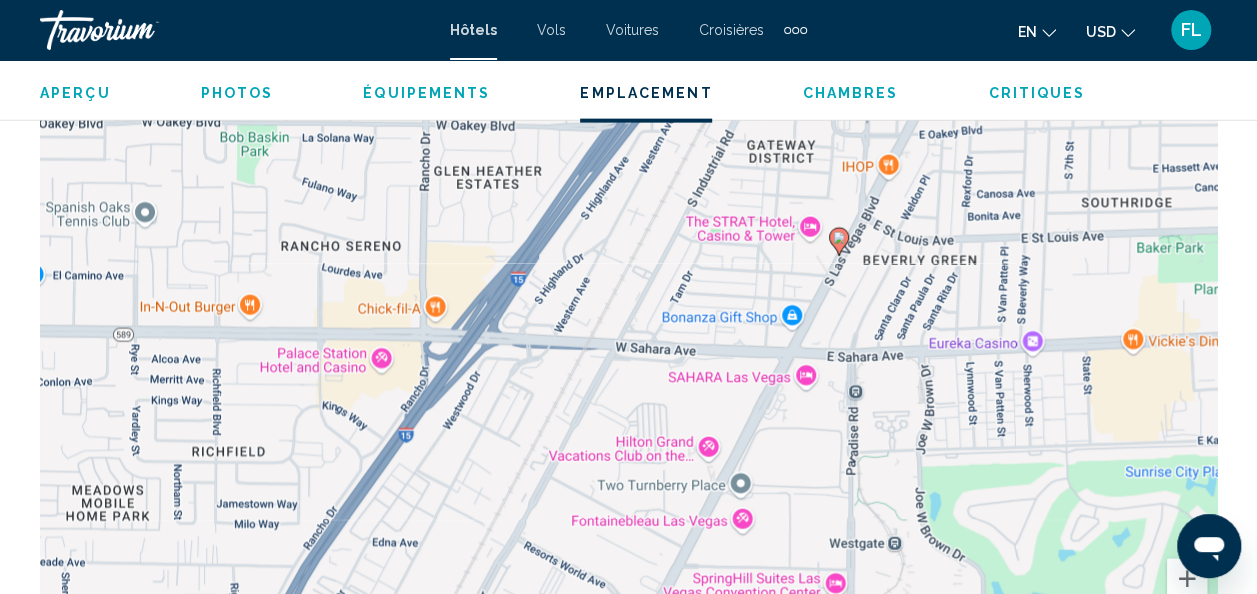 drag, startPoint x: 512, startPoint y: 371, endPoint x: 470, endPoint y: 230, distance: 147.12239 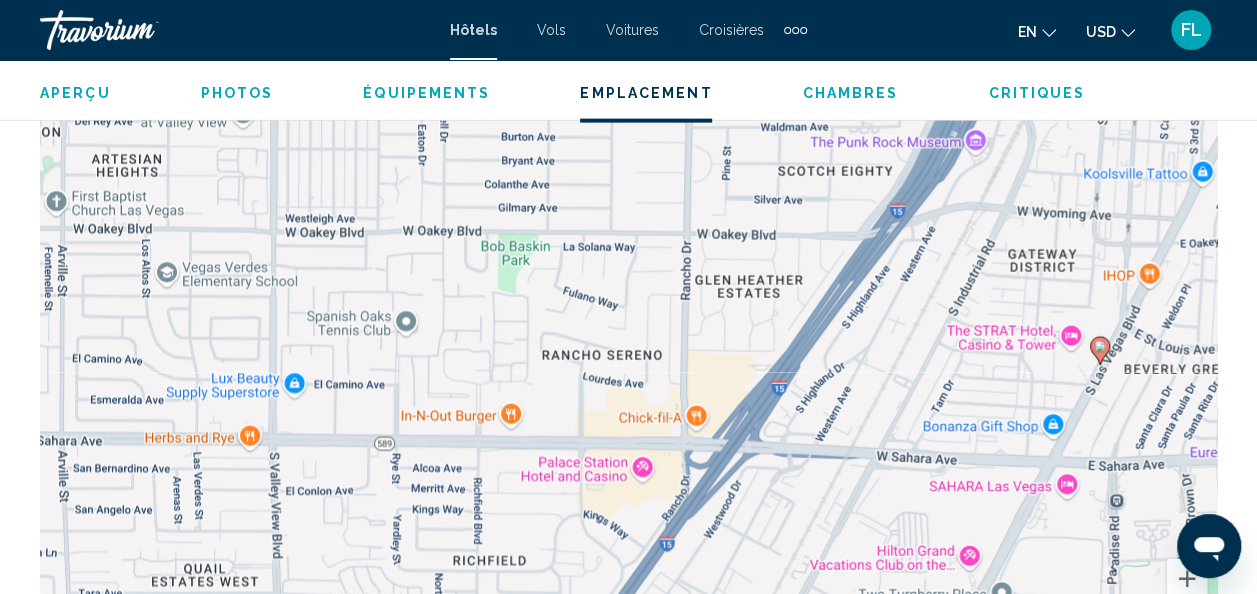 drag, startPoint x: 708, startPoint y: 386, endPoint x: 991, endPoint y: 500, distance: 305.09836 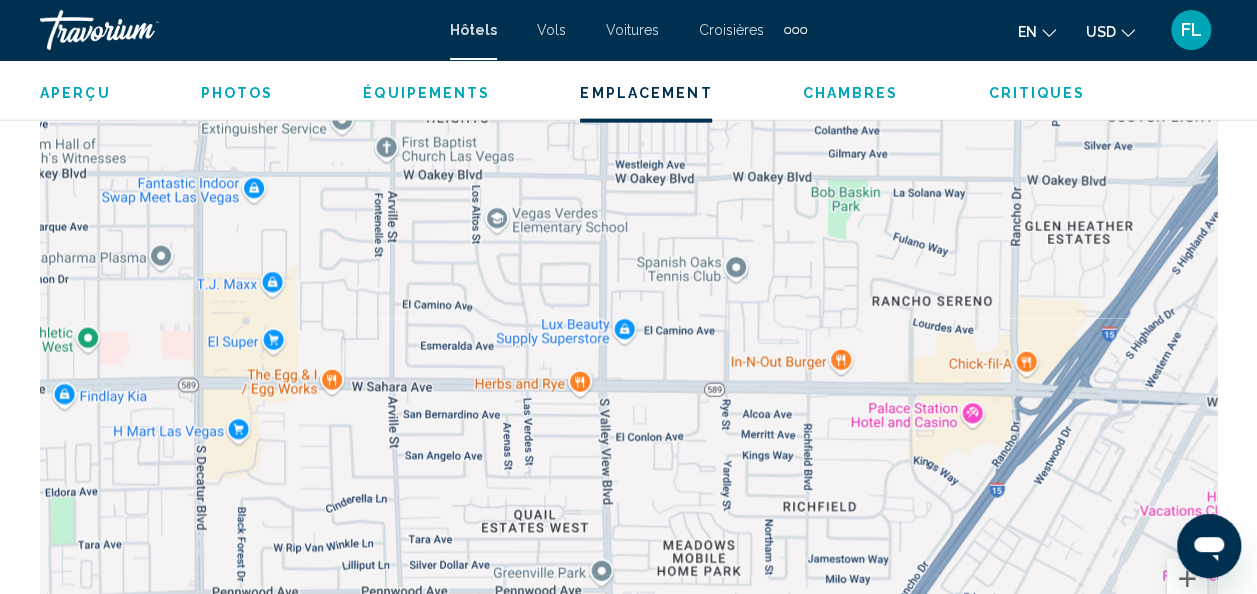 drag, startPoint x: 589, startPoint y: 294, endPoint x: 876, endPoint y: 227, distance: 294.71683 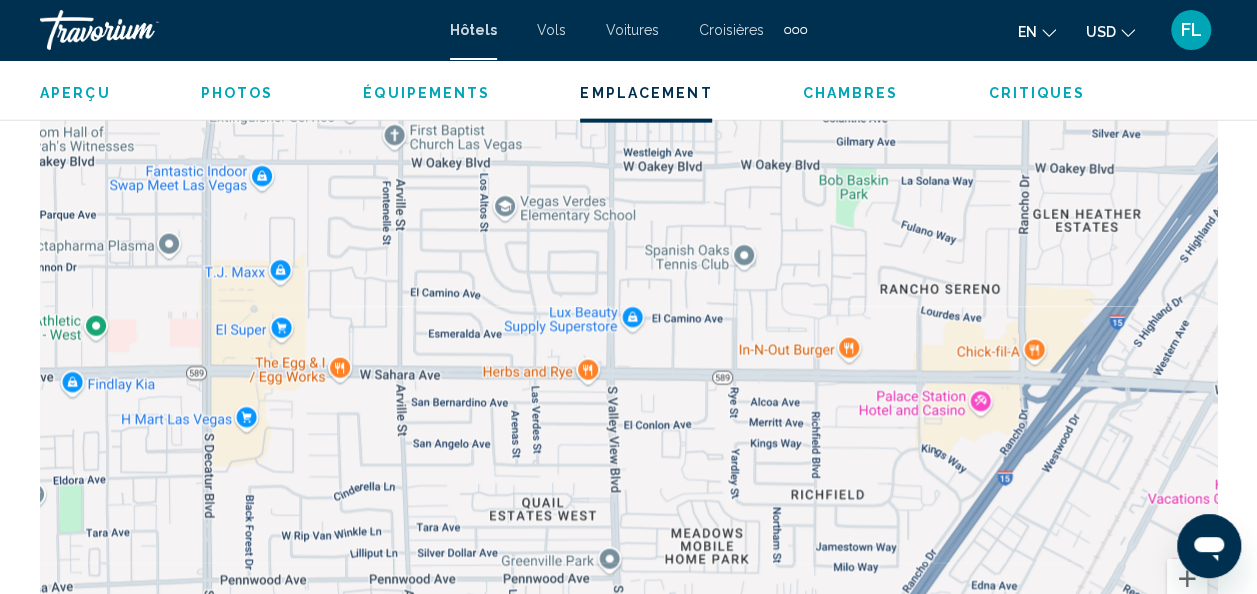 drag, startPoint x: 734, startPoint y: 493, endPoint x: 832, endPoint y: 286, distance: 229.0262 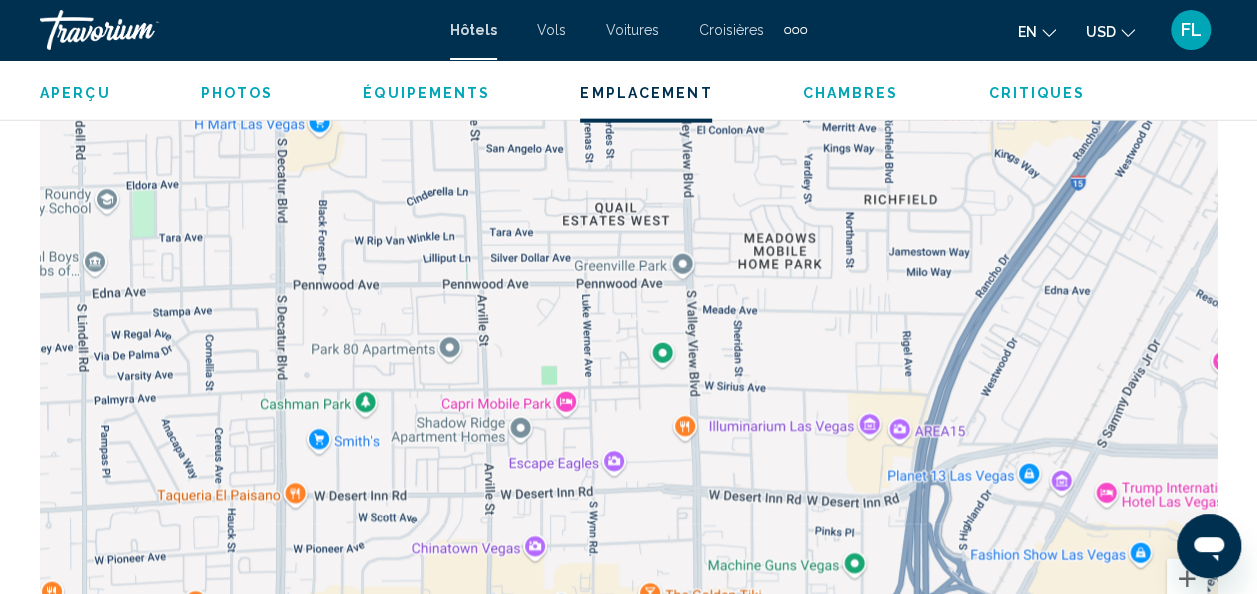 drag, startPoint x: 832, startPoint y: 286, endPoint x: 830, endPoint y: 158, distance: 128.01562 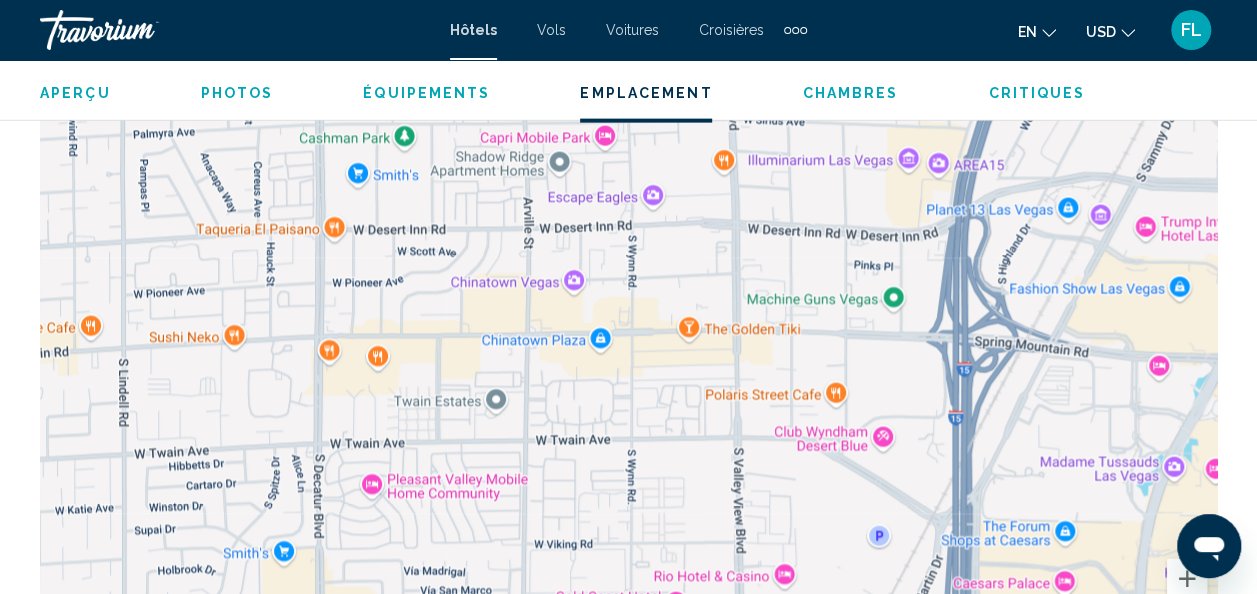 drag, startPoint x: 786, startPoint y: 464, endPoint x: 823, endPoint y: 186, distance: 280.45142 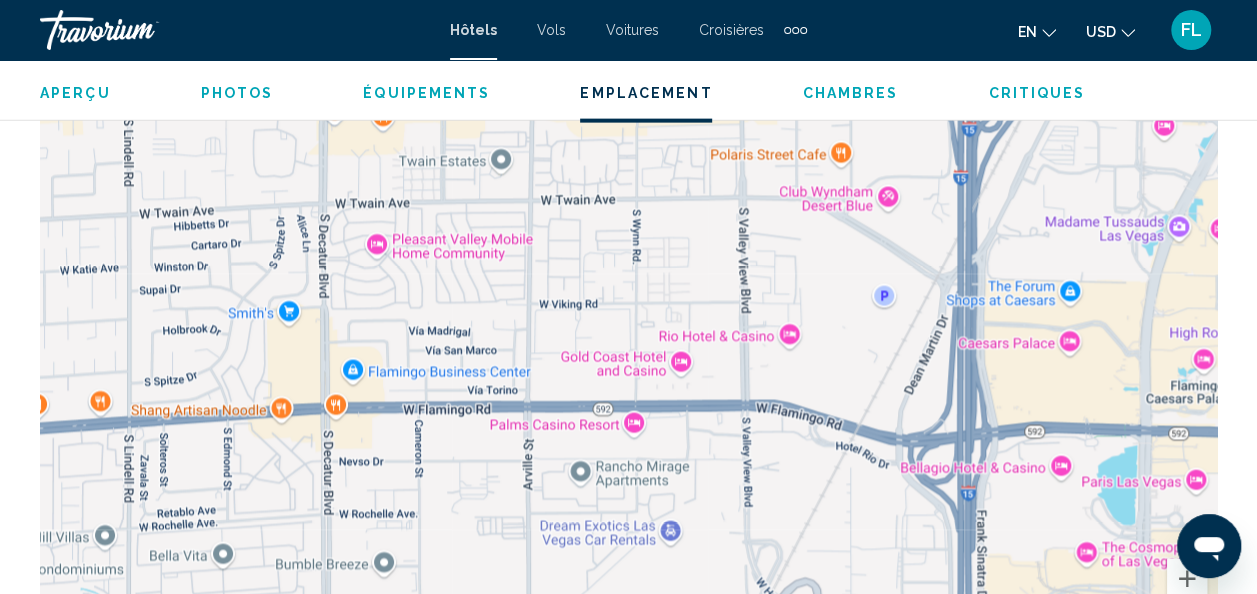 drag, startPoint x: 828, startPoint y: 464, endPoint x: 834, endPoint y: 234, distance: 230.07825 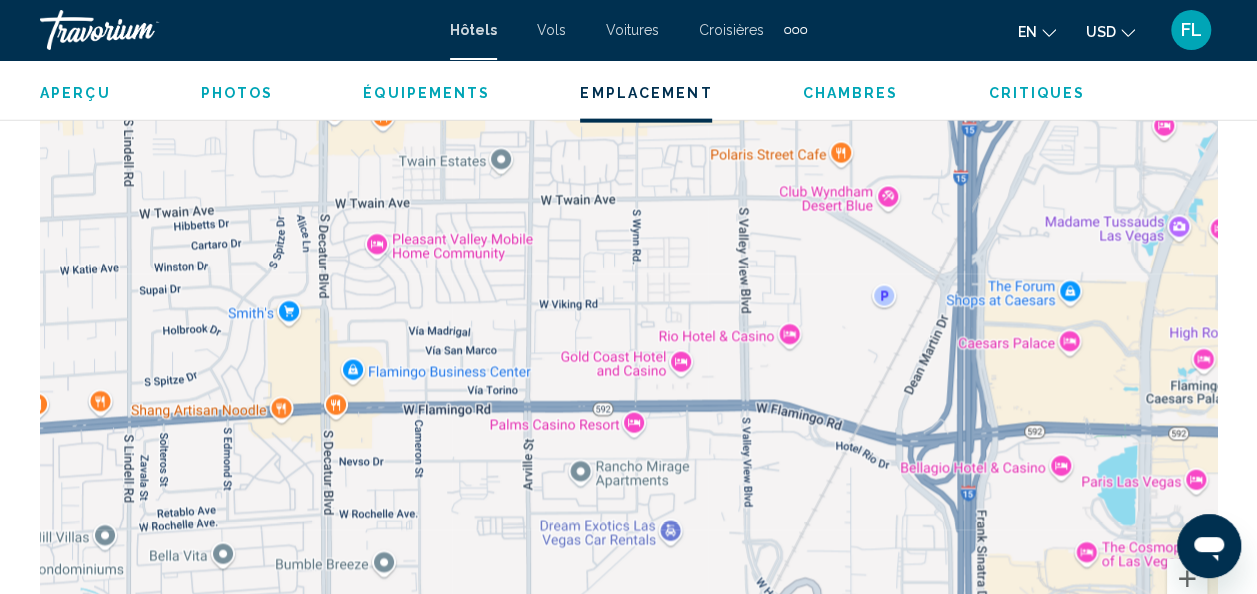 click on "Pour activer le glissement du marqueur avec le clavier, appuyez sur Alt+Entrée. Déplacez ensuite le marqueur à l’aide des touches fléchées. Pour terminer le glissement, appuyez sur la touche Entrée. Pour annuler, appuyez sur Échap." at bounding box center (628, 364) 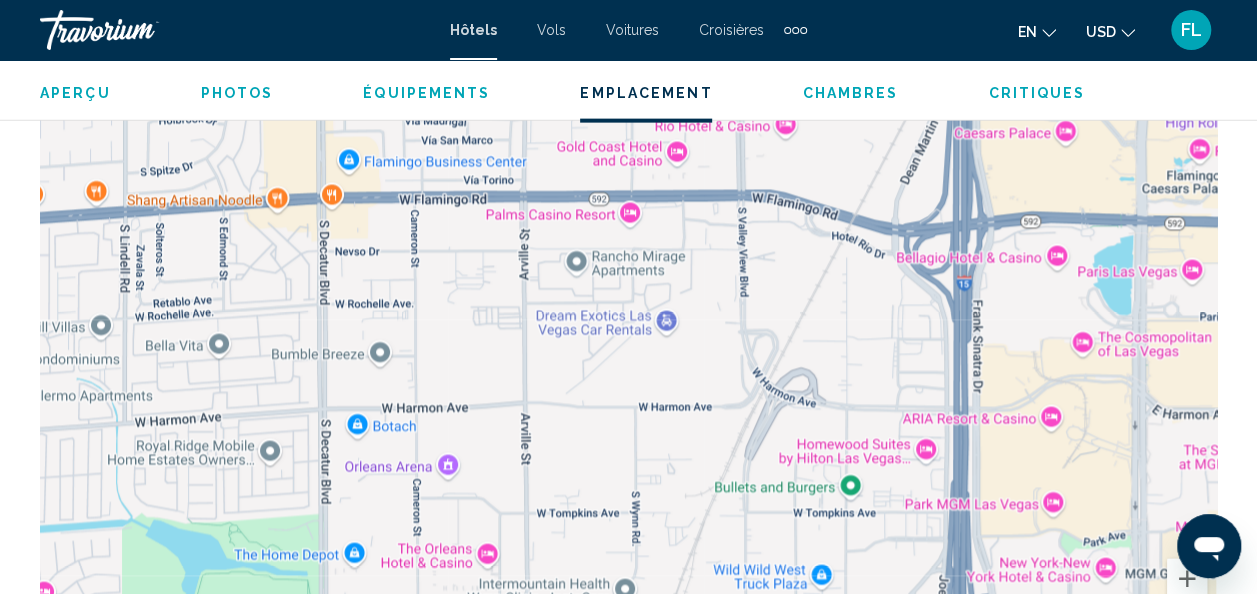 drag, startPoint x: 855, startPoint y: 403, endPoint x: 850, endPoint y: 190, distance: 213.05867 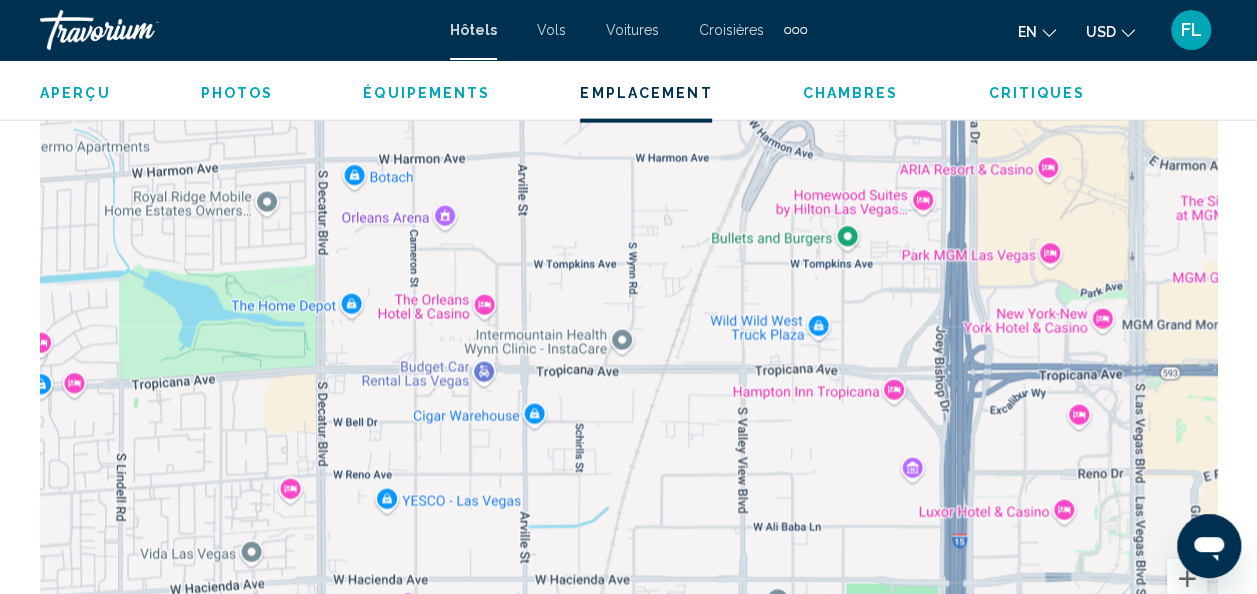 drag, startPoint x: 848, startPoint y: 456, endPoint x: 844, endPoint y: 204, distance: 252.03174 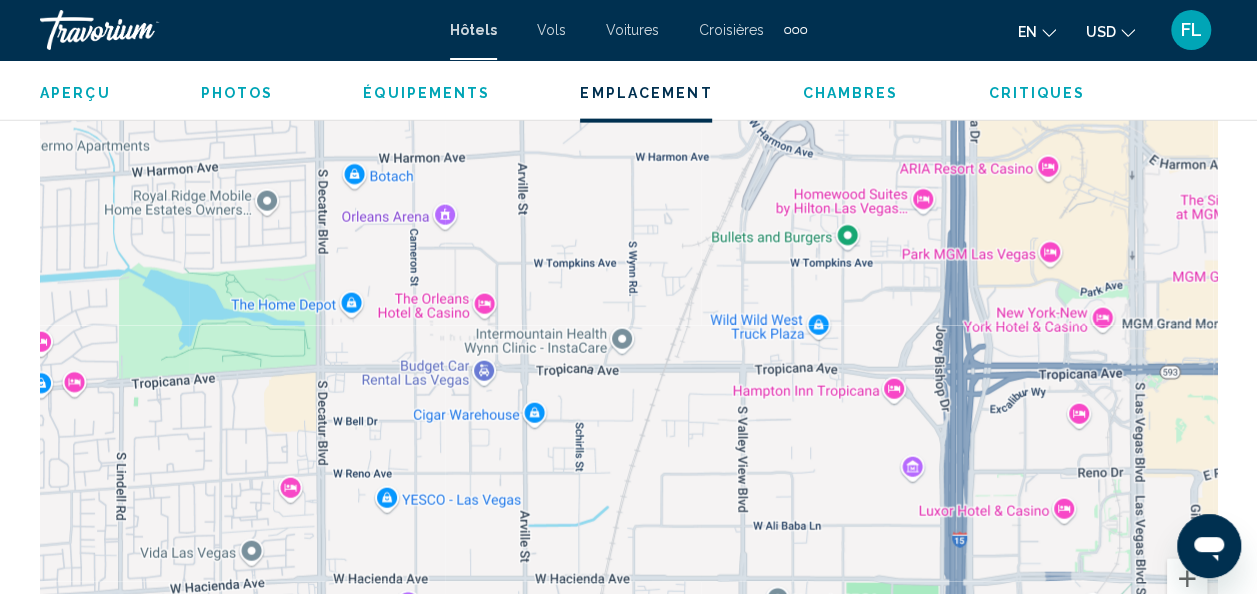 drag, startPoint x: 896, startPoint y: 480, endPoint x: 848, endPoint y: 278, distance: 207.62466 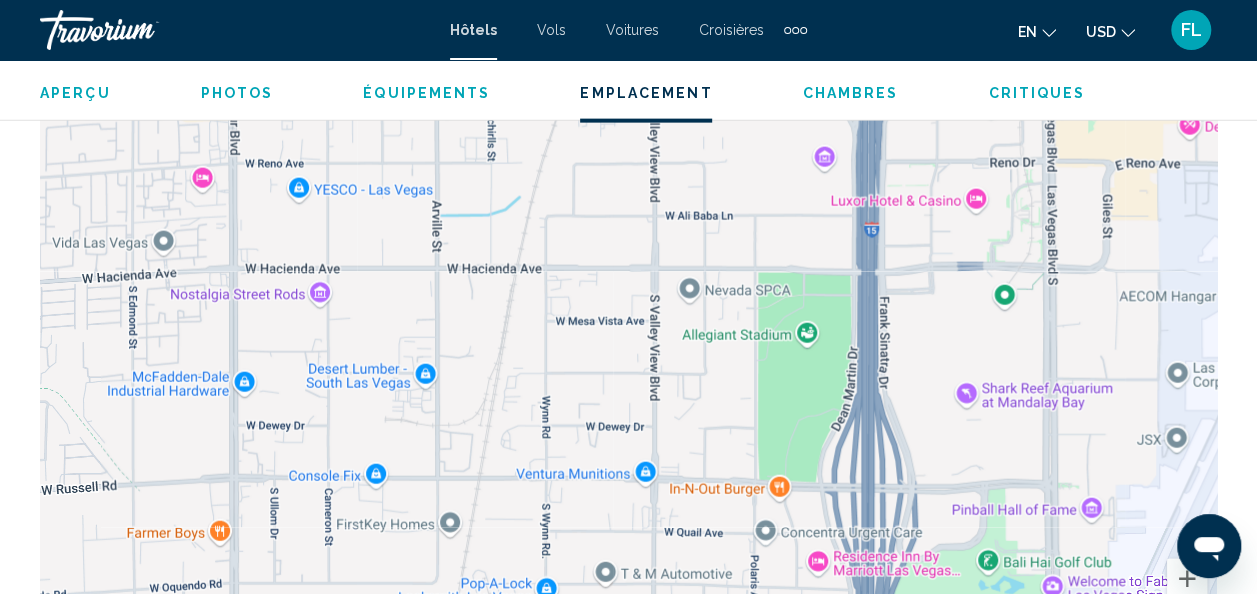 drag, startPoint x: 848, startPoint y: 278, endPoint x: 806, endPoint y: 156, distance: 129.02713 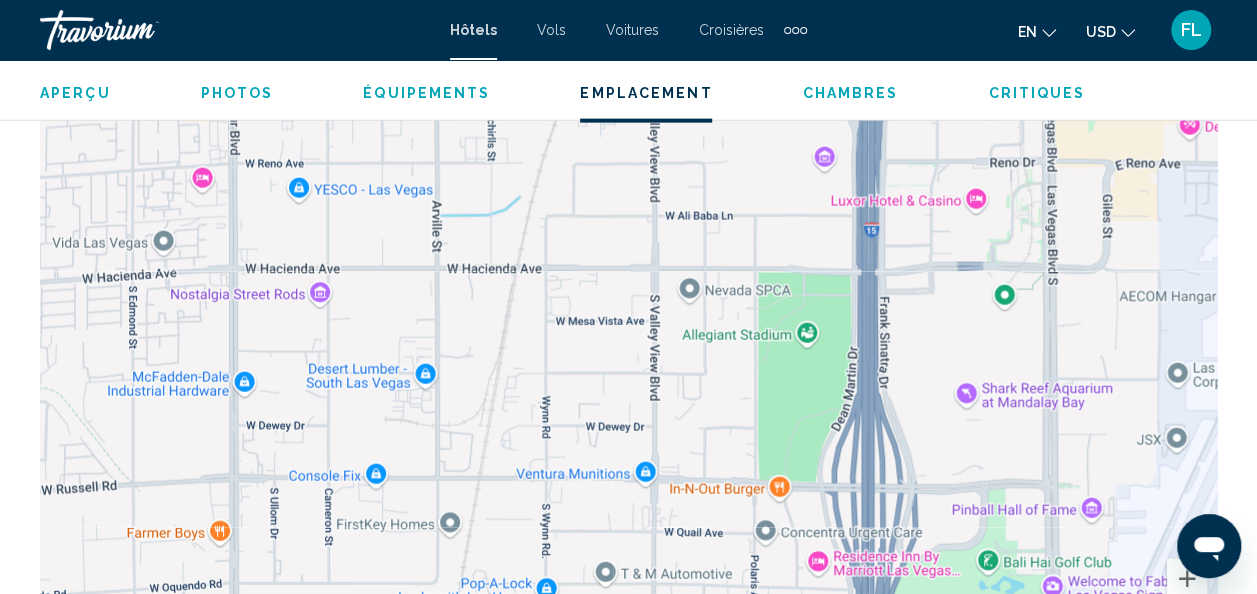 click on "Pour activer le glissement du marqueur avec le clavier, appuyez sur Alt+Entrée. Déplacez ensuite le marqueur à l’aide des touches fléchées. Pour terminer le glissement, appuyez sur la touche Entrée. Pour annuler, appuyez sur Échap." at bounding box center (628, 364) 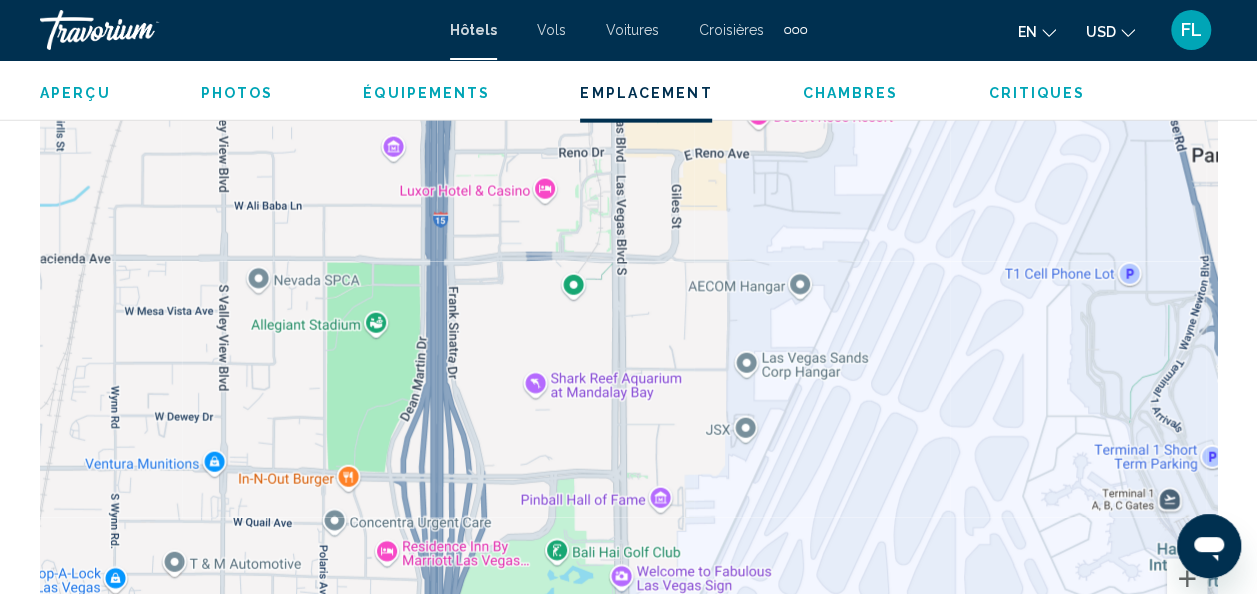 drag, startPoint x: 980, startPoint y: 418, endPoint x: 614, endPoint y: 456, distance: 367.96738 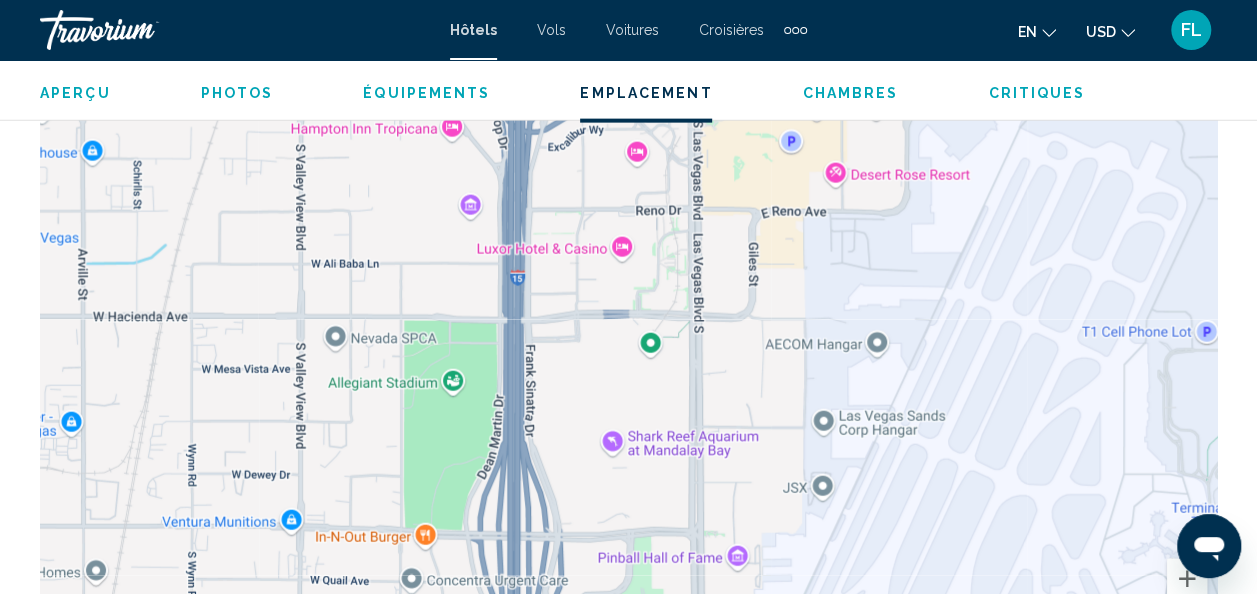 click on "Pour activer le glissement du marqueur avec le clavier, appuyez sur Alt+Entrée. Déplacez ensuite le marqueur à l’aide des touches fléchées. Pour terminer le glissement, appuyez sur la touche Entrée. Pour annuler, appuyez sur Échap." at bounding box center (628, 364) 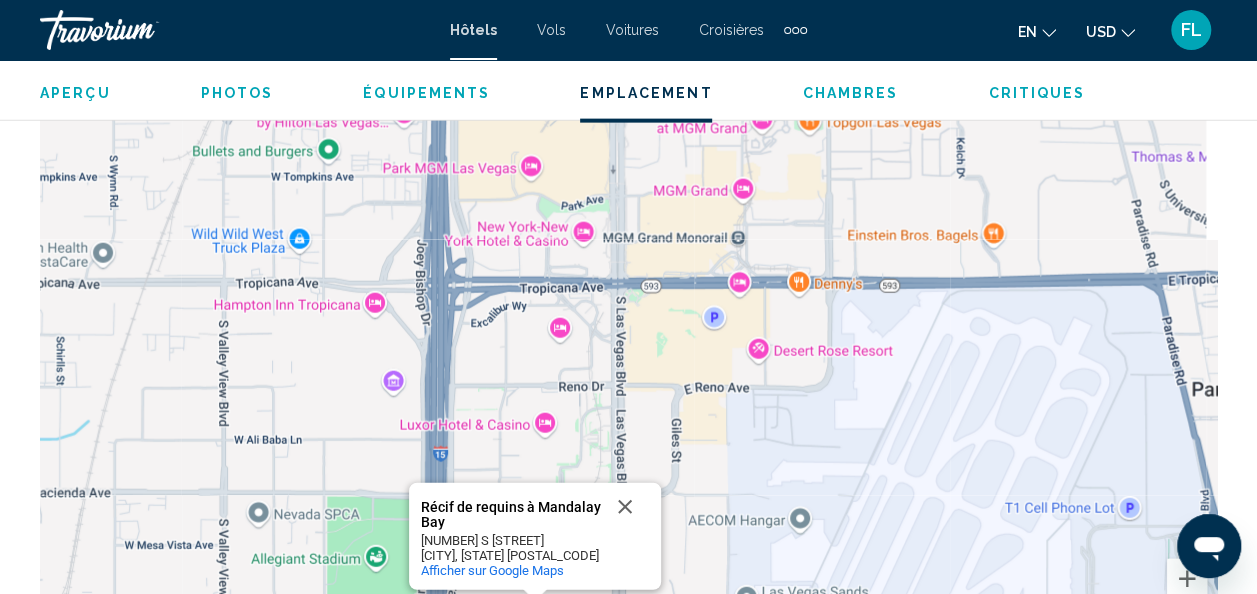 drag, startPoint x: 787, startPoint y: 394, endPoint x: 715, endPoint y: 512, distance: 138.23169 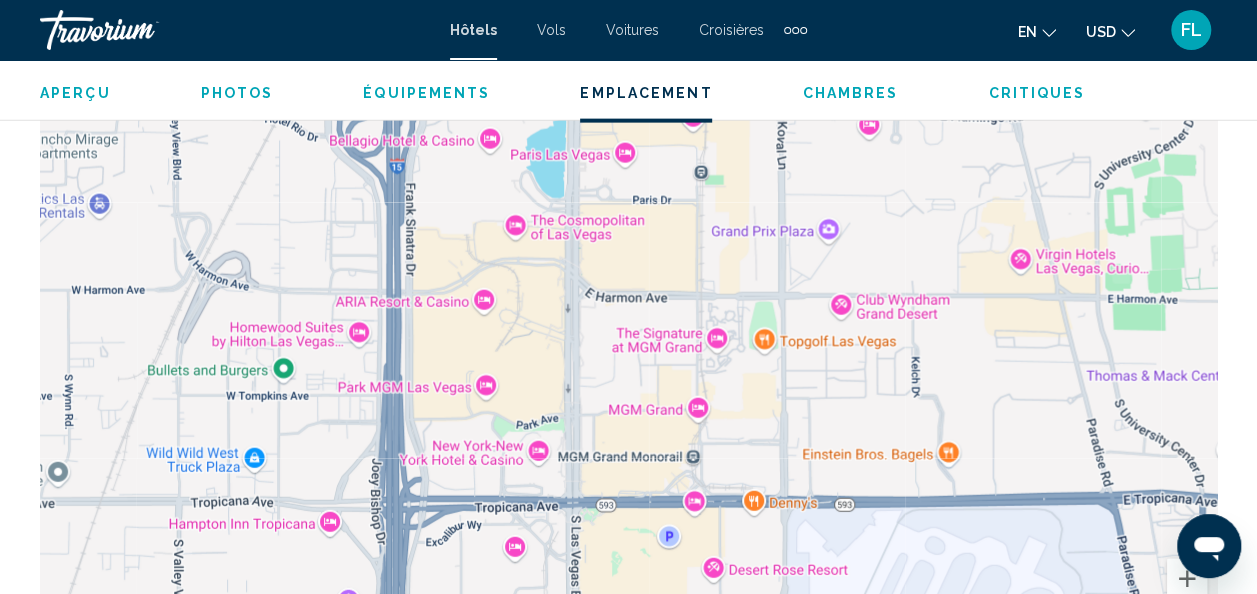 drag, startPoint x: 873, startPoint y: 404, endPoint x: 826, endPoint y: 530, distance: 134.48048 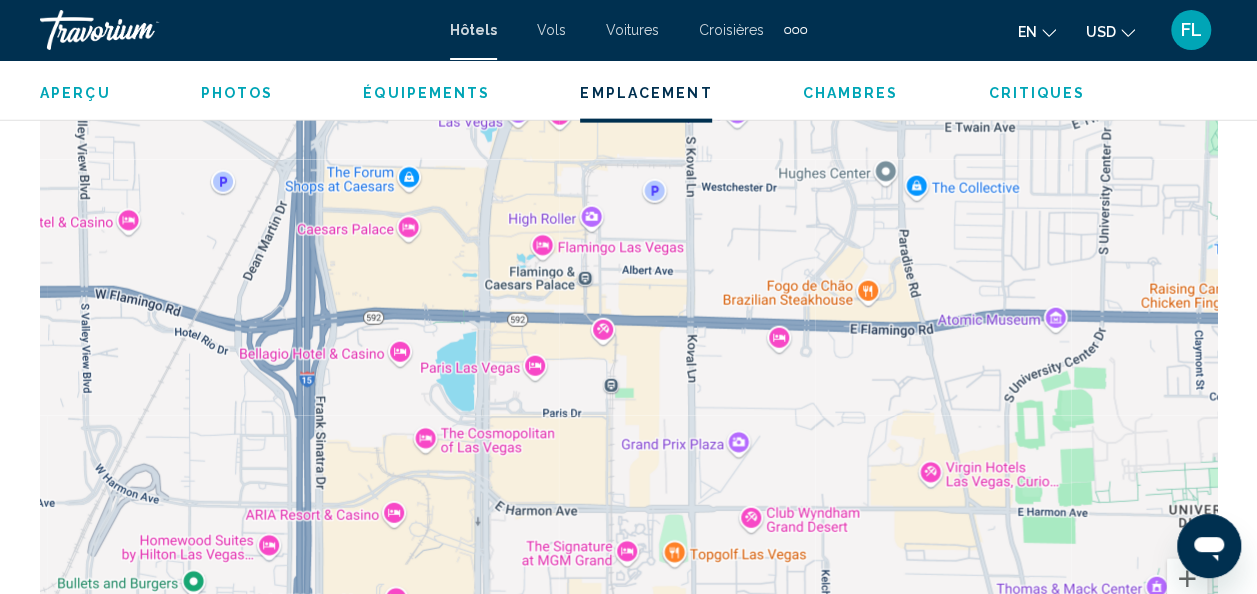 drag, startPoint x: 933, startPoint y: 298, endPoint x: 844, endPoint y: 529, distance: 247.55202 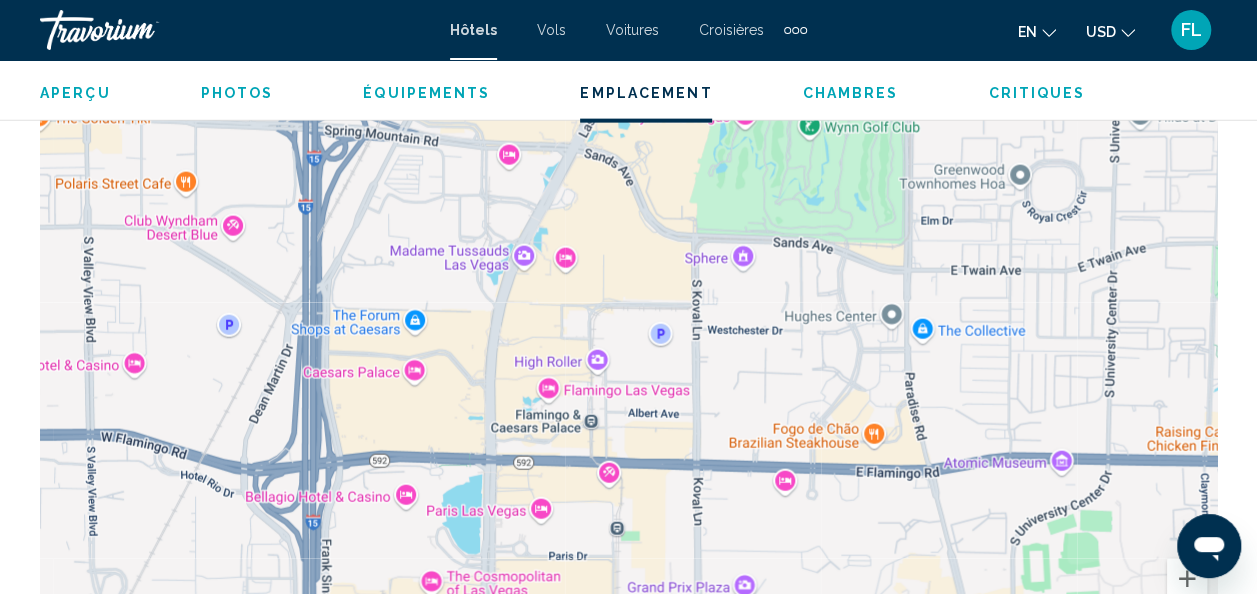 drag, startPoint x: 950, startPoint y: 365, endPoint x: 942, endPoint y: 533, distance: 168.19037 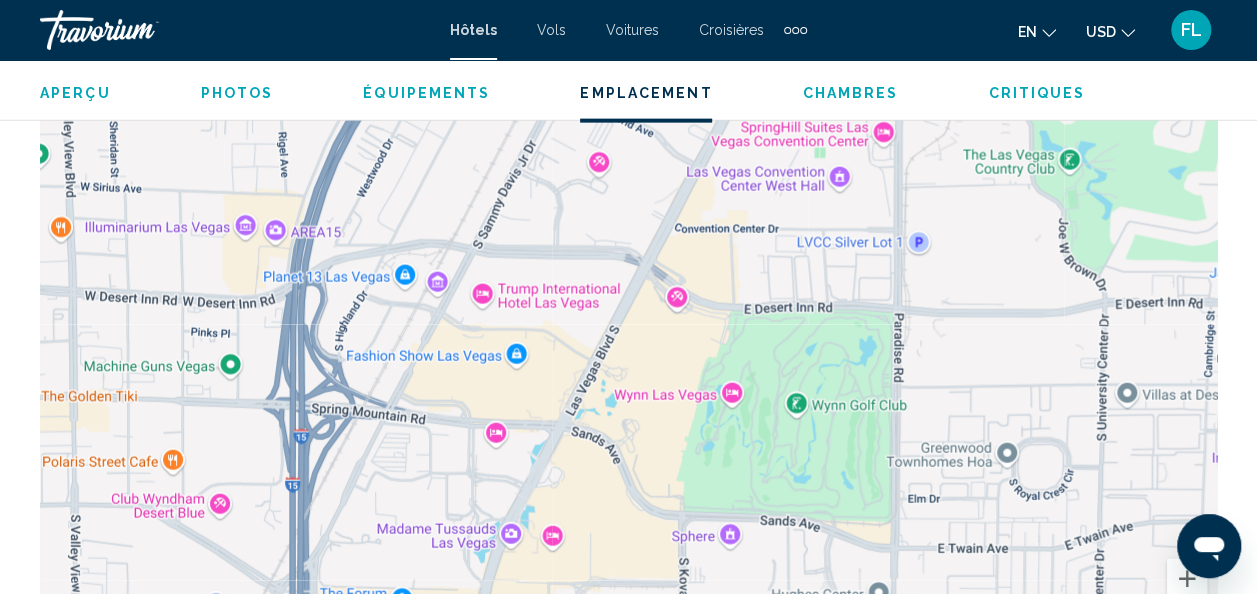 drag, startPoint x: 936, startPoint y: 298, endPoint x: 939, endPoint y: 537, distance: 239.01883 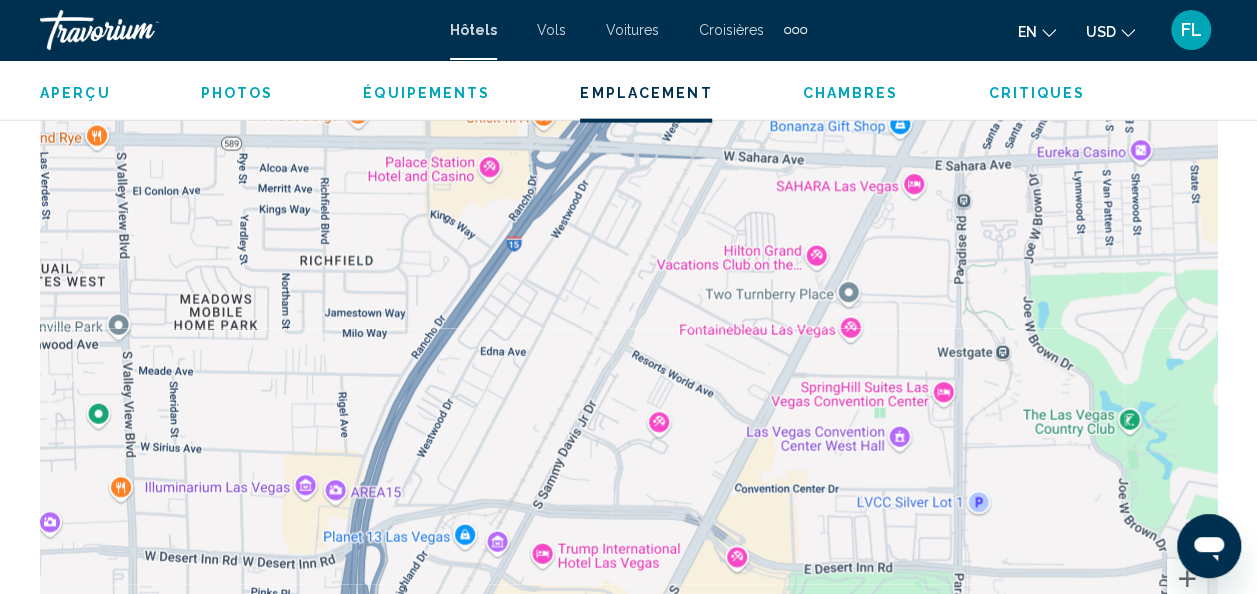 drag, startPoint x: 998, startPoint y: 298, endPoint x: 1070, endPoint y: 565, distance: 276.5375 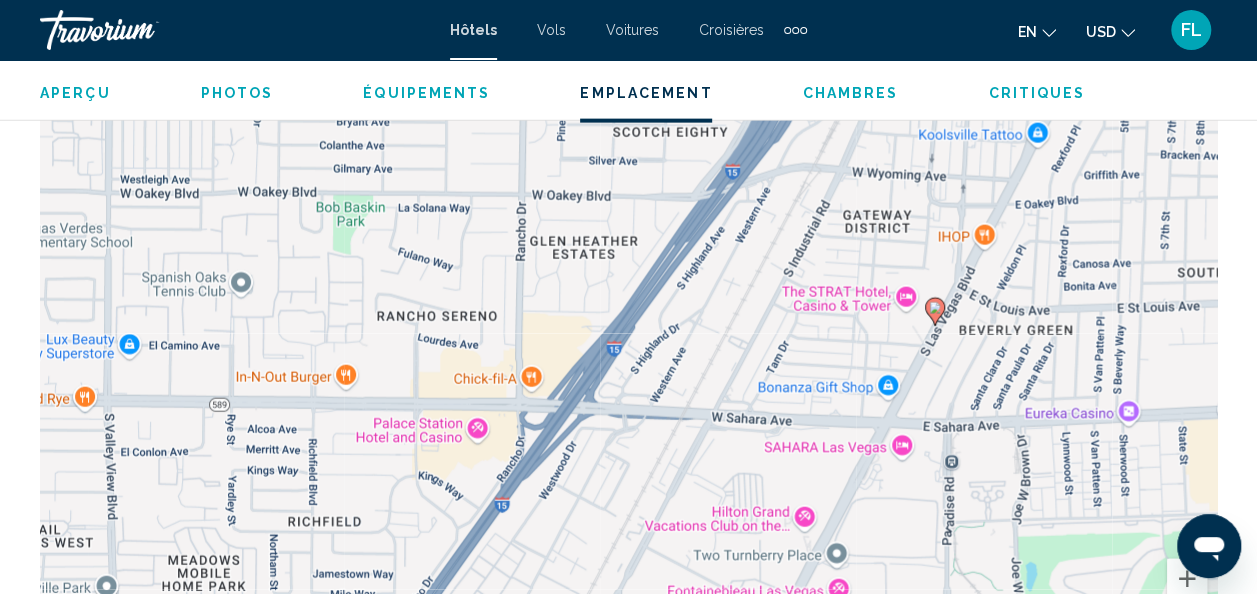 drag, startPoint x: 969, startPoint y: 314, endPoint x: 936, endPoint y: 560, distance: 248.20355 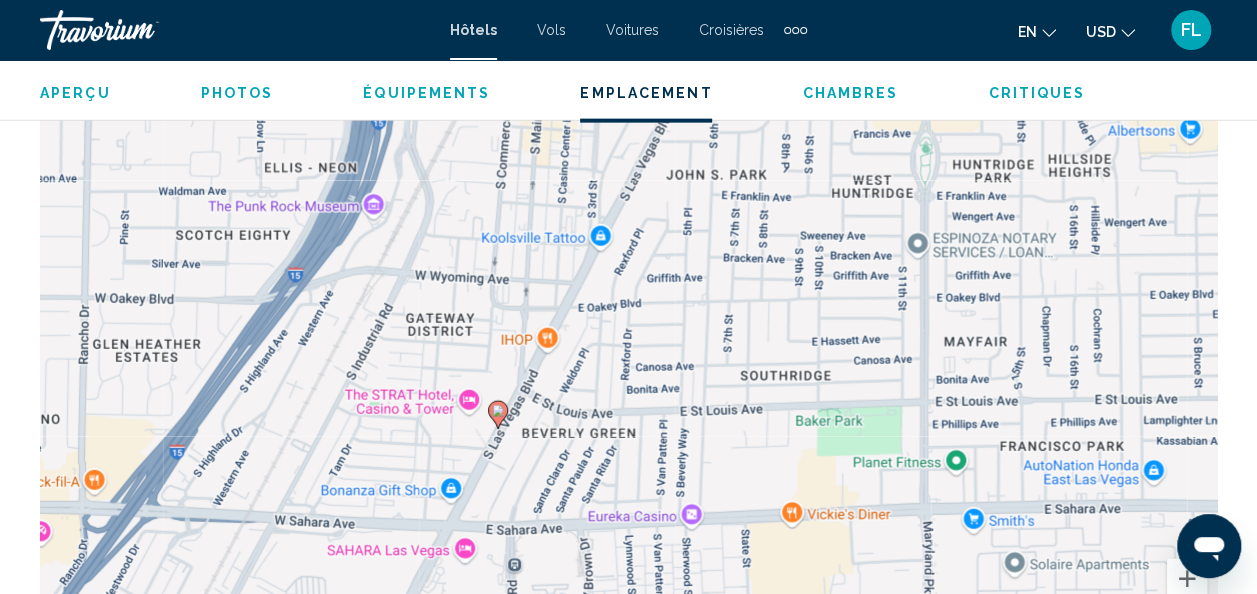 drag, startPoint x: 1068, startPoint y: 341, endPoint x: 632, endPoint y: 451, distance: 449.6621 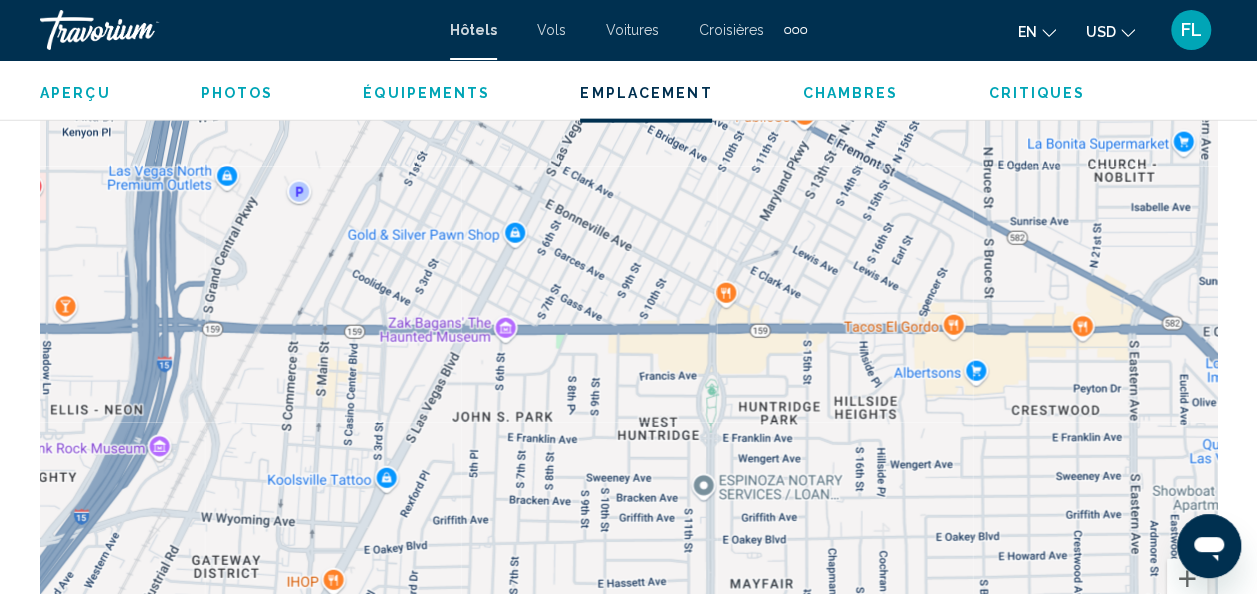 drag, startPoint x: 956, startPoint y: 292, endPoint x: 742, endPoint y: 538, distance: 326.0552 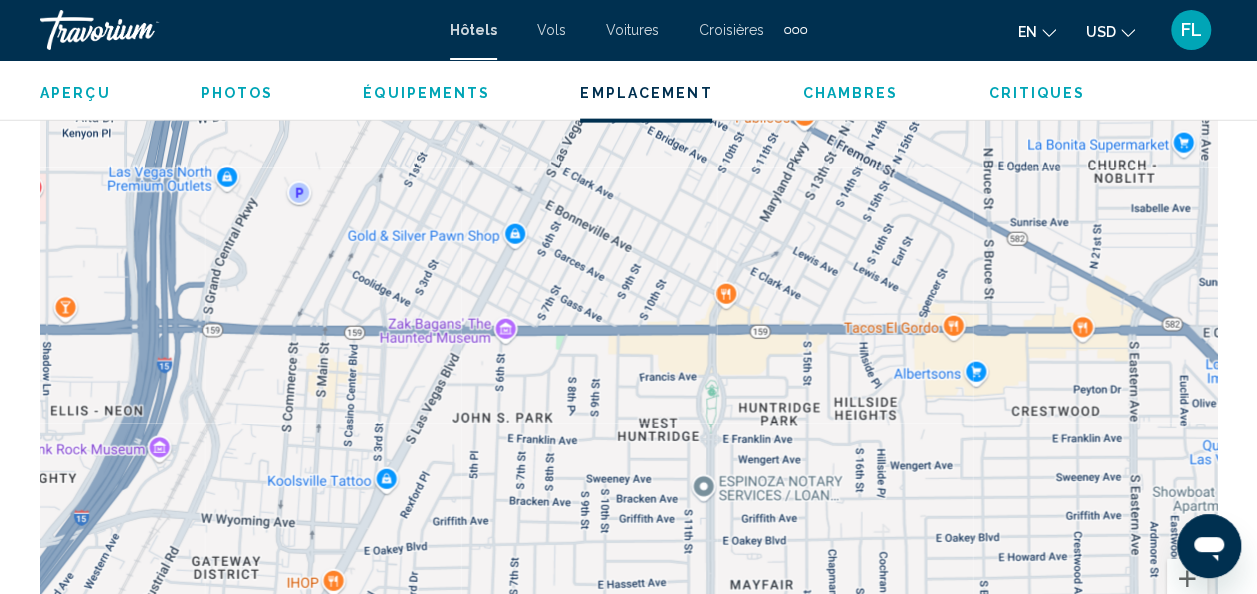 click on "Pour activer le glissement du marqueur avec le clavier, appuyez sur Alt+Entrée. Déplacez ensuite le marqueur à l’aide des touches fléchées. Pour terminer le glissement, appuyez sur la touche Entrée. Pour annuler, appuyez sur Échap.     Récif de requins à Mandalay Bay                     Shark Reef at Mandalay Bay                 3950 S Las Vegas Blvd Las Vegas, NV 89119             Afficher sur Google Maps" at bounding box center (628, 364) 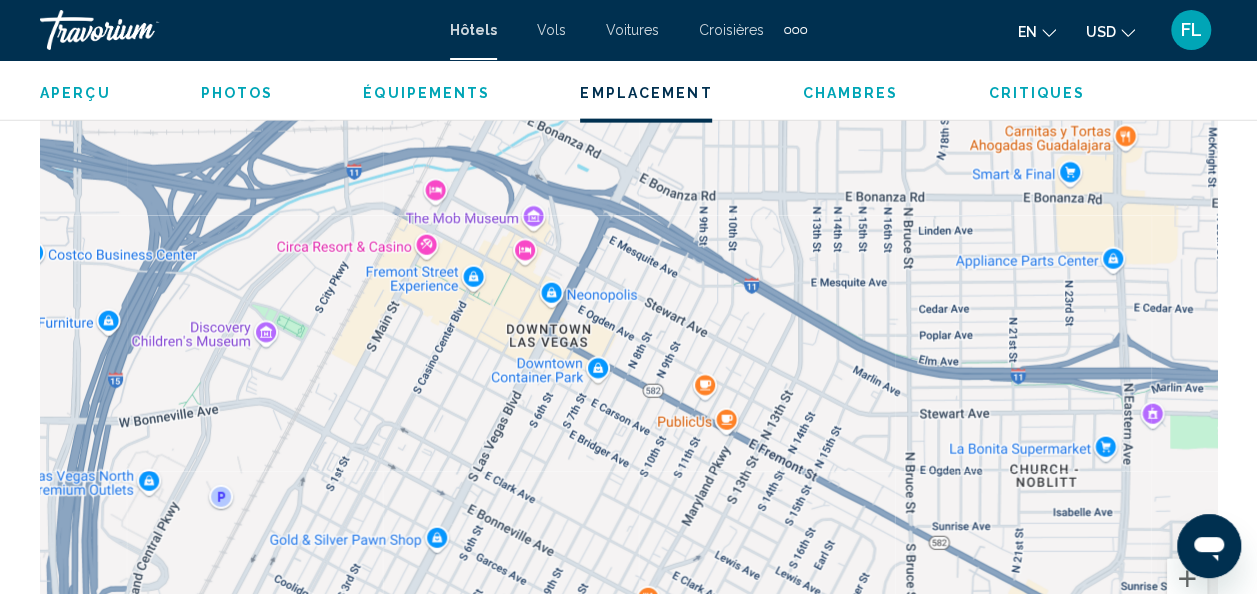 drag, startPoint x: 844, startPoint y: 286, endPoint x: 766, endPoint y: 592, distance: 315.78473 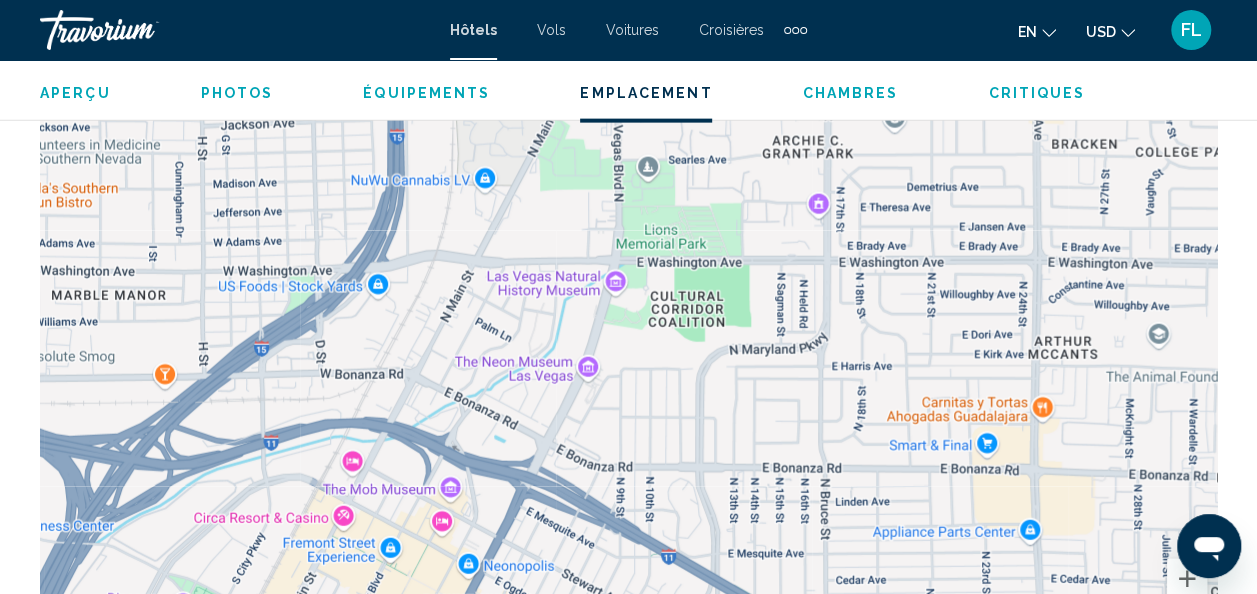 drag, startPoint x: 836, startPoint y: 330, endPoint x: 752, endPoint y: 600, distance: 282.76492 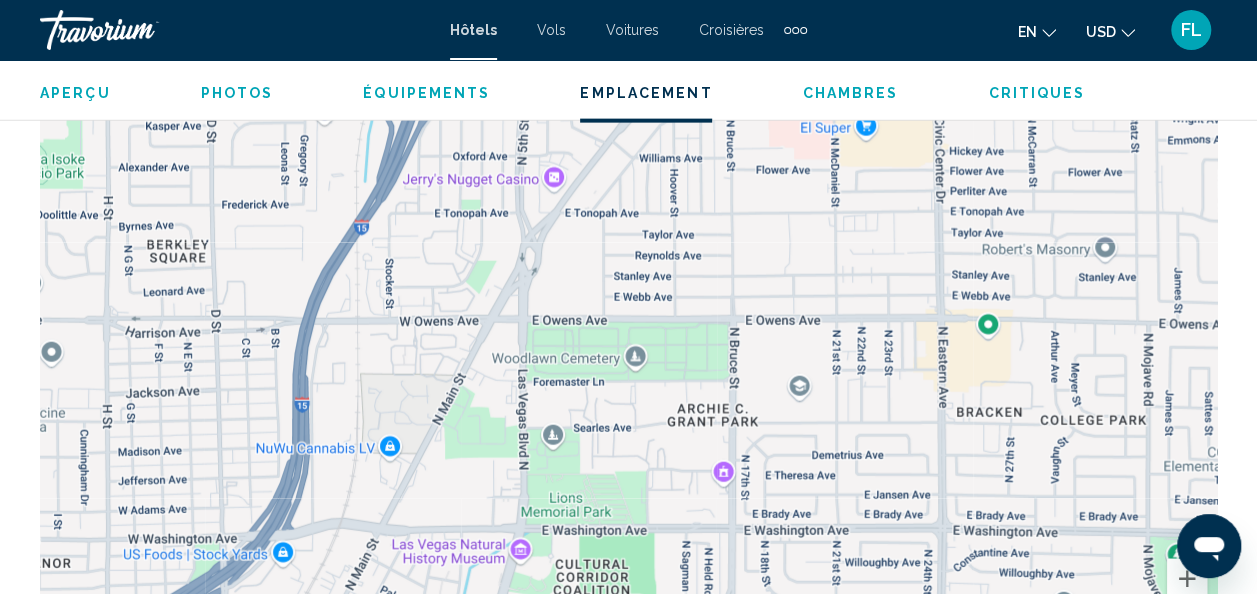 drag, startPoint x: 838, startPoint y: 339, endPoint x: 742, endPoint y: 614, distance: 291.27478 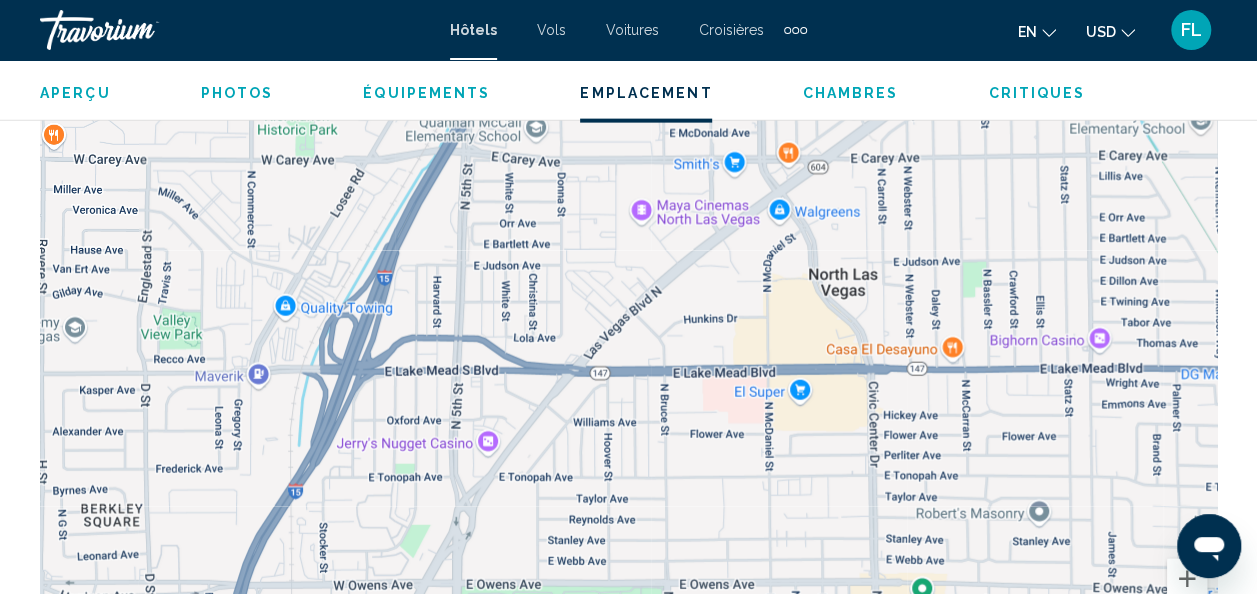 drag, startPoint x: 813, startPoint y: 361, endPoint x: 747, endPoint y: 632, distance: 278.92114 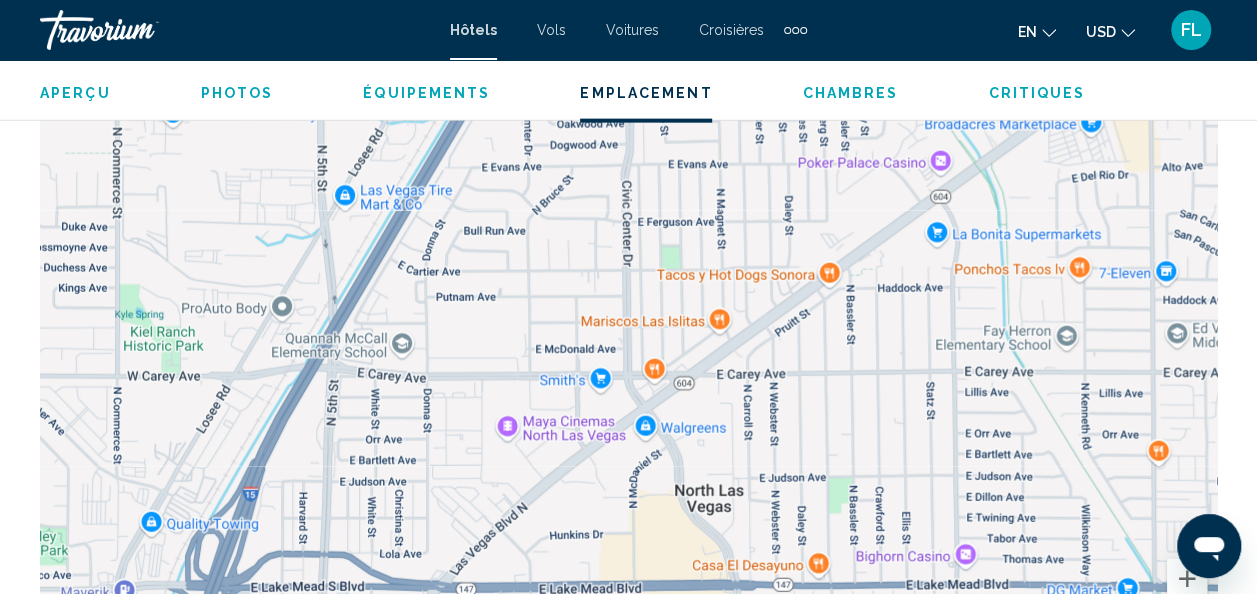 drag, startPoint x: 962, startPoint y: 304, endPoint x: 827, endPoint y: 526, distance: 259.82495 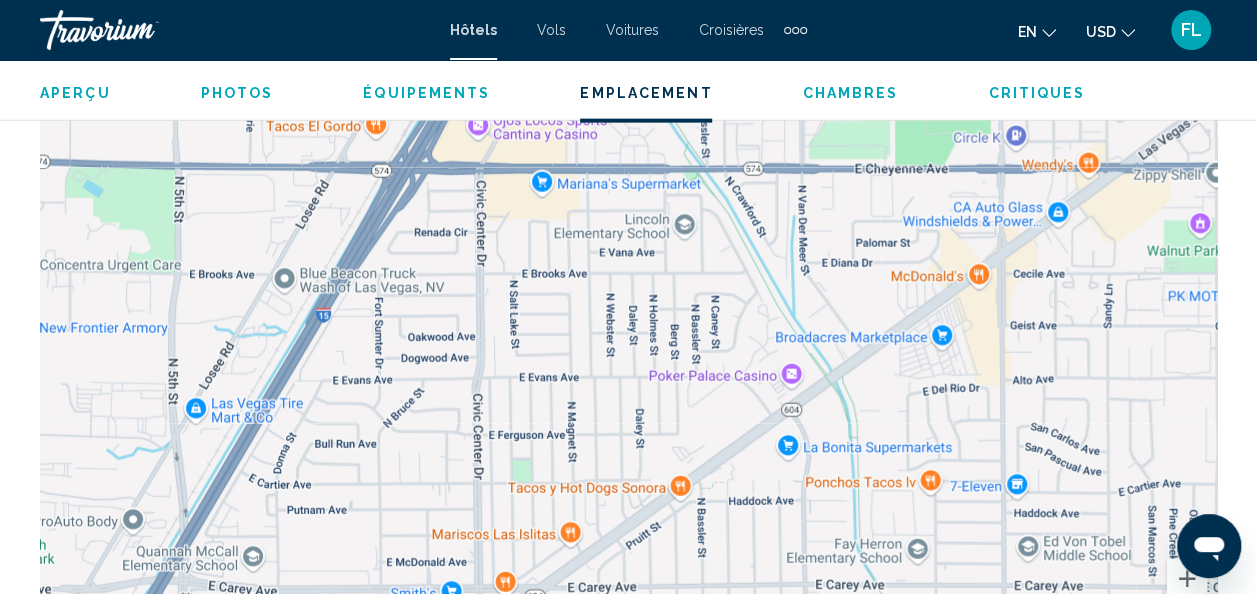 drag, startPoint x: 943, startPoint y: 336, endPoint x: 790, endPoint y: 554, distance: 266.3325 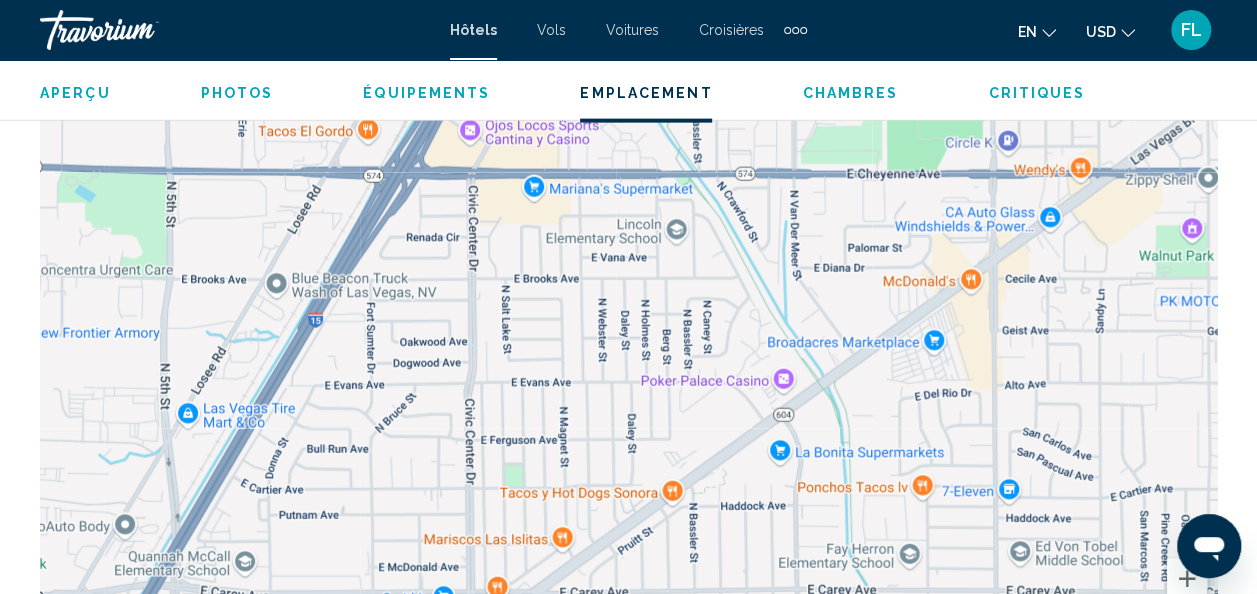 drag, startPoint x: 791, startPoint y: 528, endPoint x: 814, endPoint y: 467, distance: 65.192024 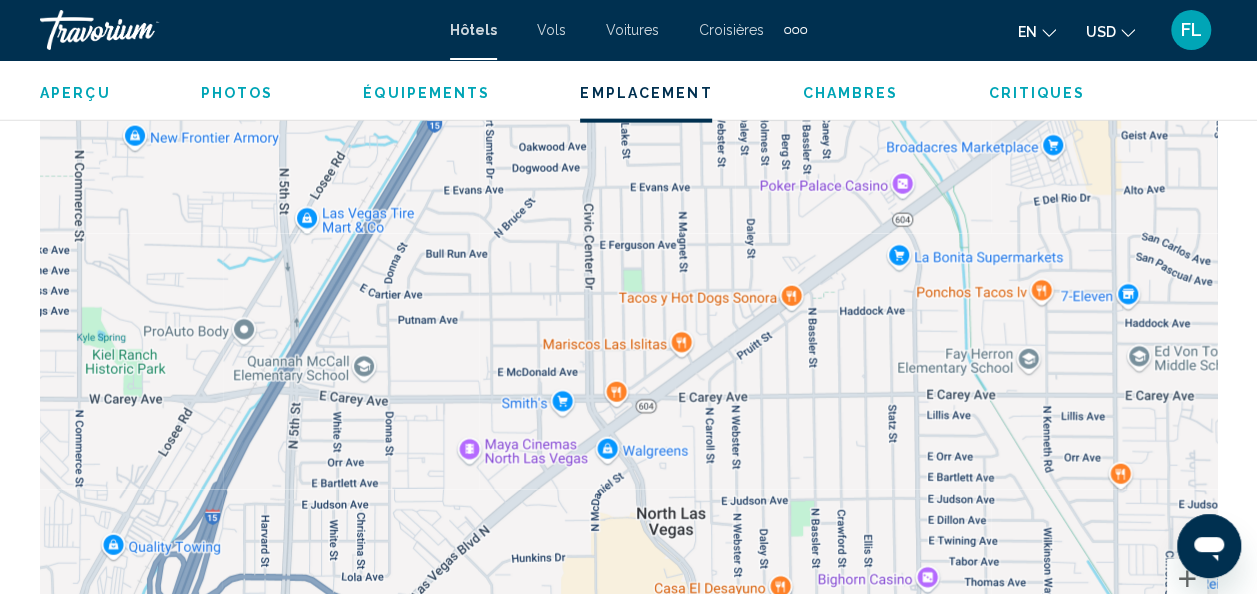 drag, startPoint x: 875, startPoint y: 444, endPoint x: 1011, endPoint y: 197, distance: 281.9663 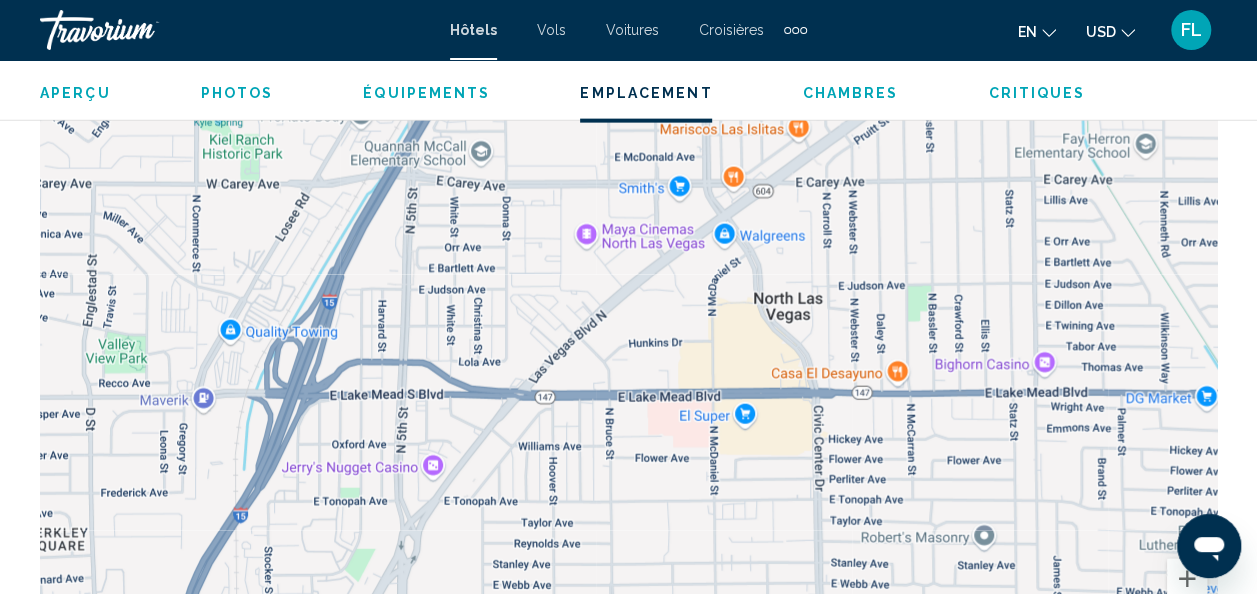 drag, startPoint x: 686, startPoint y: 542, endPoint x: 812, endPoint y: 257, distance: 311.61032 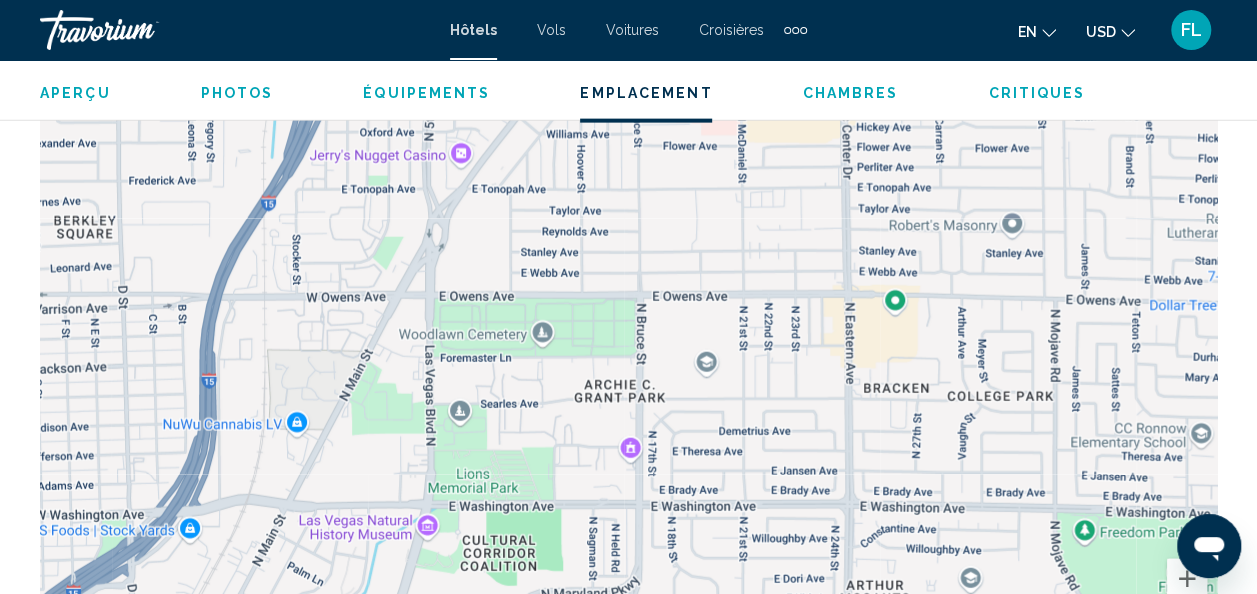 drag, startPoint x: 708, startPoint y: 534, endPoint x: 684, endPoint y: 209, distance: 325.88495 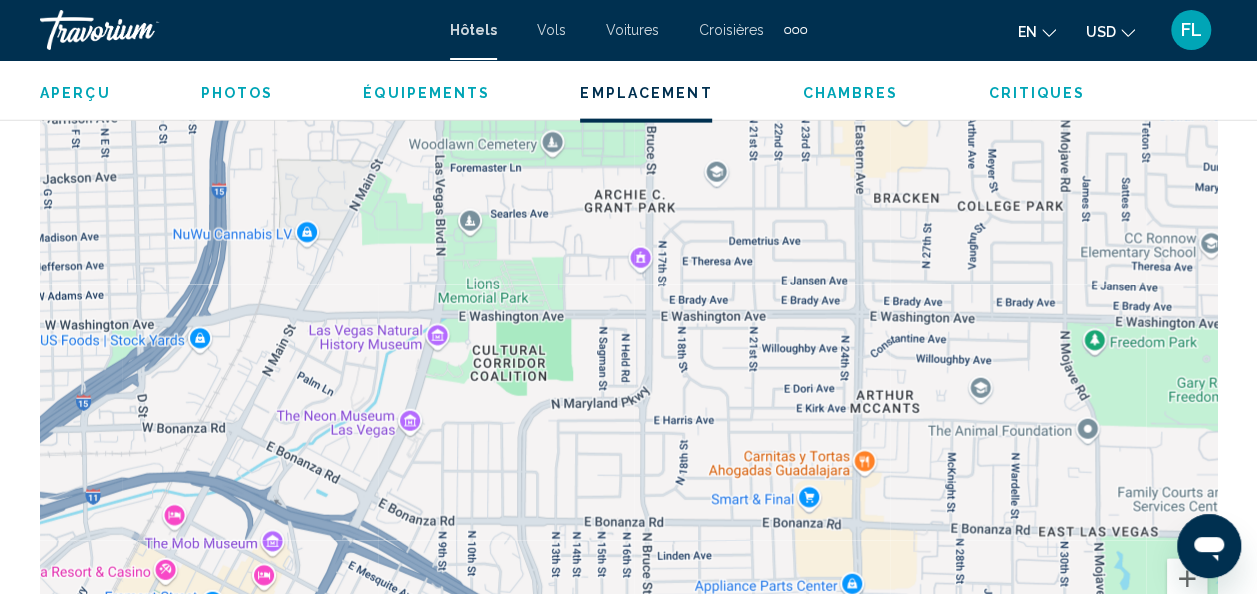 drag, startPoint x: 630, startPoint y: 504, endPoint x: 674, endPoint y: 211, distance: 296.28534 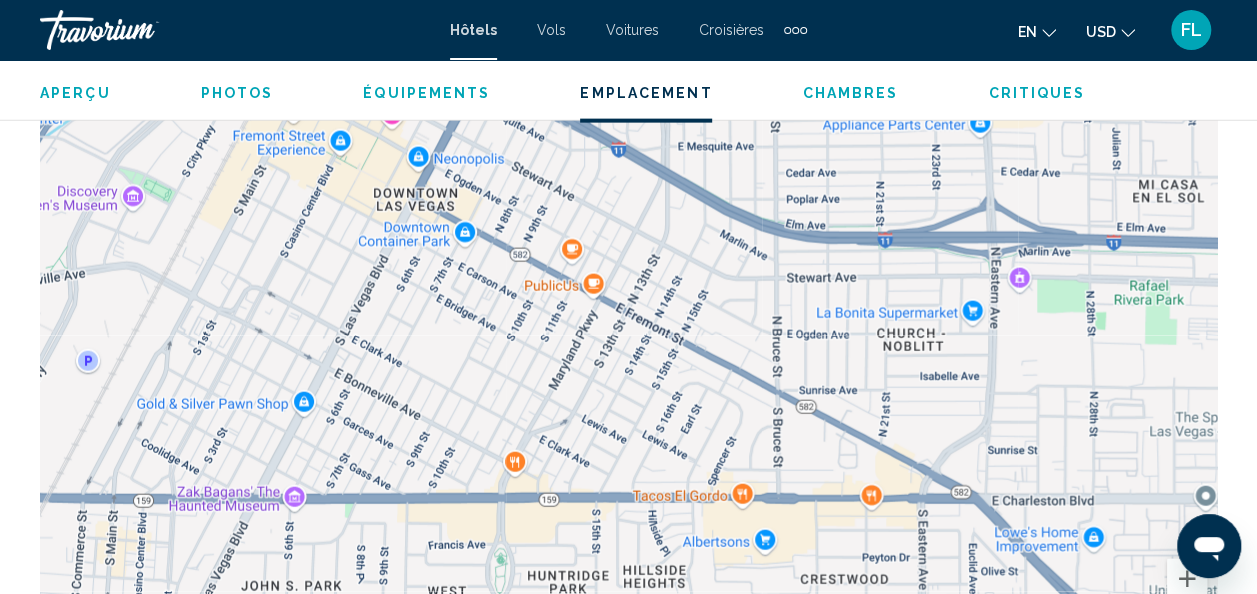 drag, startPoint x: 634, startPoint y: 417, endPoint x: 771, endPoint y: 234, distance: 228.60008 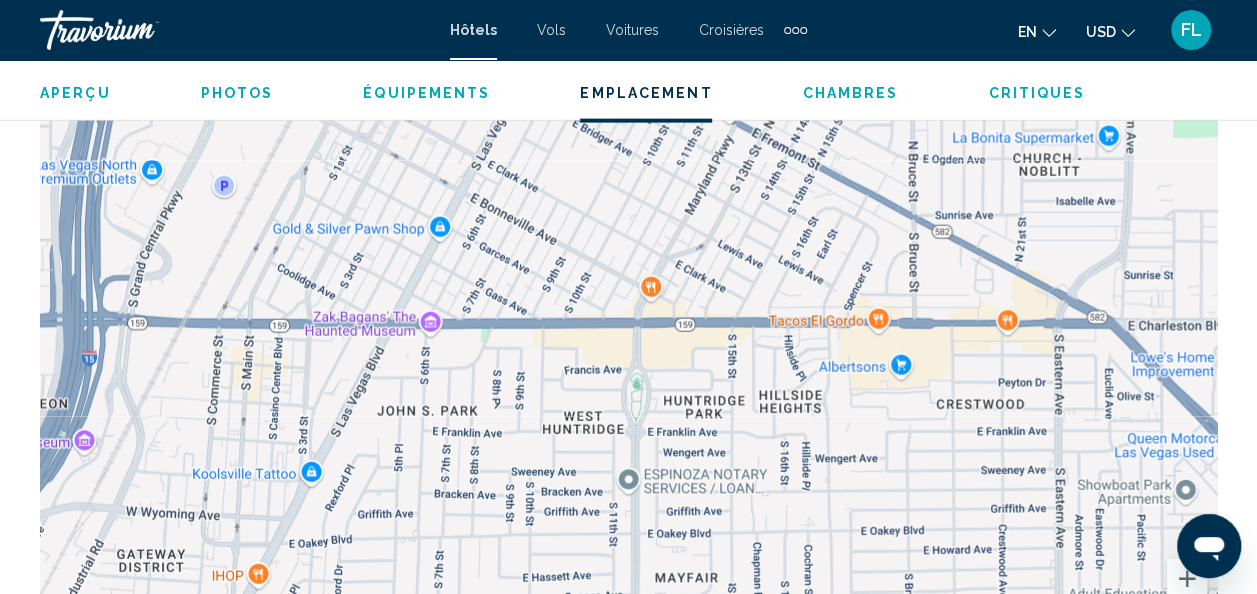 drag, startPoint x: 474, startPoint y: 488, endPoint x: 654, endPoint y: 256, distance: 293.63922 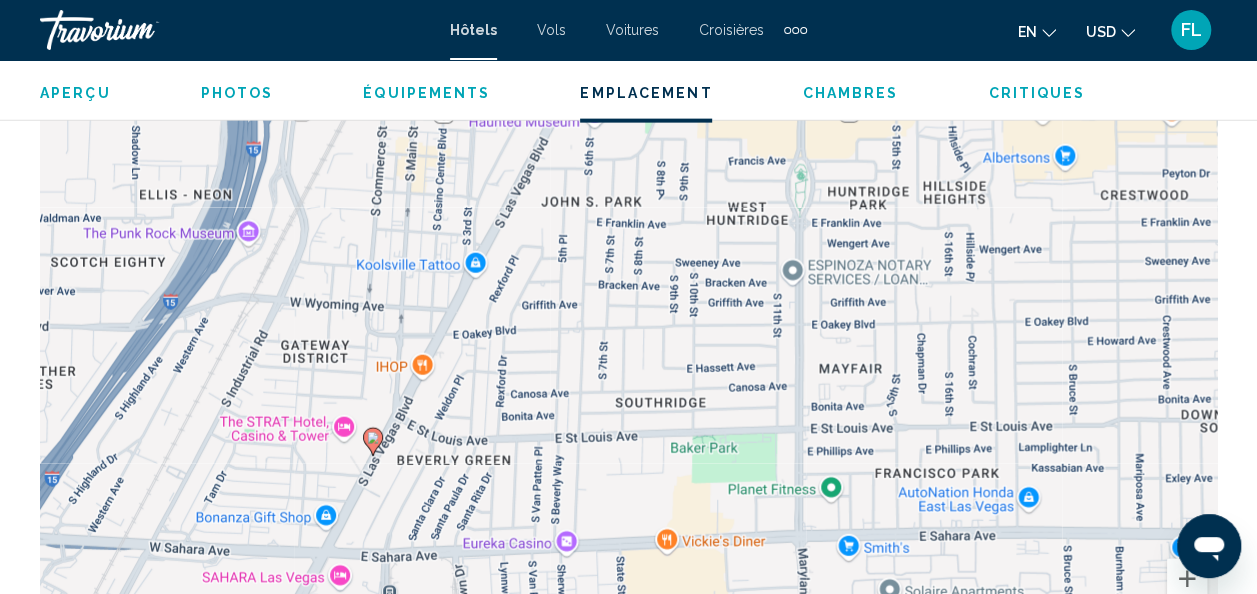 click on "Aperçu" at bounding box center (75, 93) 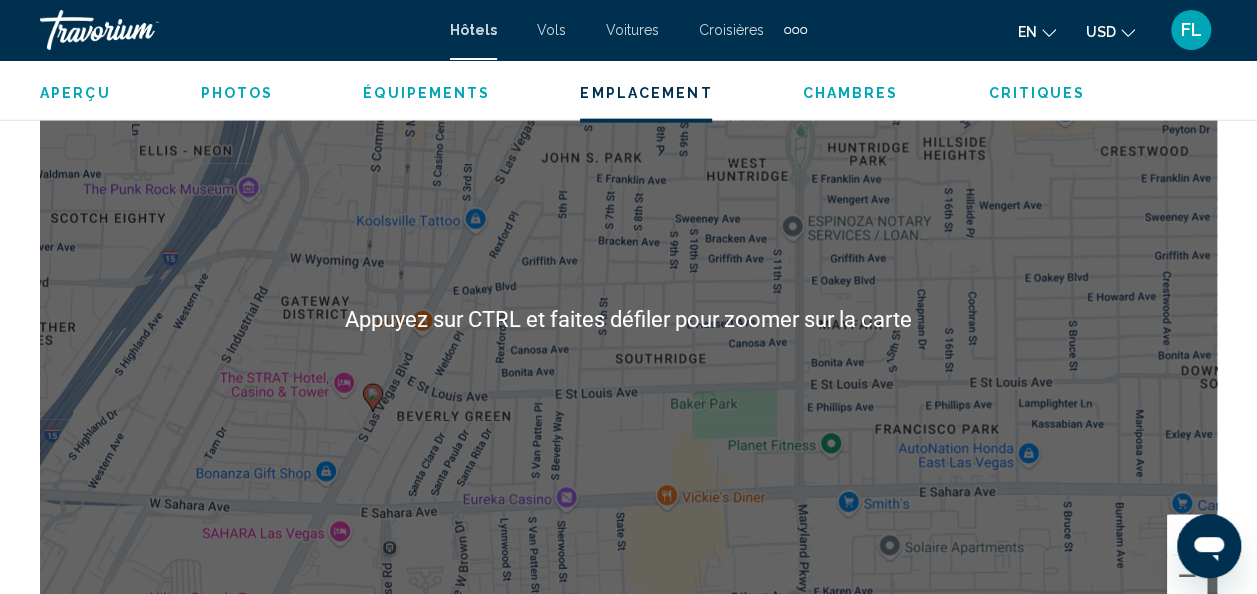 scroll, scrollTop: 2195, scrollLeft: 0, axis: vertical 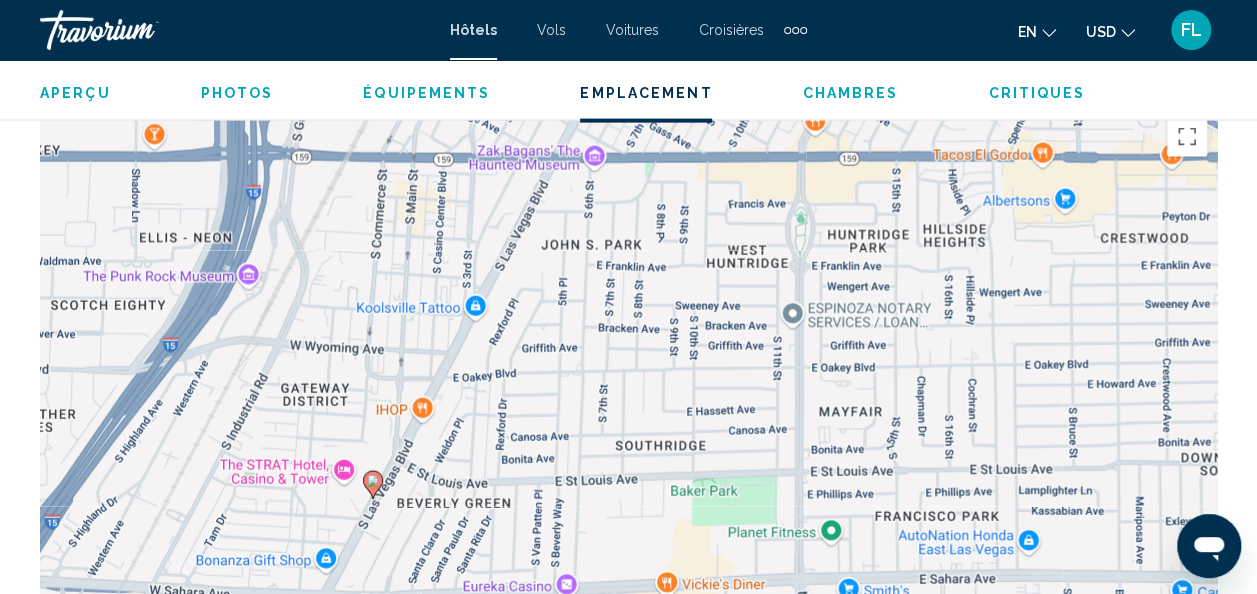 click on "Pour activer le glissement du marqueur avec le clavier, appuyez sur Alt+Entrée. Déplacez ensuite le marqueur à l’aide des touches fléchées. Pour terminer le glissement, appuyez sur la touche Entrée. Pour annuler, appuyez sur Échap.     Récif de requins à Mandalay Bay                     Shark Reef at Mandalay Bay                 3950 S Las Vegas Blvd Las Vegas, NV 89119             Afficher sur Google Maps" at bounding box center (628, 407) 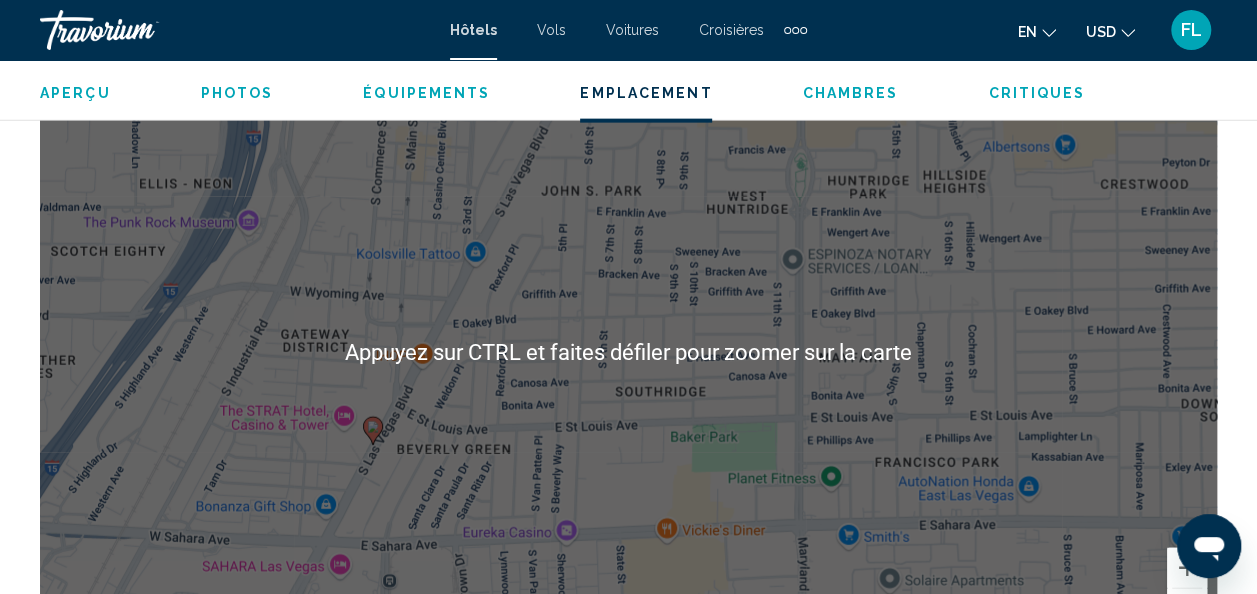 scroll, scrollTop: 2295, scrollLeft: 0, axis: vertical 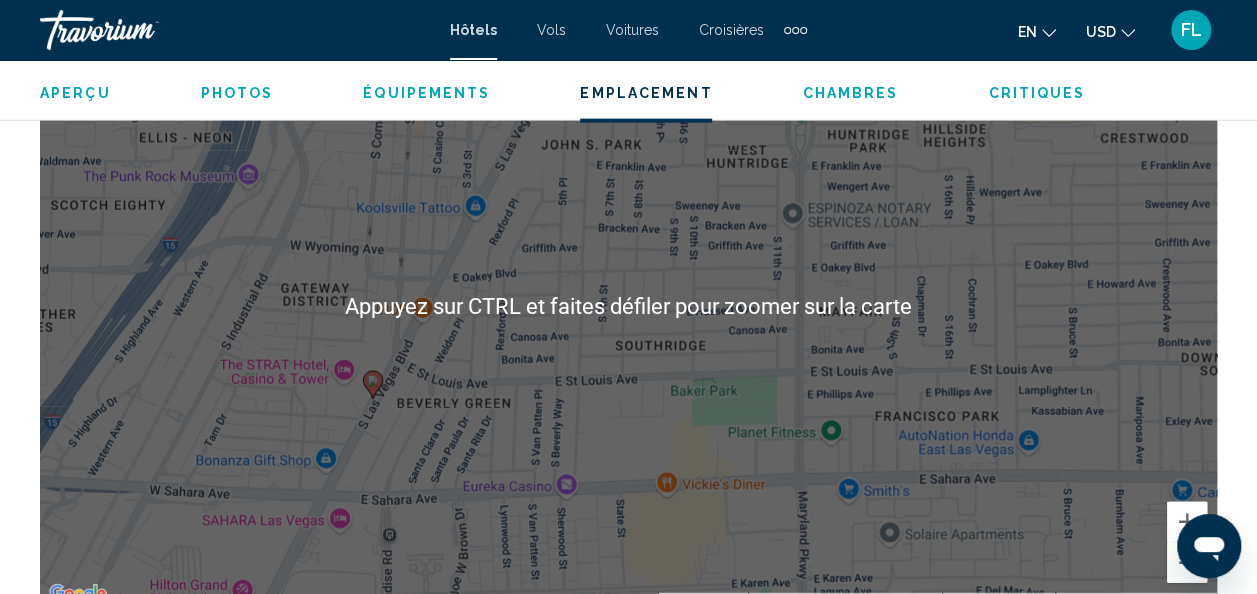 click on "Pour activer le glissement du marqueur avec le clavier, appuyez sur Alt+Entrée. Déplacez ensuite le marqueur à l’aide des touches fléchées. Pour terminer le glissement, appuyez sur la touche Entrée. Pour annuler, appuyez sur Échap.     Récif de requins à Mandalay Bay                     Shark Reef at Mandalay Bay                 3950 S Las Vegas Blvd Las Vegas, NV 89119             Afficher sur Google Maps" at bounding box center (628, 307) 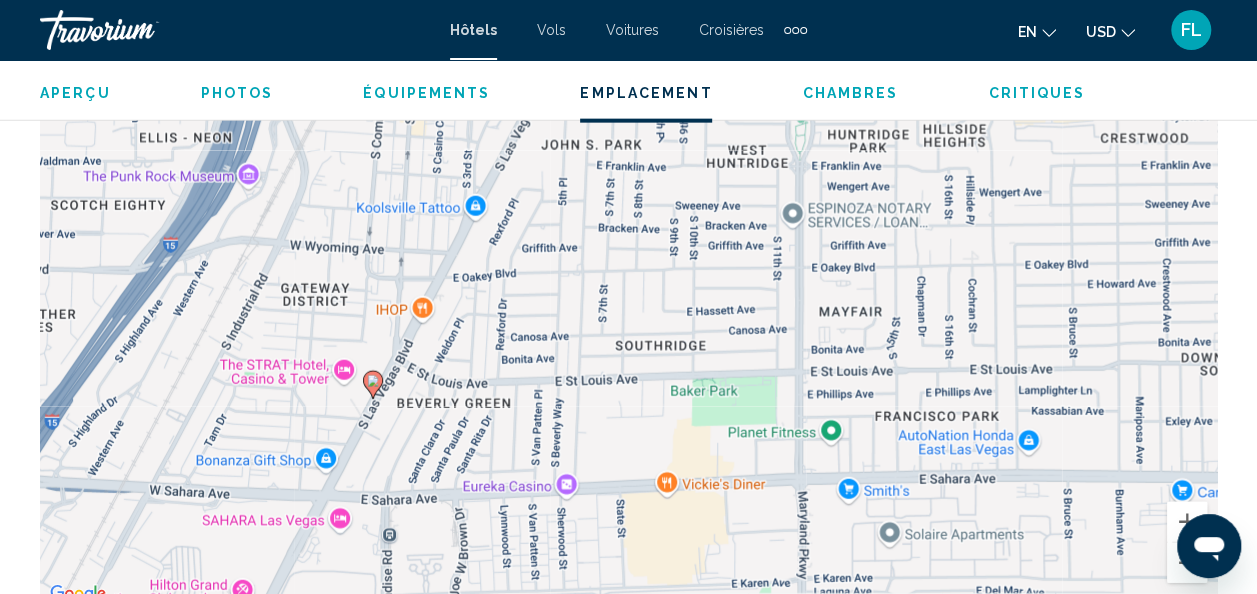 click 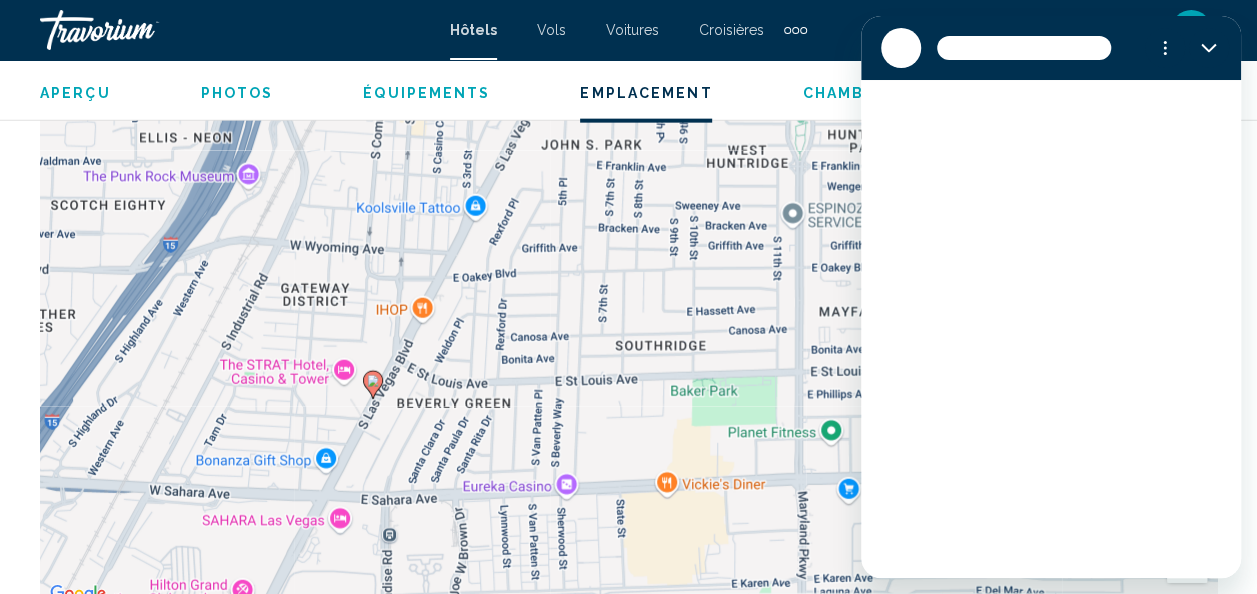 scroll, scrollTop: 0, scrollLeft: 0, axis: both 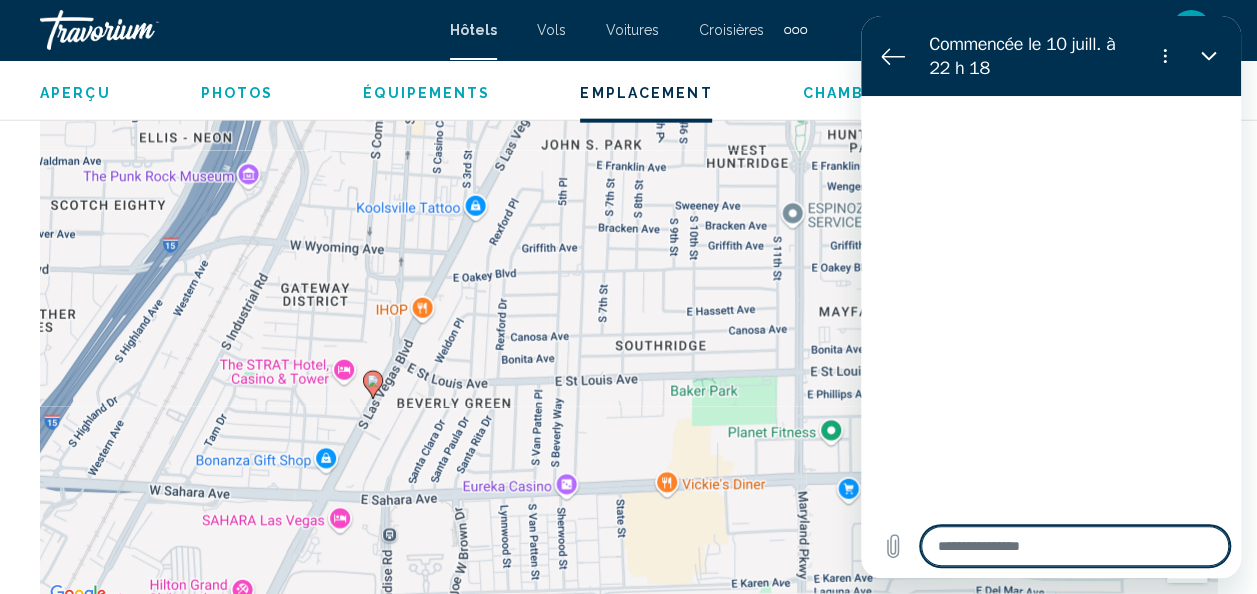 type on "*" 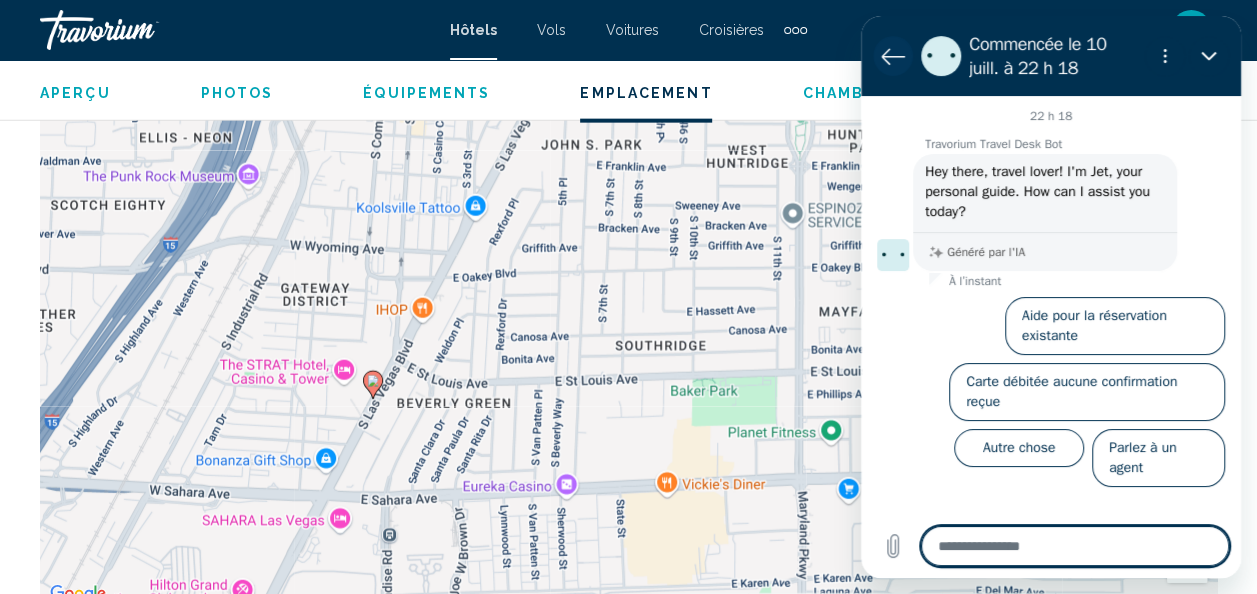 click 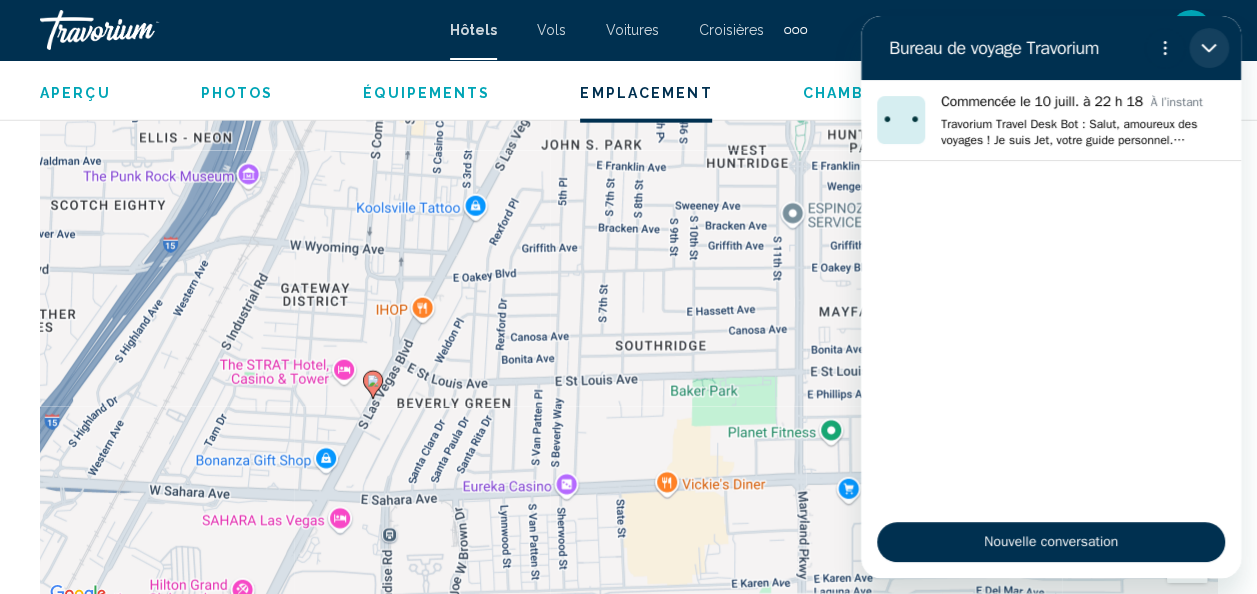click 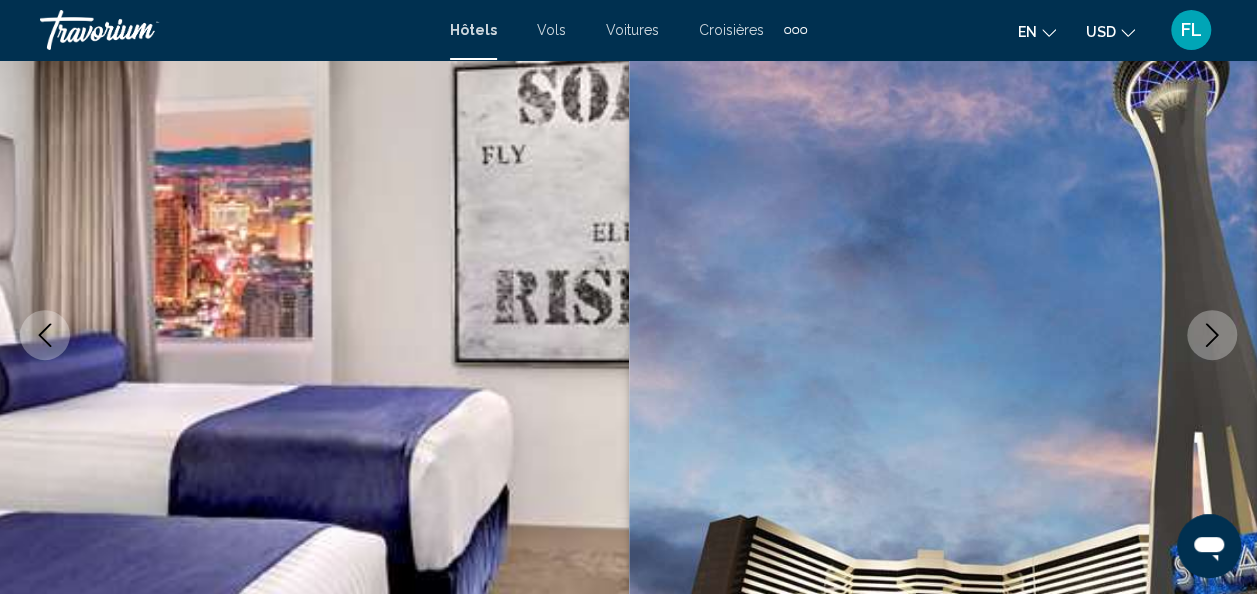 scroll, scrollTop: 0, scrollLeft: 0, axis: both 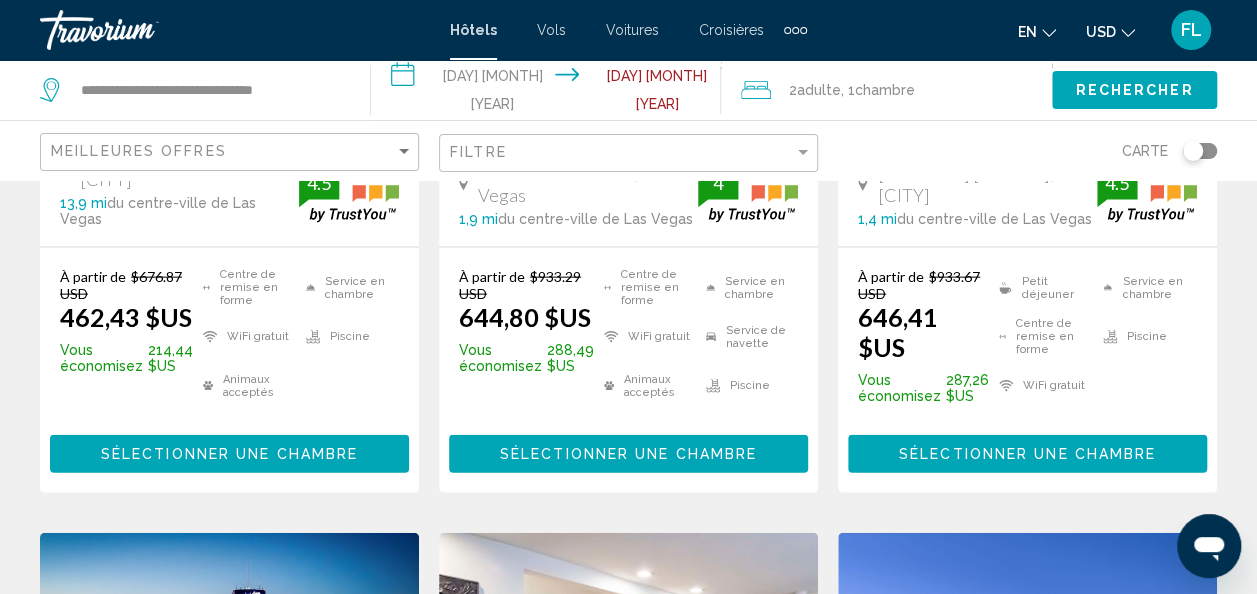 click on "Sélectionner une chambre" at bounding box center (628, 453) 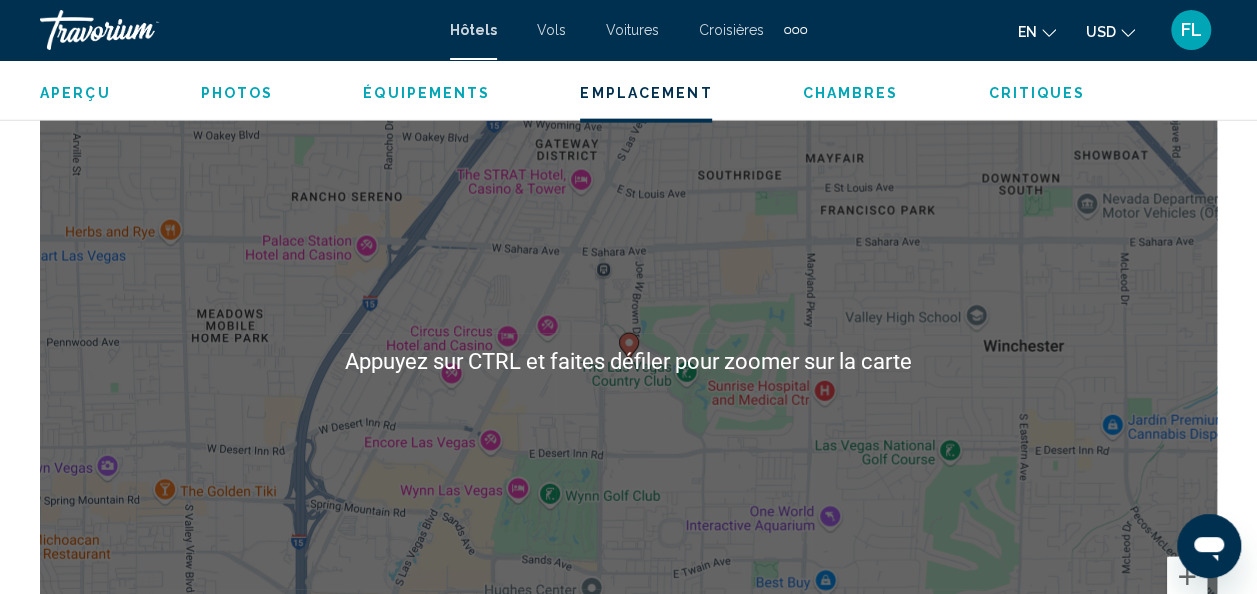 scroll, scrollTop: 2338, scrollLeft: 0, axis: vertical 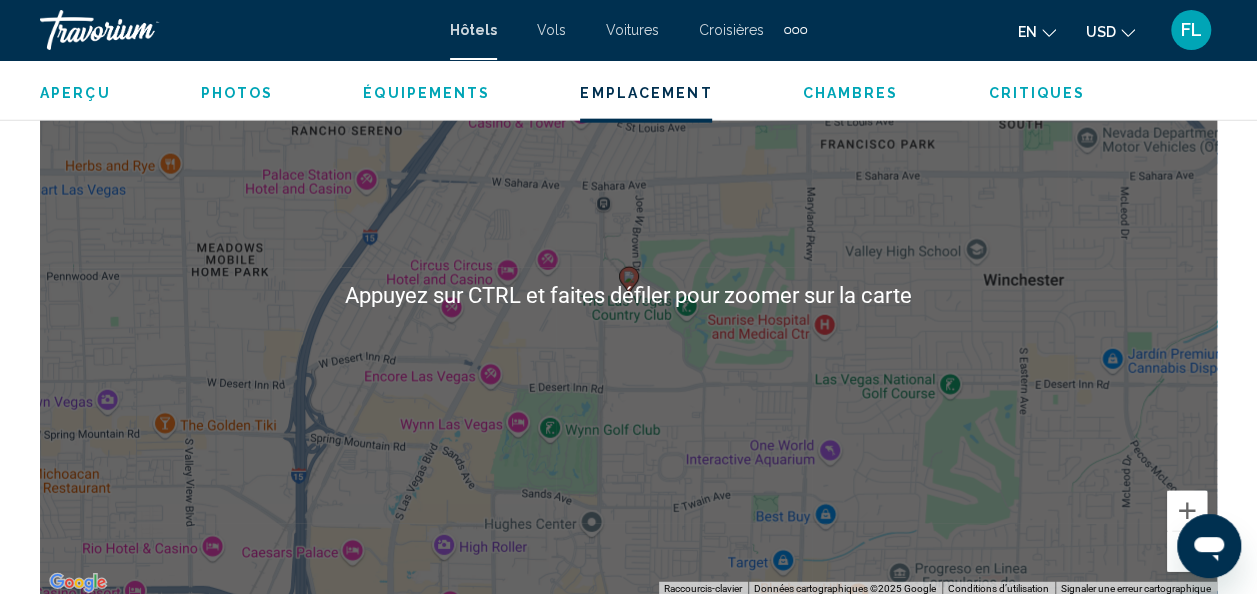 click on "Pour activer le glissement du marqueur avec le clavier, appuyez sur Alt+Entrée. Déplacez ensuite le marqueur à l'aide des touches fléchées. Pour terminer le glissement, appuyez sur la touche Entrée. Pour annuler, appuyez sur Échap." at bounding box center [628, 296] 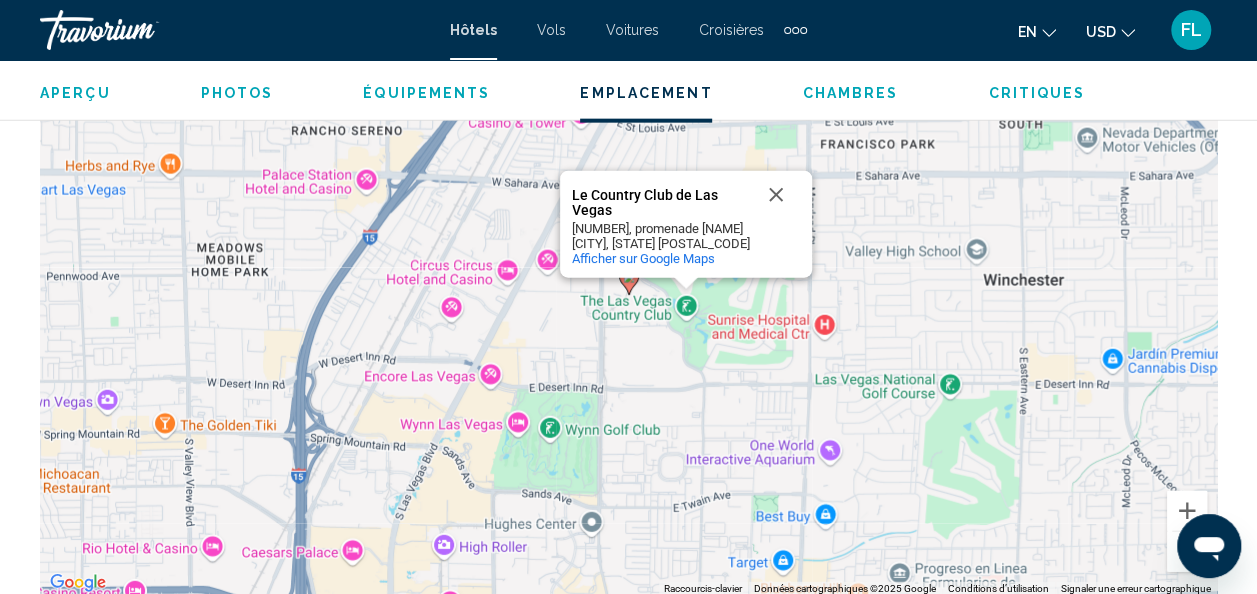 click at bounding box center [776, 195] 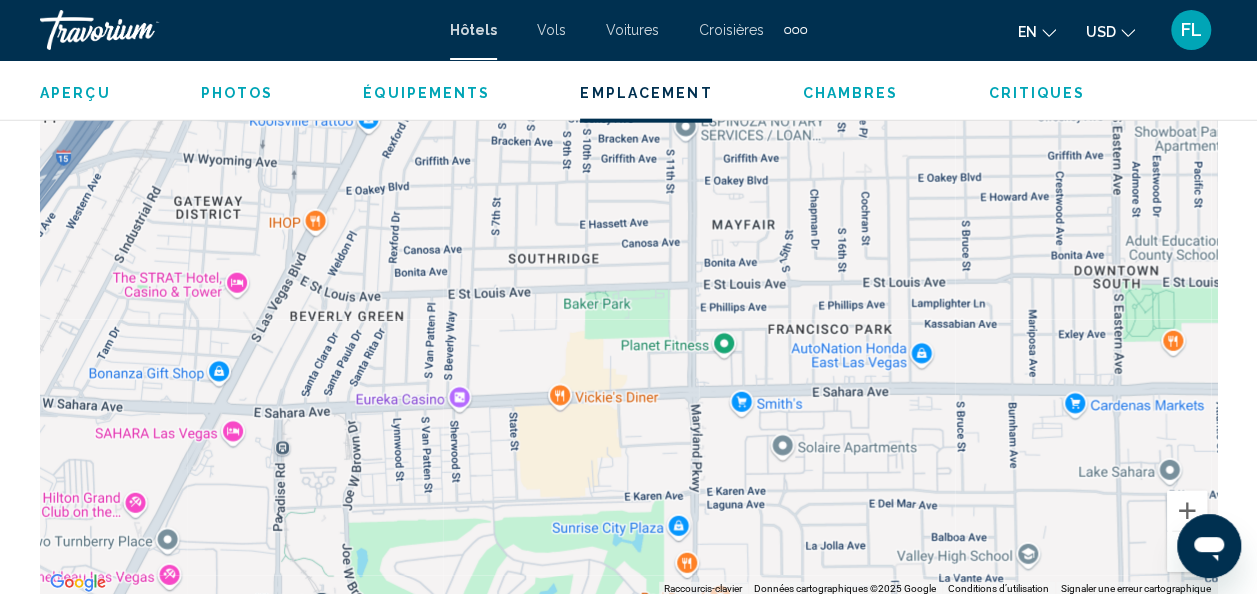 drag, startPoint x: 958, startPoint y: 292, endPoint x: 804, endPoint y: 508, distance: 265.27722 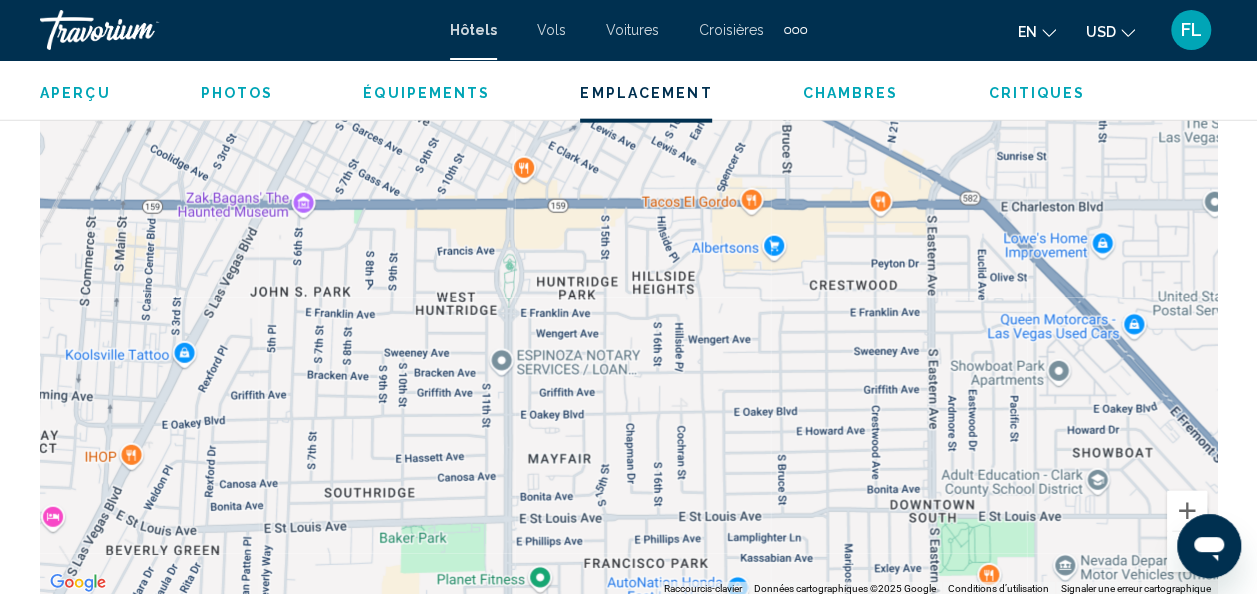 drag, startPoint x: 963, startPoint y: 298, endPoint x: 778, endPoint y: 534, distance: 299.86832 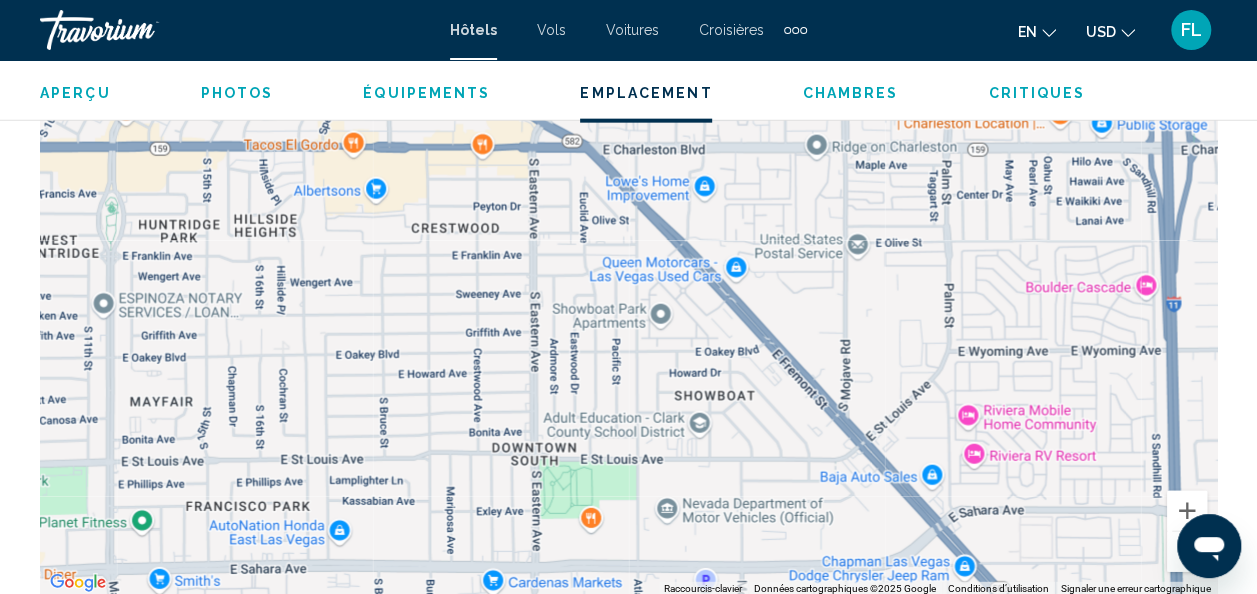 drag, startPoint x: 970, startPoint y: 332, endPoint x: 575, endPoint y: 270, distance: 399.8362 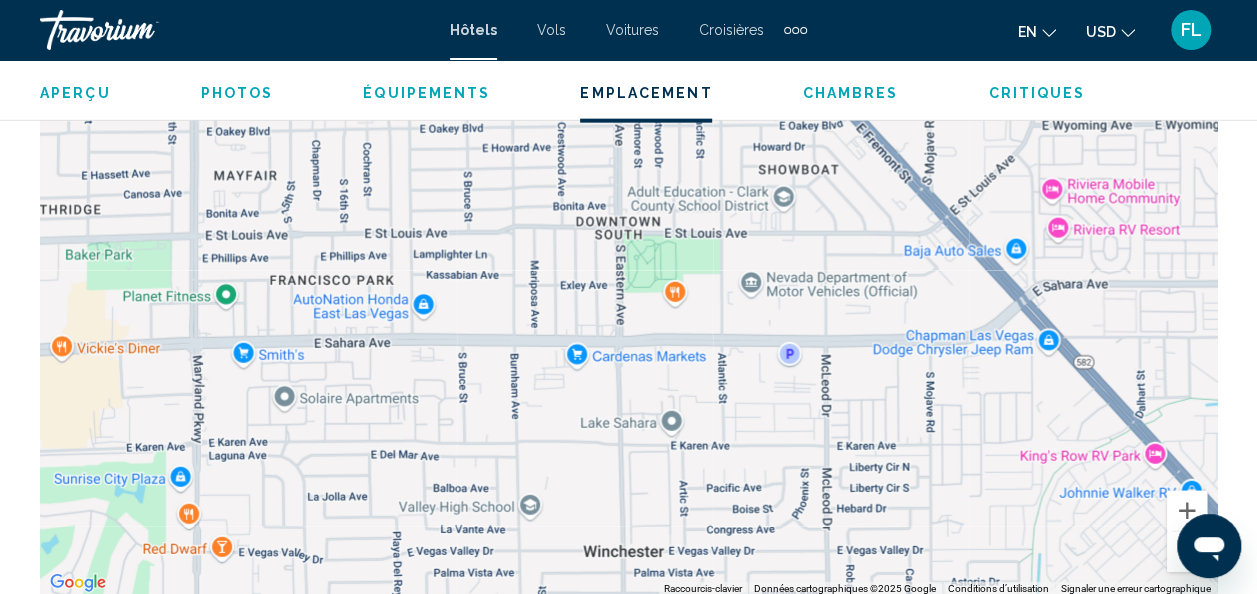 drag, startPoint x: 686, startPoint y: 430, endPoint x: 721, endPoint y: 260, distance: 173.56555 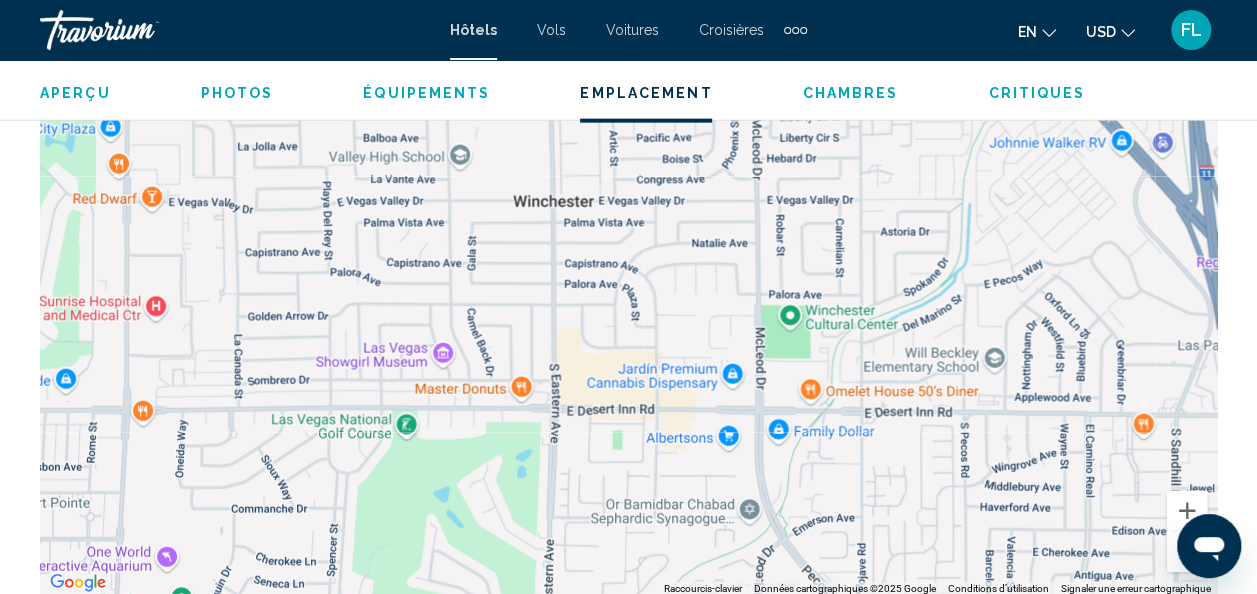 drag, startPoint x: 820, startPoint y: 527, endPoint x: 739, endPoint y: 200, distance: 336.88278 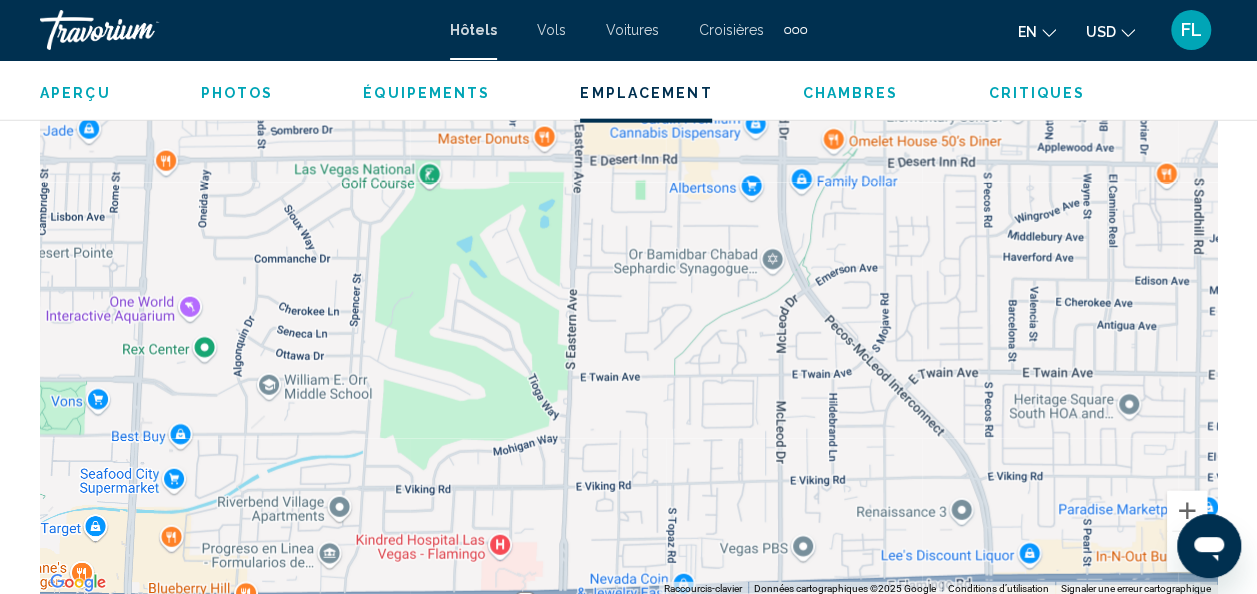 drag, startPoint x: 756, startPoint y: 511, endPoint x: 785, endPoint y: 253, distance: 259.62473 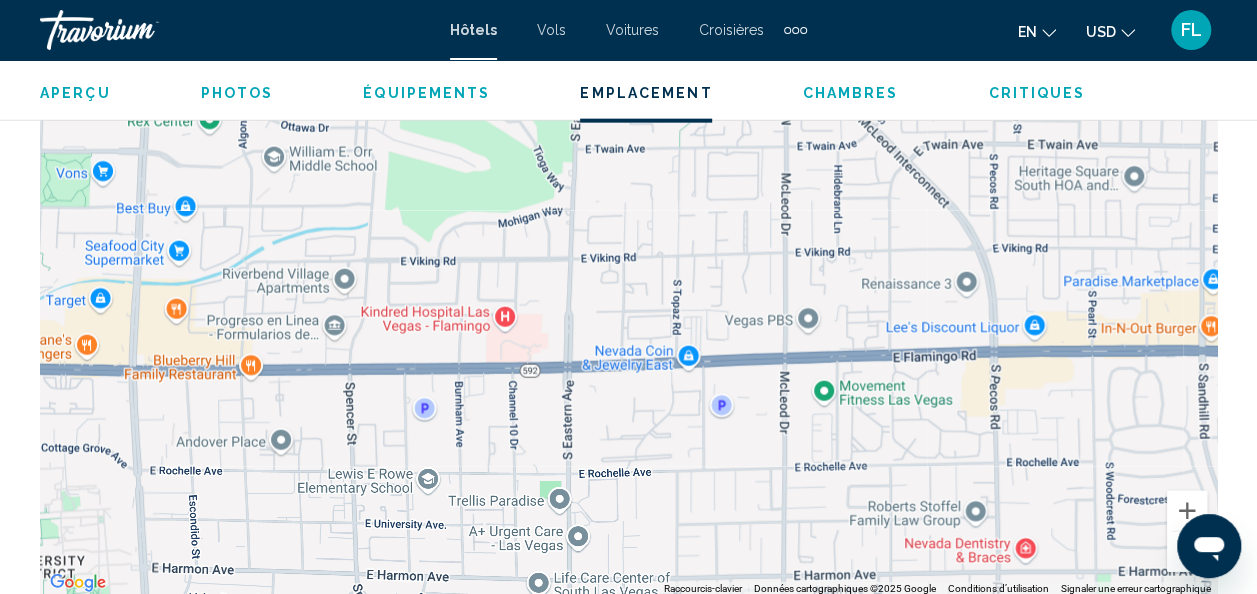 drag, startPoint x: 769, startPoint y: 473, endPoint x: 772, endPoint y: 248, distance: 225.02 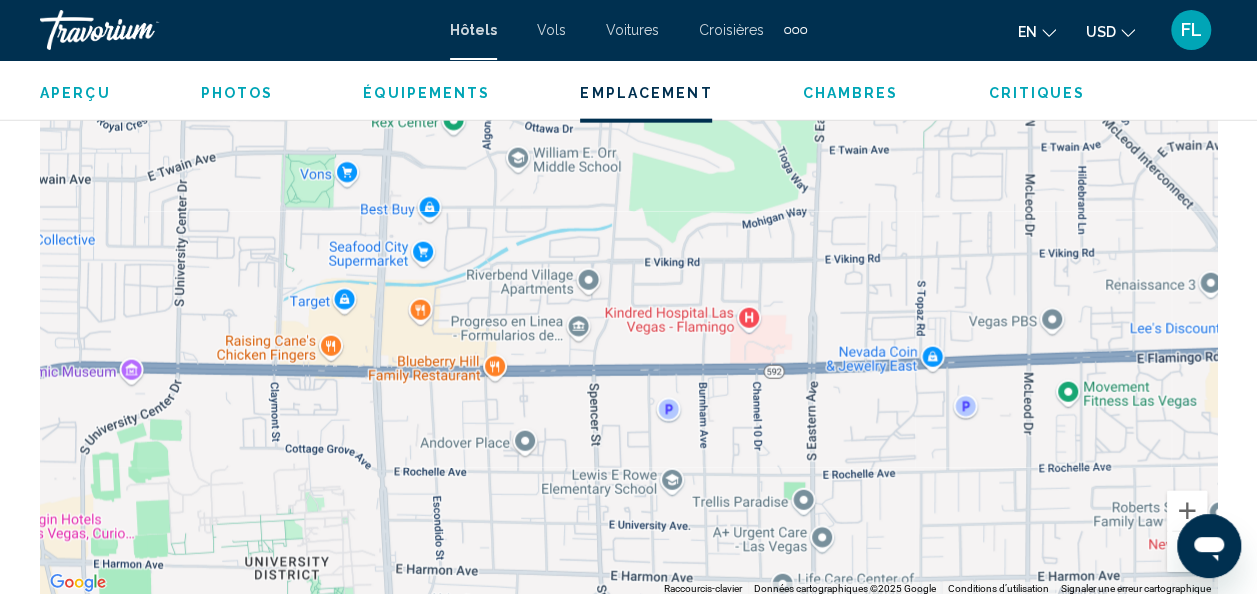 drag, startPoint x: 748, startPoint y: 478, endPoint x: 988, endPoint y: 507, distance: 241.74573 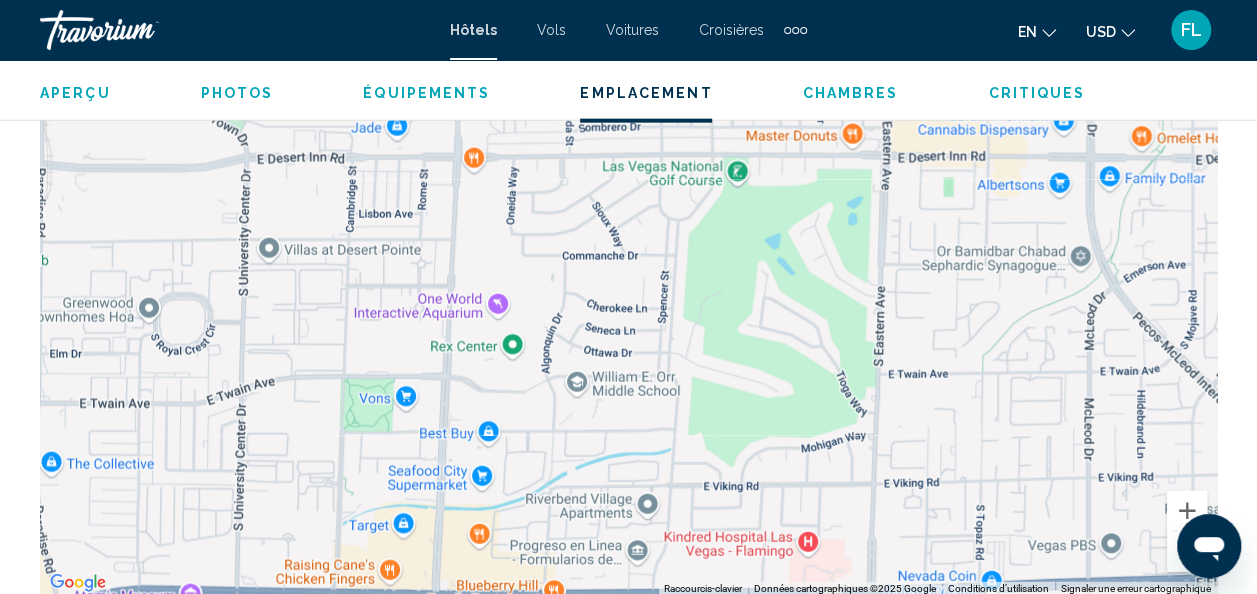 drag, startPoint x: 647, startPoint y: 383, endPoint x: 663, endPoint y: 544, distance: 161.79308 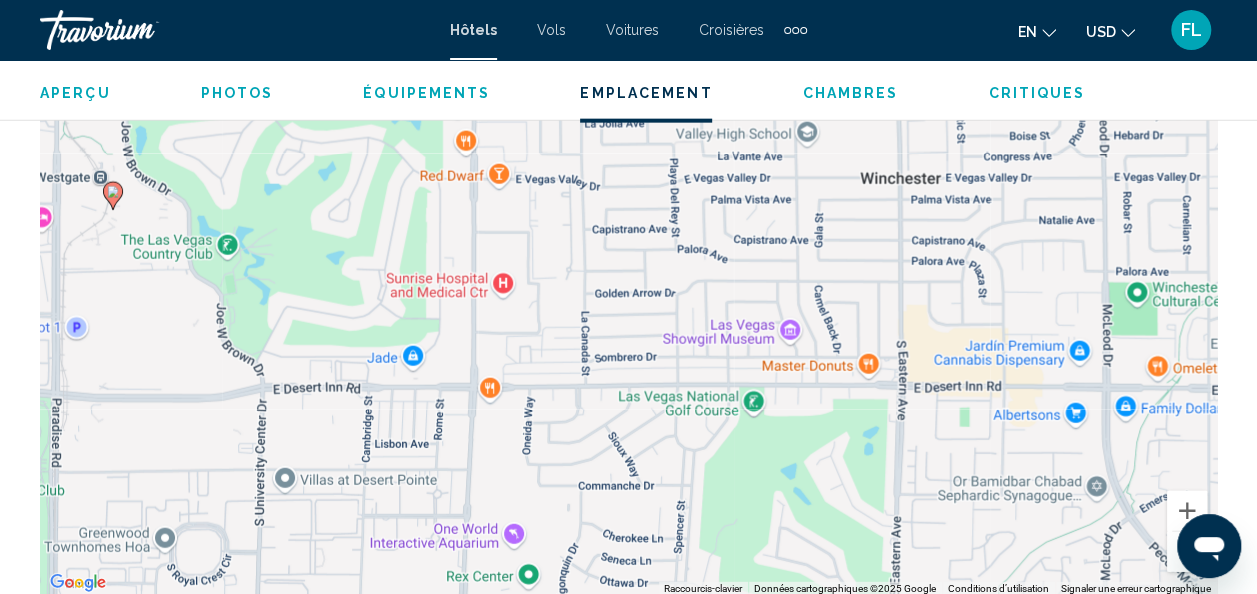 drag, startPoint x: 658, startPoint y: 278, endPoint x: 670, endPoint y: 536, distance: 258.27893 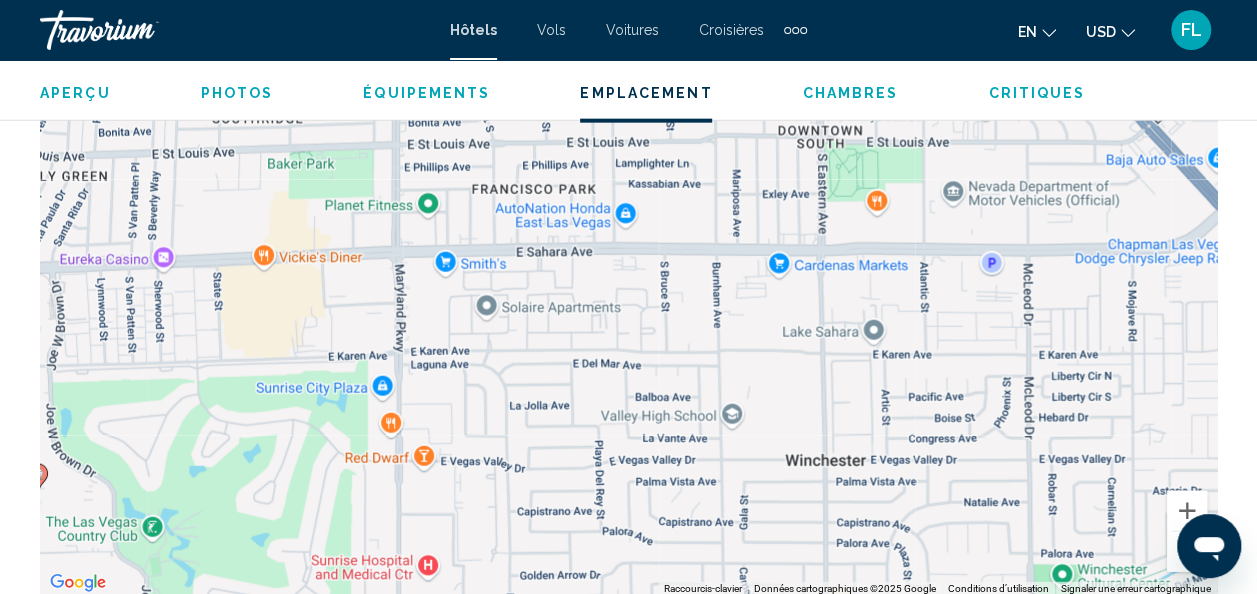 drag, startPoint x: 672, startPoint y: 290, endPoint x: 602, endPoint y: 560, distance: 278.9265 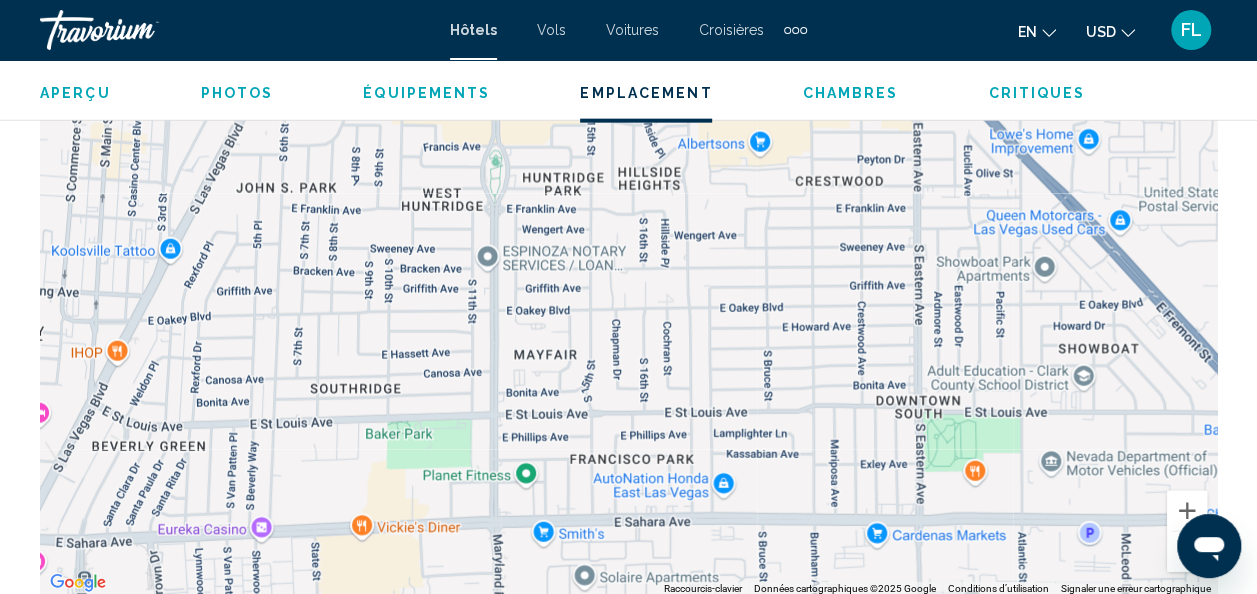 drag, startPoint x: 616, startPoint y: 388, endPoint x: 698, endPoint y: 567, distance: 196.88829 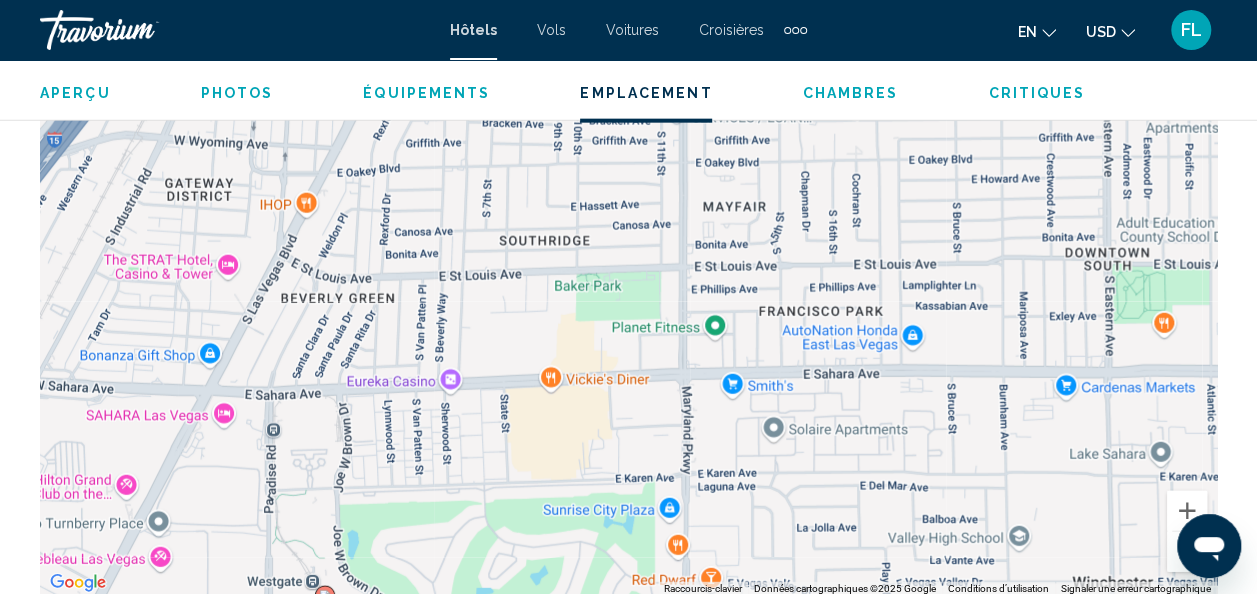 drag, startPoint x: 590, startPoint y: 370, endPoint x: 779, endPoint y: 221, distance: 240.66989 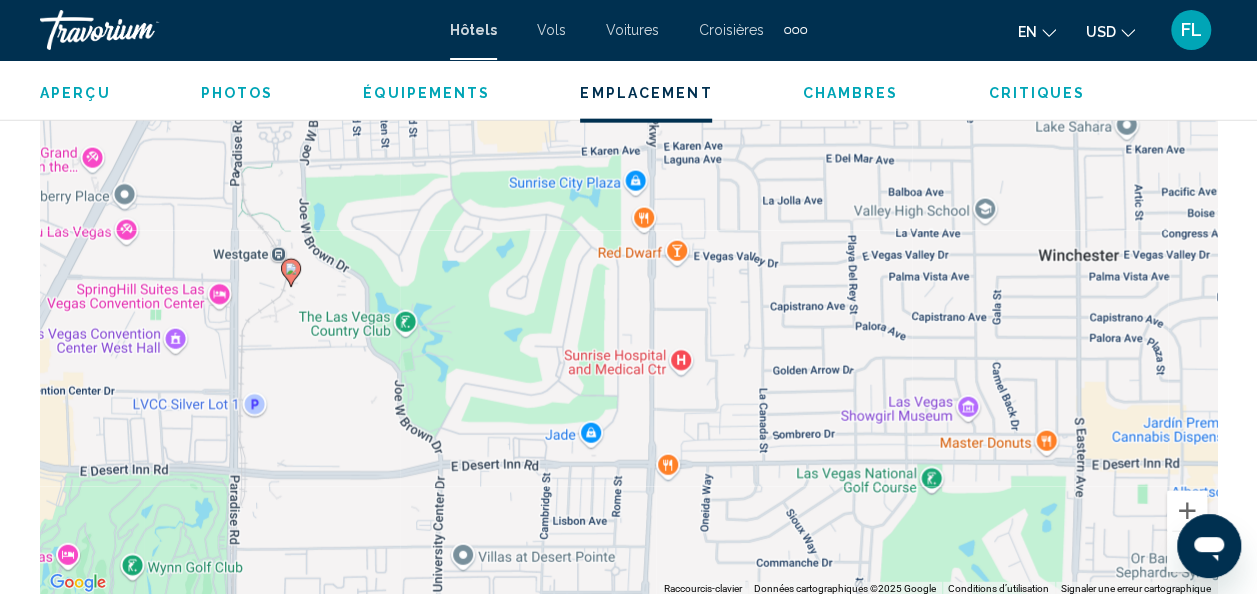drag, startPoint x: 725, startPoint y: 555, endPoint x: 700, endPoint y: 232, distance: 323.96603 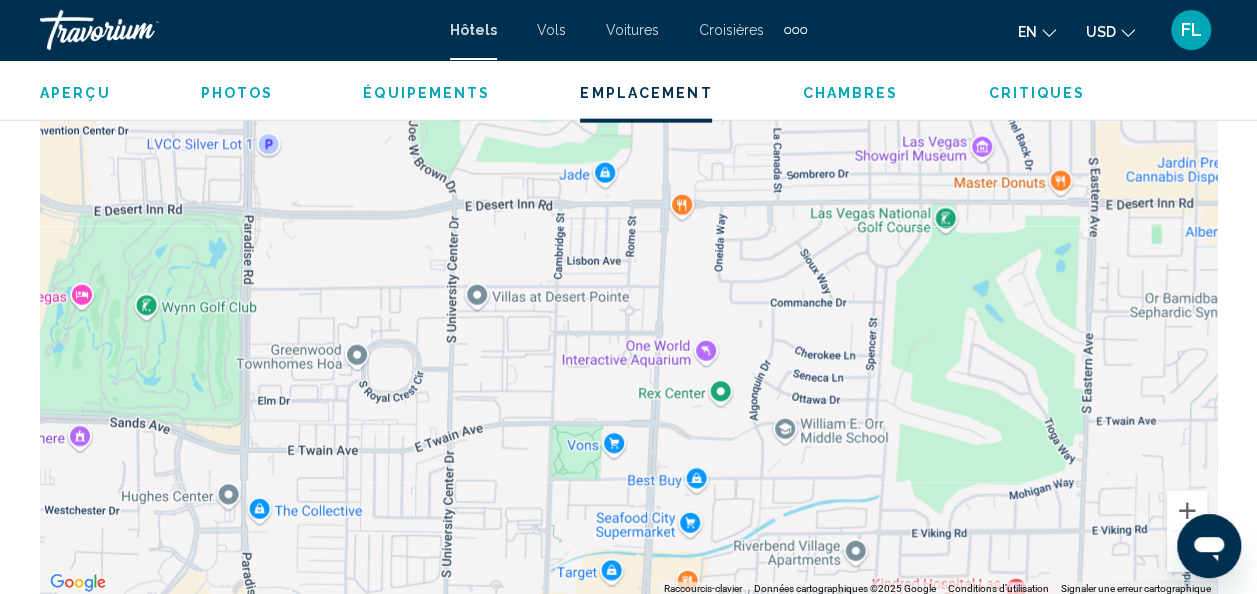 drag, startPoint x: 719, startPoint y: 490, endPoint x: 738, endPoint y: 248, distance: 242.74472 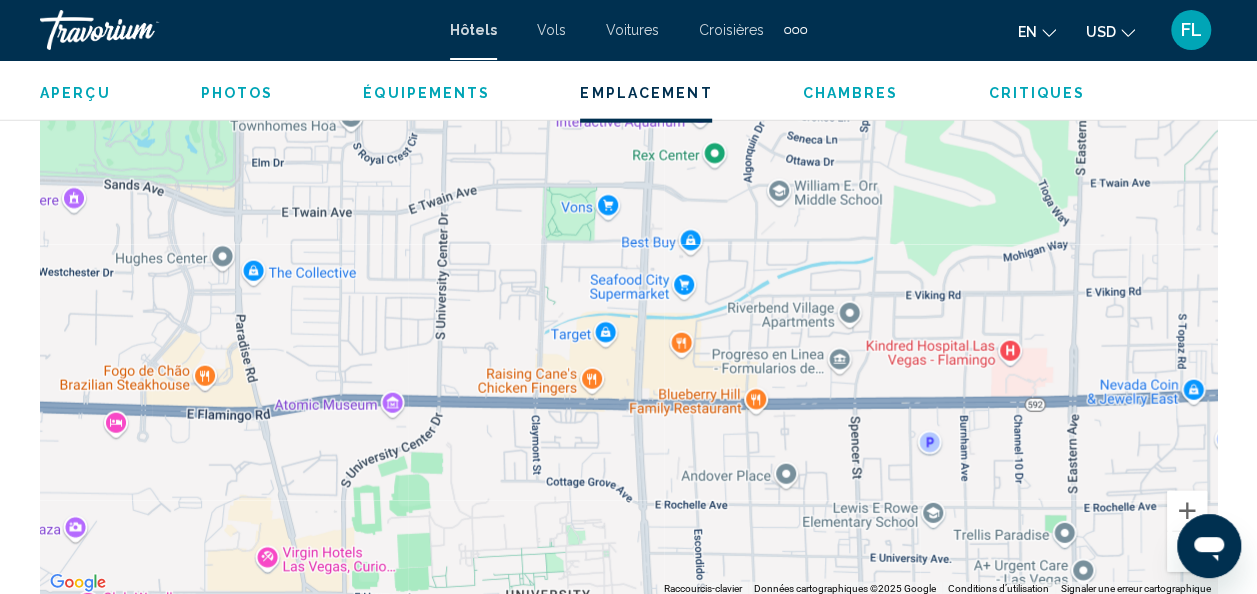 drag, startPoint x: 763, startPoint y: 480, endPoint x: 751, endPoint y: 232, distance: 248.29015 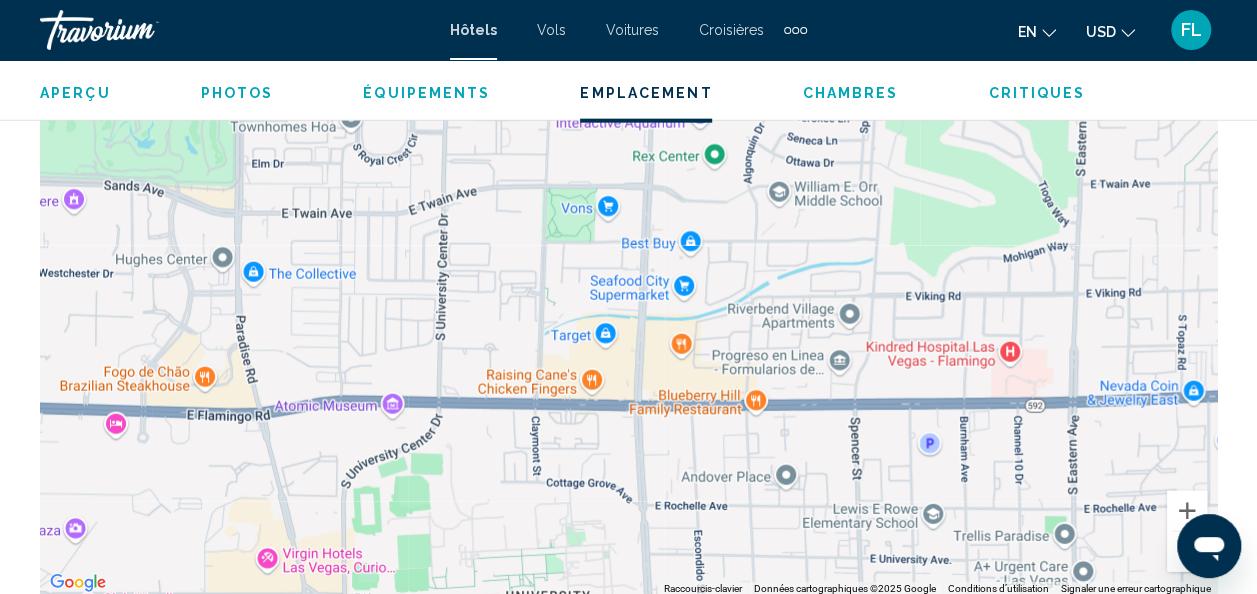 click on "Pour activer le glissement du marqueur avec le clavier, appuyez sur Alt+Entrée. Déplacez ensuite le marqueur à l'aide des touches fléchées. Pour terminer le glissement, appuyez sur la touche Entrée. Pour annuler, appuyez sur Échap." at bounding box center [628, 296] 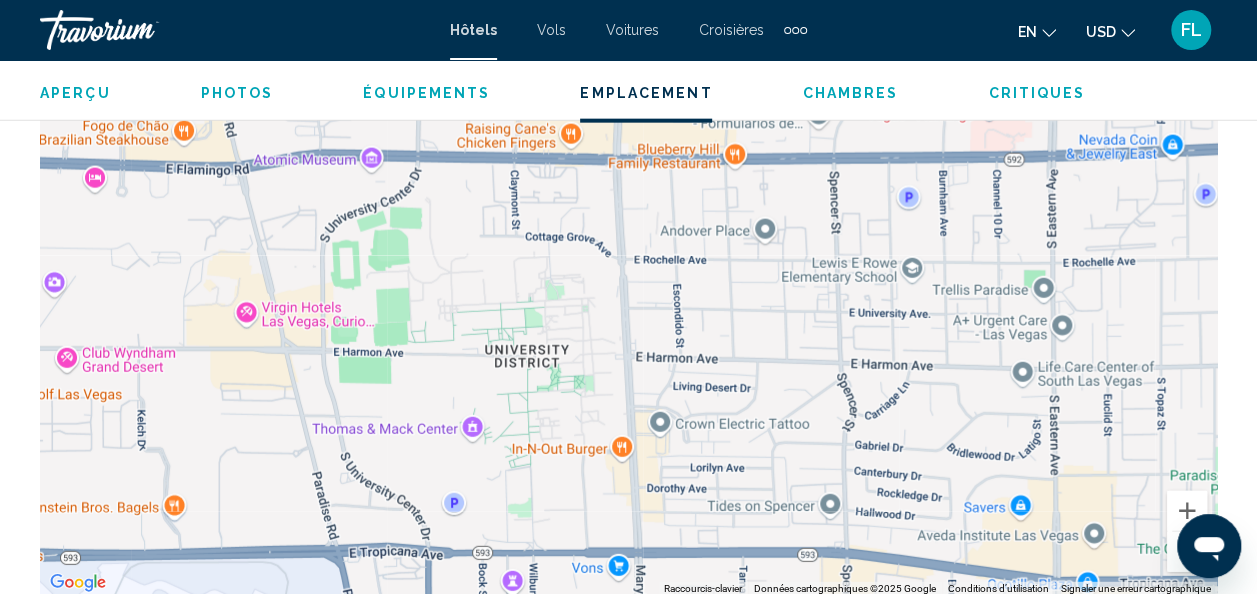 drag, startPoint x: 768, startPoint y: 487, endPoint x: 747, endPoint y: 241, distance: 246.89471 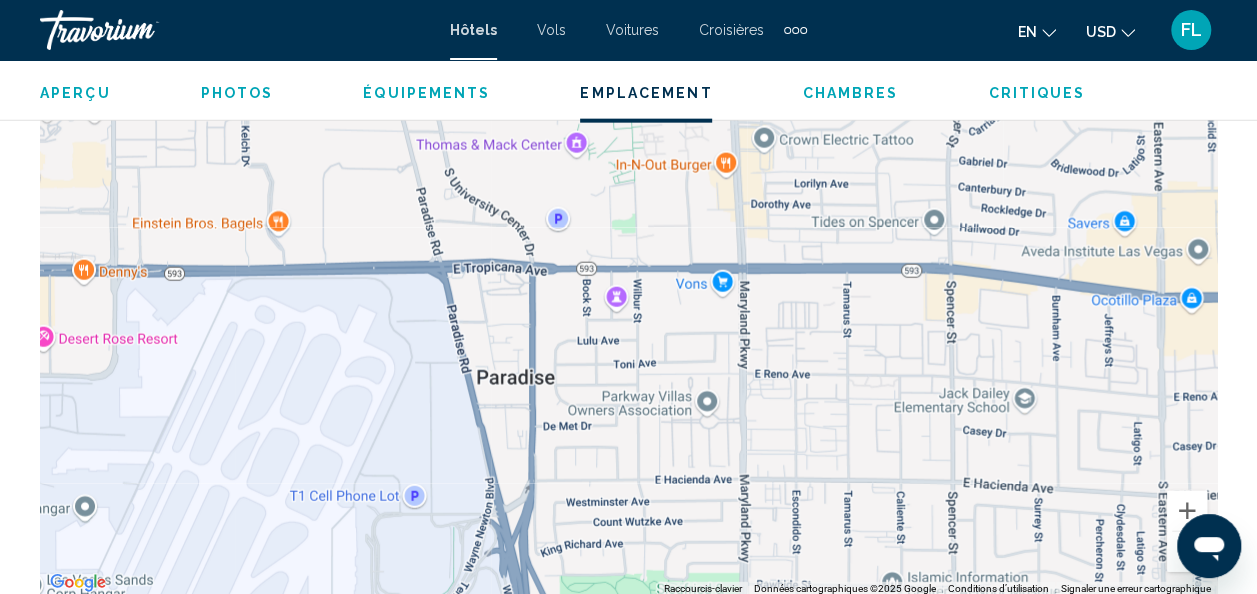 drag, startPoint x: 733, startPoint y: 478, endPoint x: 836, endPoint y: 192, distance: 303.9819 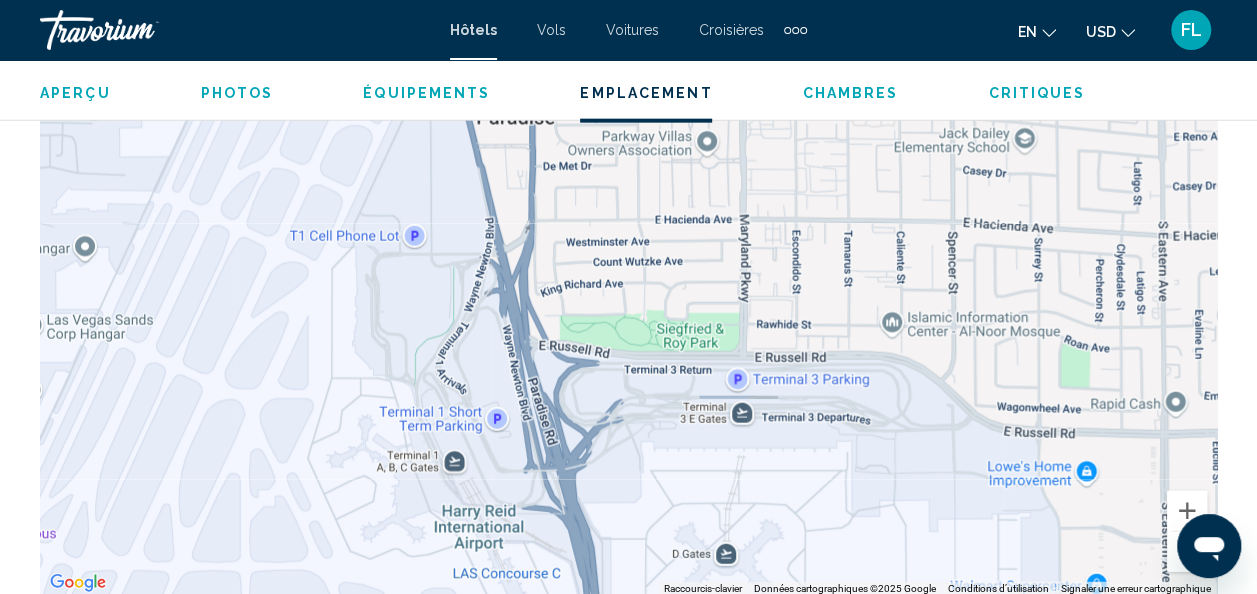 drag, startPoint x: 656, startPoint y: 507, endPoint x: 656, endPoint y: 246, distance: 261 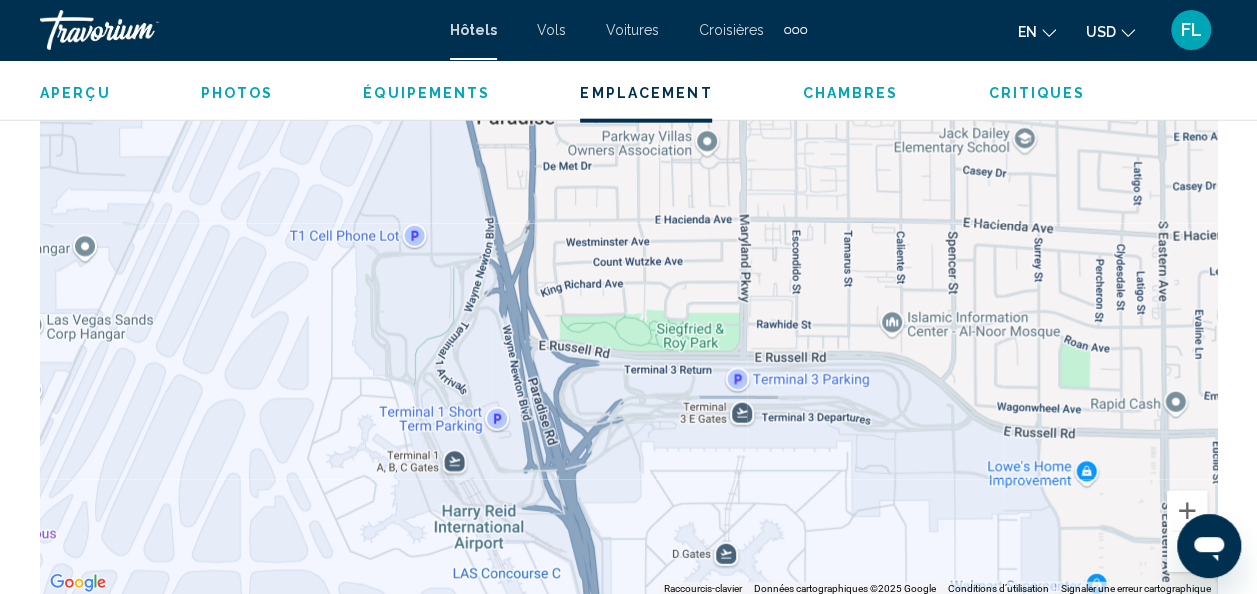 drag, startPoint x: 596, startPoint y: 209, endPoint x: 562, endPoint y: 351, distance: 146.0137 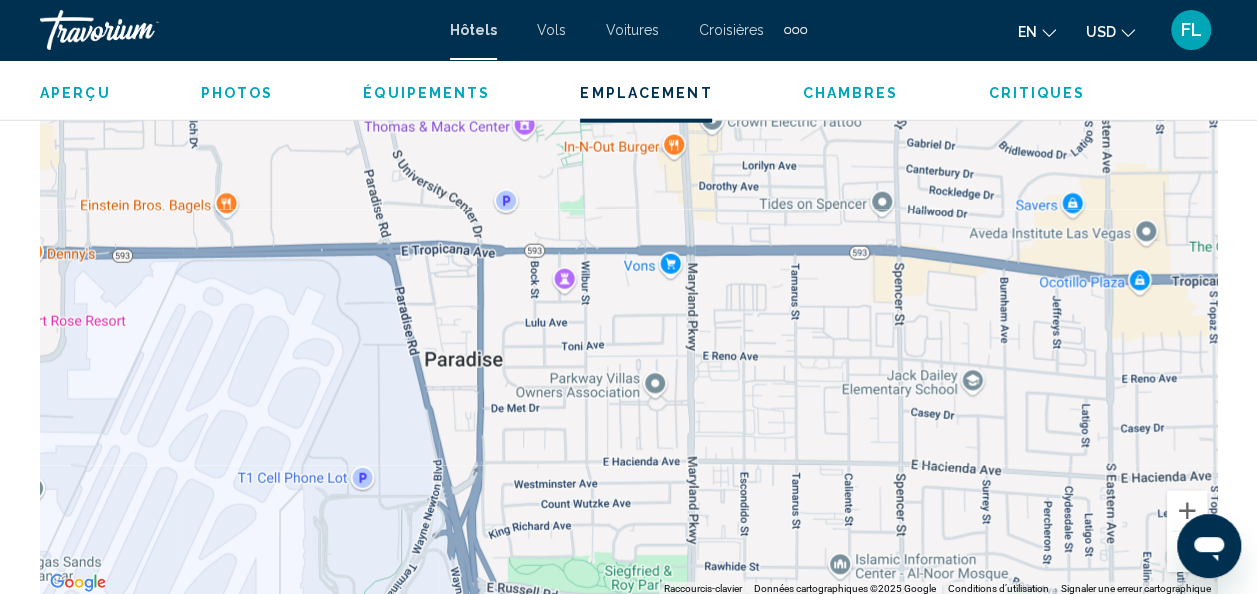 drag, startPoint x: 597, startPoint y: 248, endPoint x: 546, endPoint y: 475, distance: 232.65855 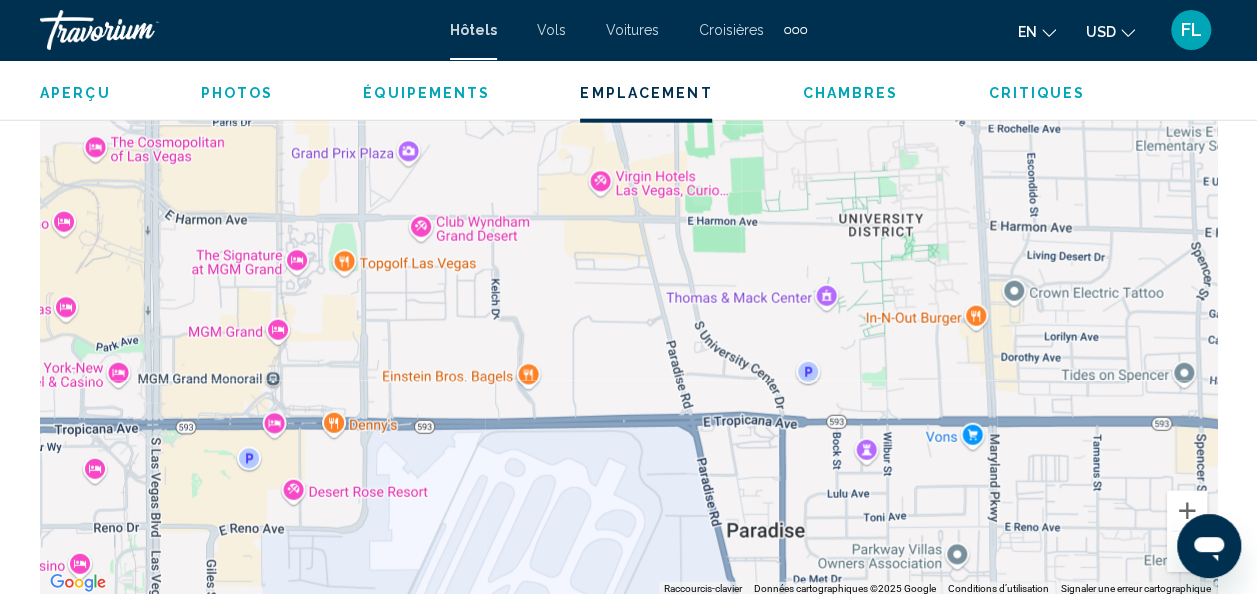 drag, startPoint x: 572, startPoint y: 303, endPoint x: 883, endPoint y: 458, distance: 347.48526 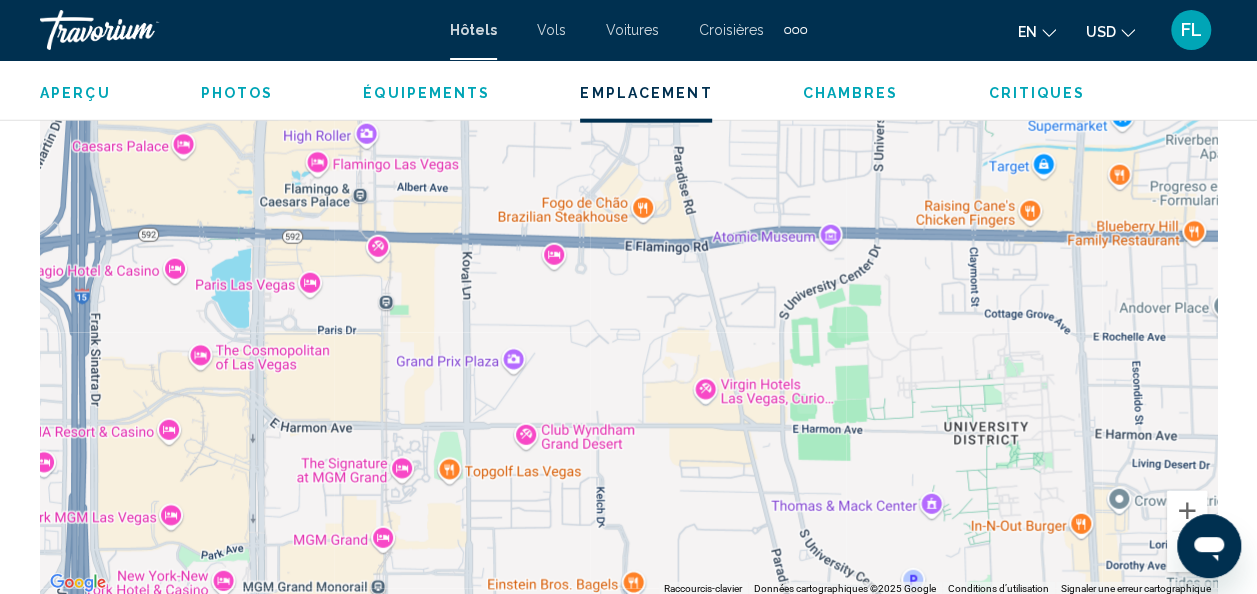drag, startPoint x: 558, startPoint y: 360, endPoint x: 629, endPoint y: 526, distance: 180.54639 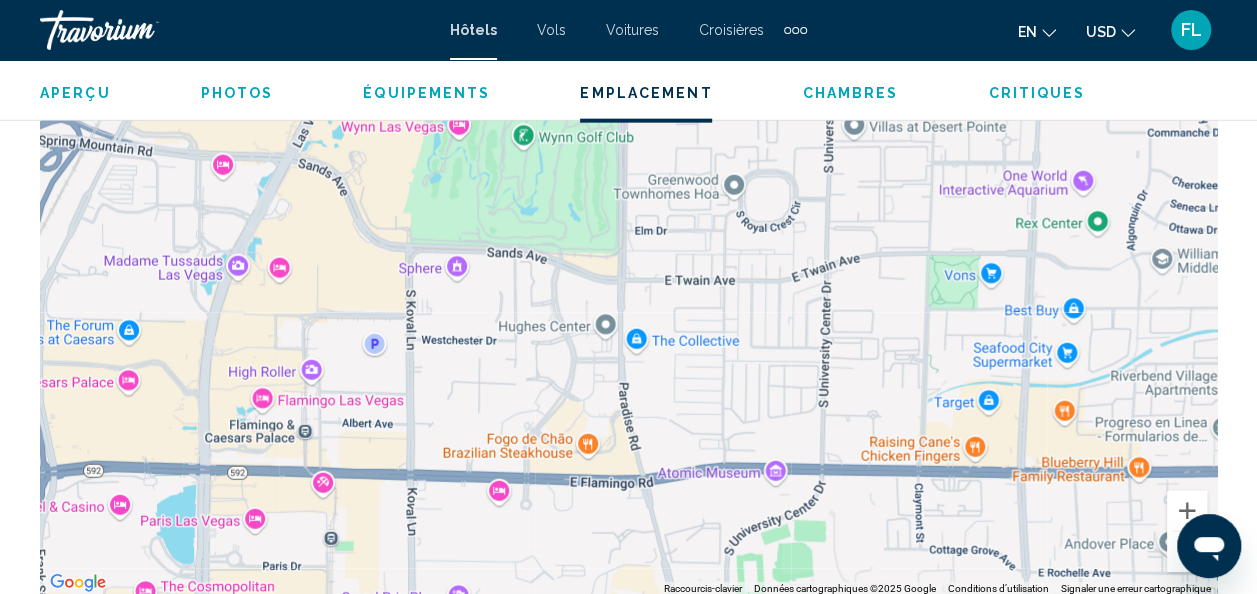 drag, startPoint x: 565, startPoint y: 300, endPoint x: 496, endPoint y: 510, distance: 221.04524 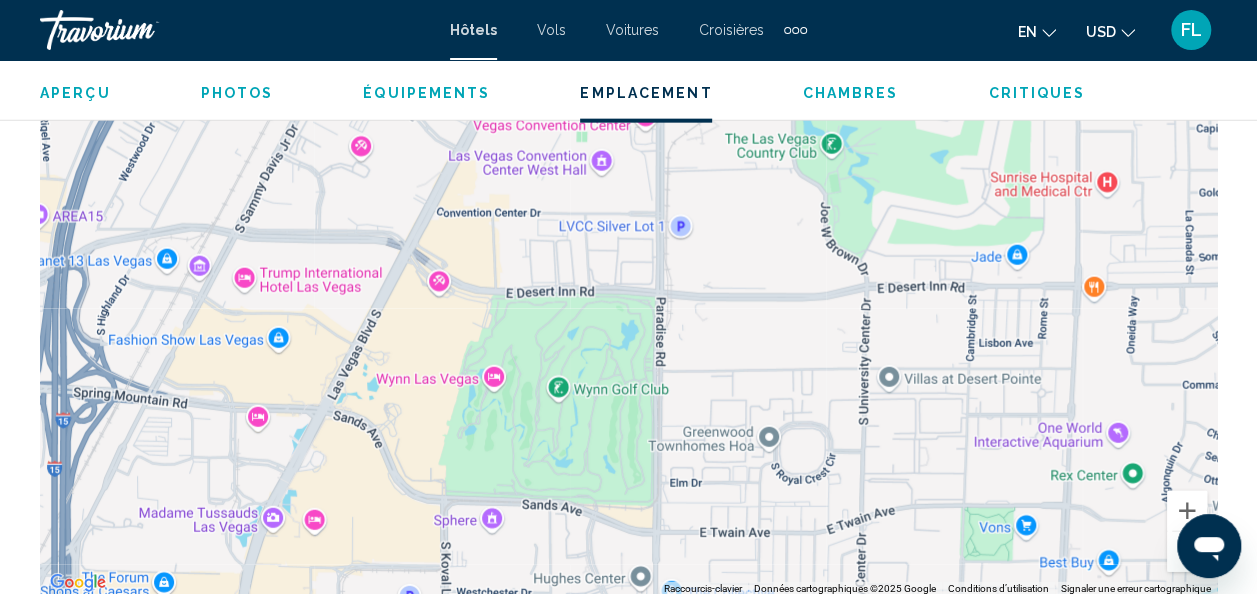 drag, startPoint x: 590, startPoint y: 376, endPoint x: 616, endPoint y: 524, distance: 150.26643 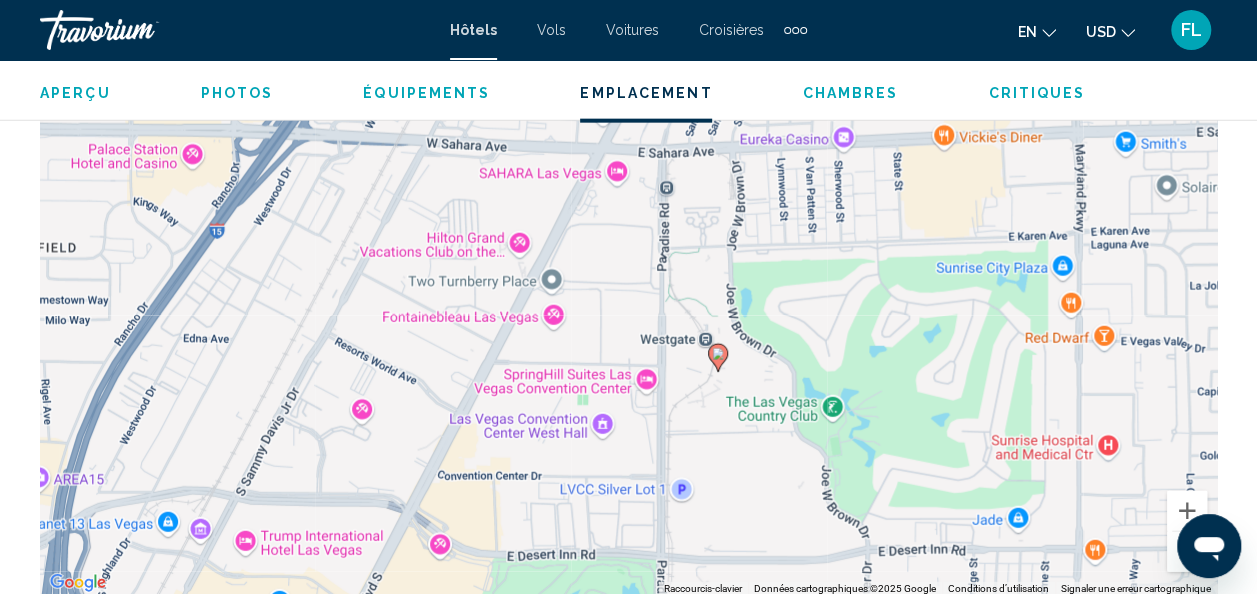 drag, startPoint x: 654, startPoint y: 320, endPoint x: 654, endPoint y: 584, distance: 264 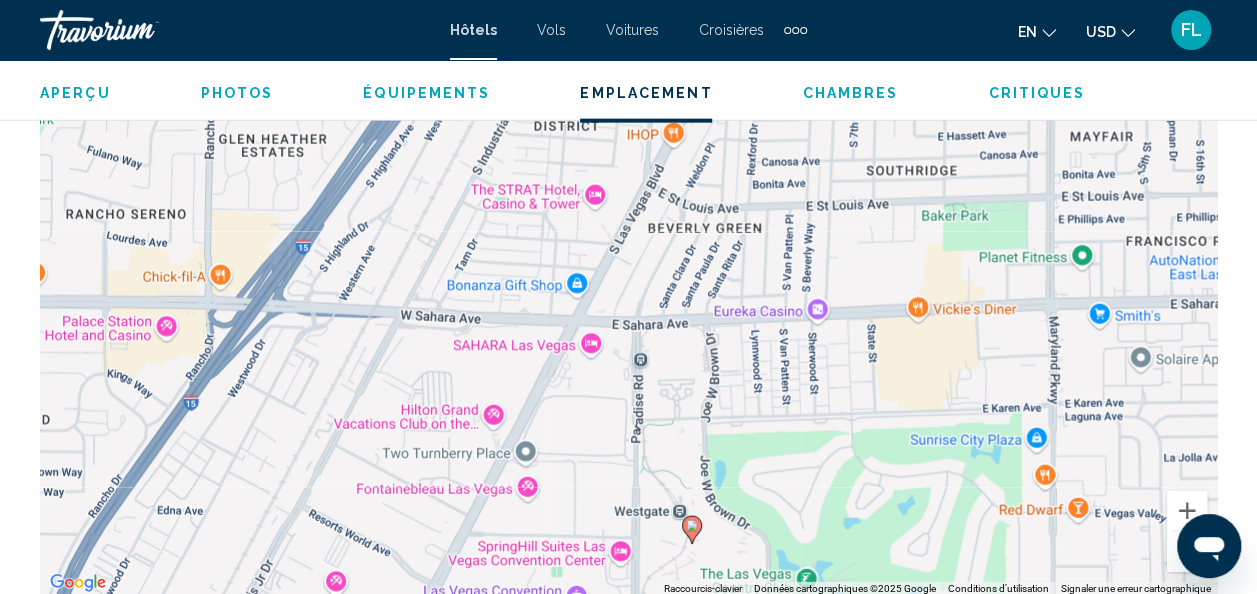 drag, startPoint x: 733, startPoint y: 240, endPoint x: 706, endPoint y: 415, distance: 177.0706 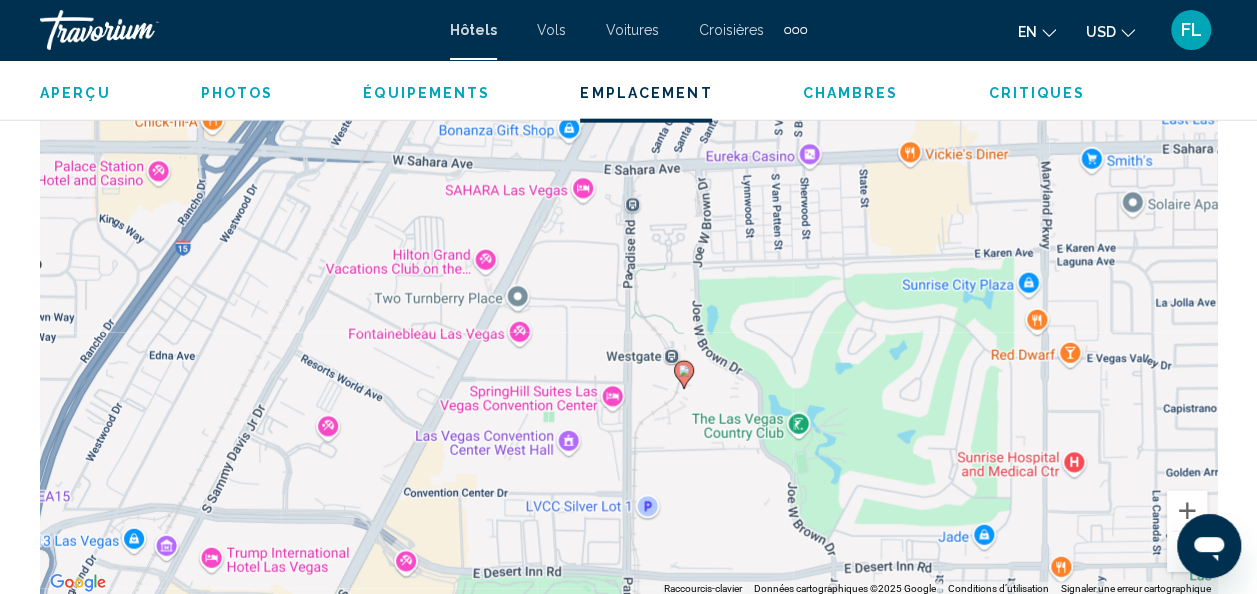 drag, startPoint x: 720, startPoint y: 477, endPoint x: 710, endPoint y: 322, distance: 155.32225 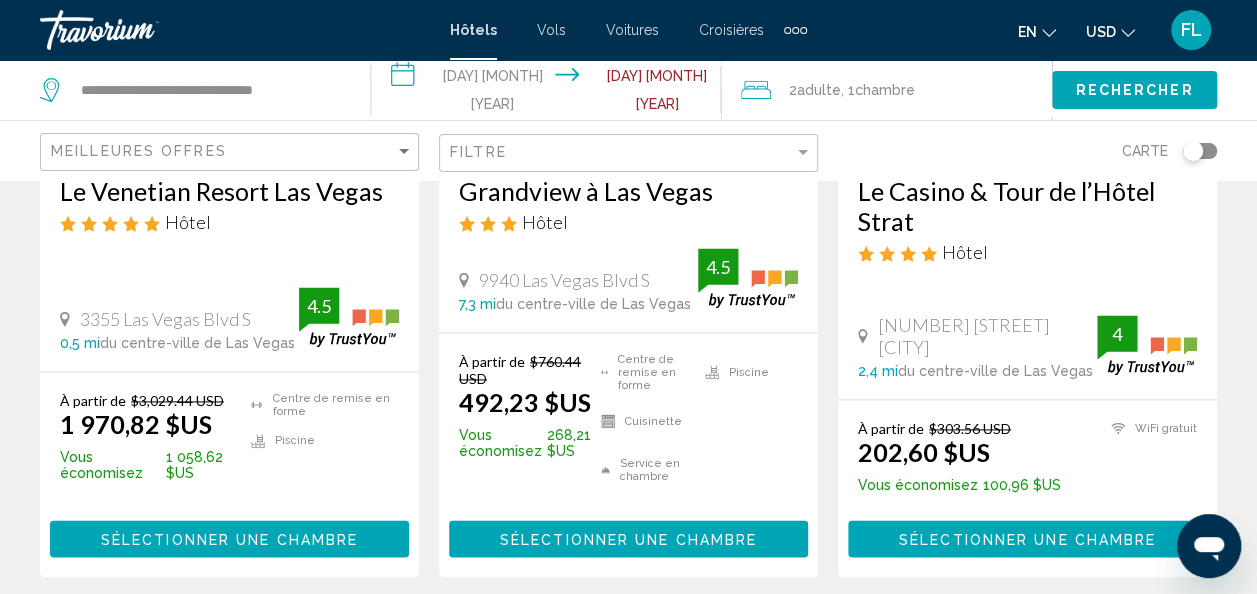 scroll, scrollTop: 1300, scrollLeft: 0, axis: vertical 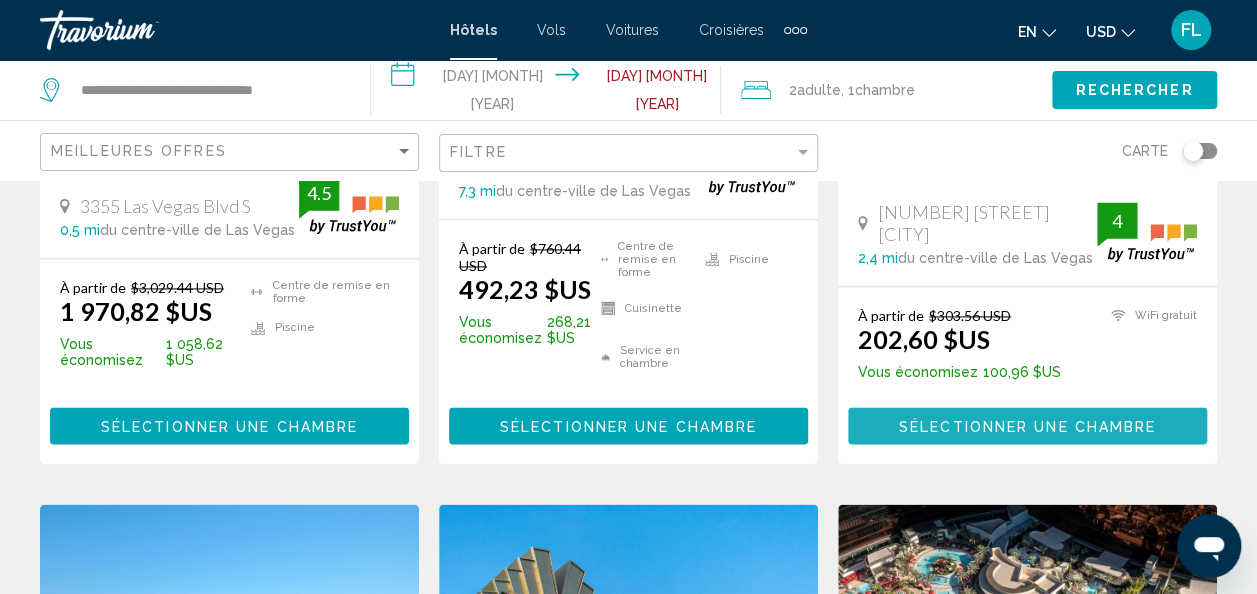 click on "Sélectionner une chambre" at bounding box center (1027, 426) 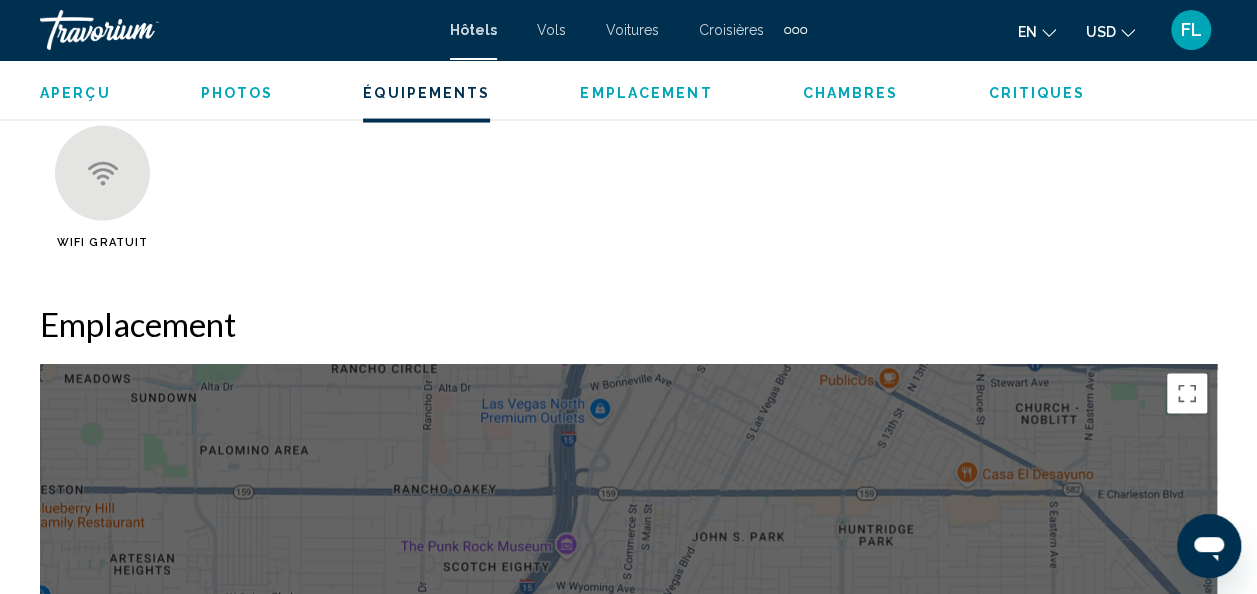 scroll, scrollTop: 2238, scrollLeft: 0, axis: vertical 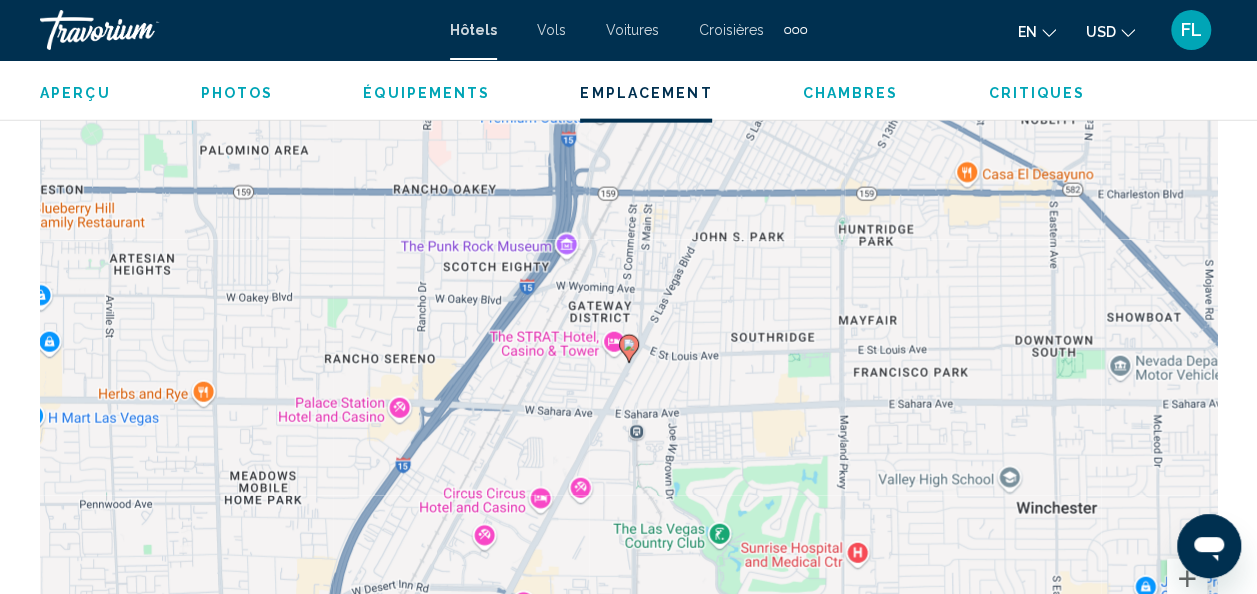 click on "Pour activer le glissement du marqueur avec le clavier, appuyez sur Alt+Entrée. Déplacez ensuite le marqueur à l’aide des touches fléchées. Pour terminer le glissement, appuyez sur la touche Entrée. Pour annuler, appuyez sur Échap." at bounding box center [628, 364] 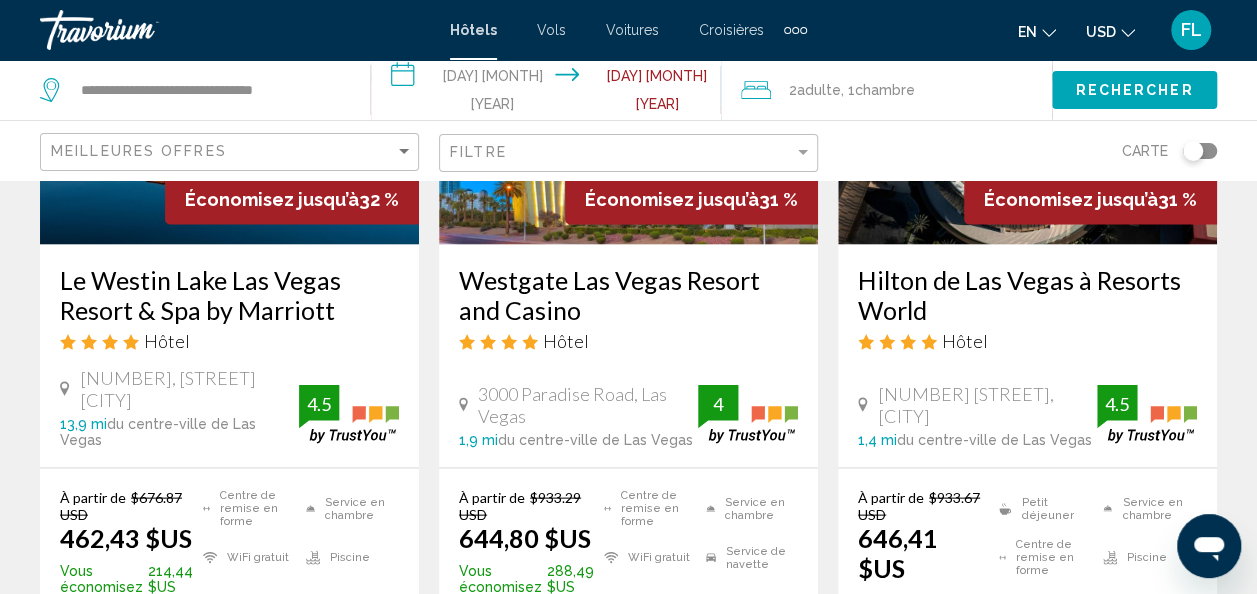 scroll, scrollTop: 2100, scrollLeft: 0, axis: vertical 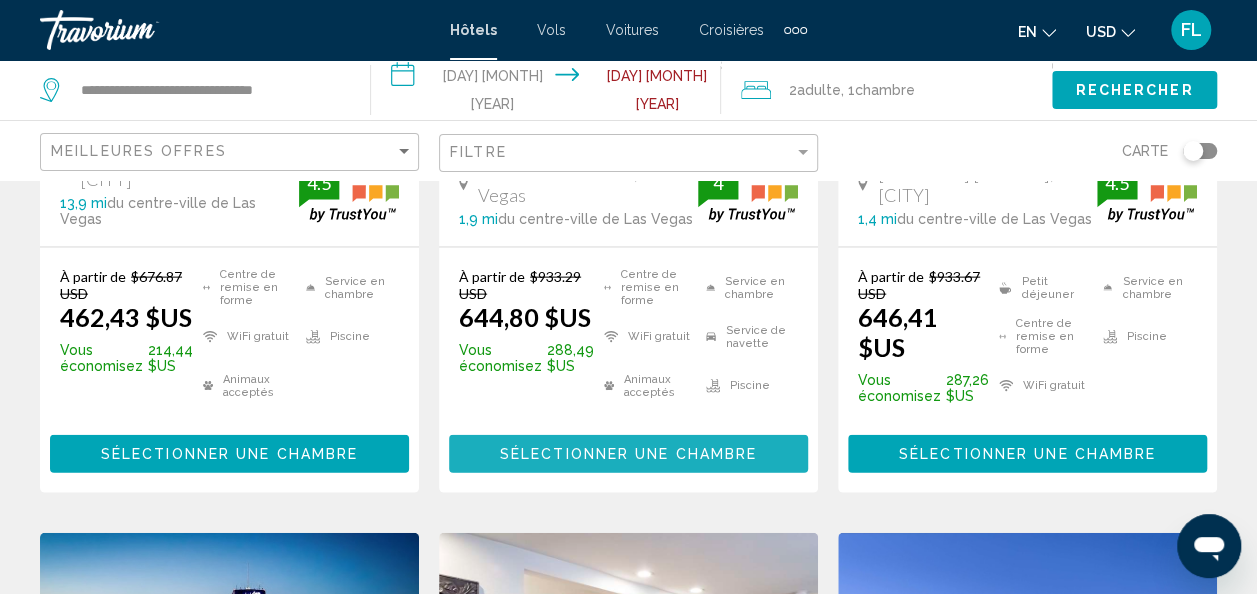 click on "Sélectionner une chambre" at bounding box center (628, 455) 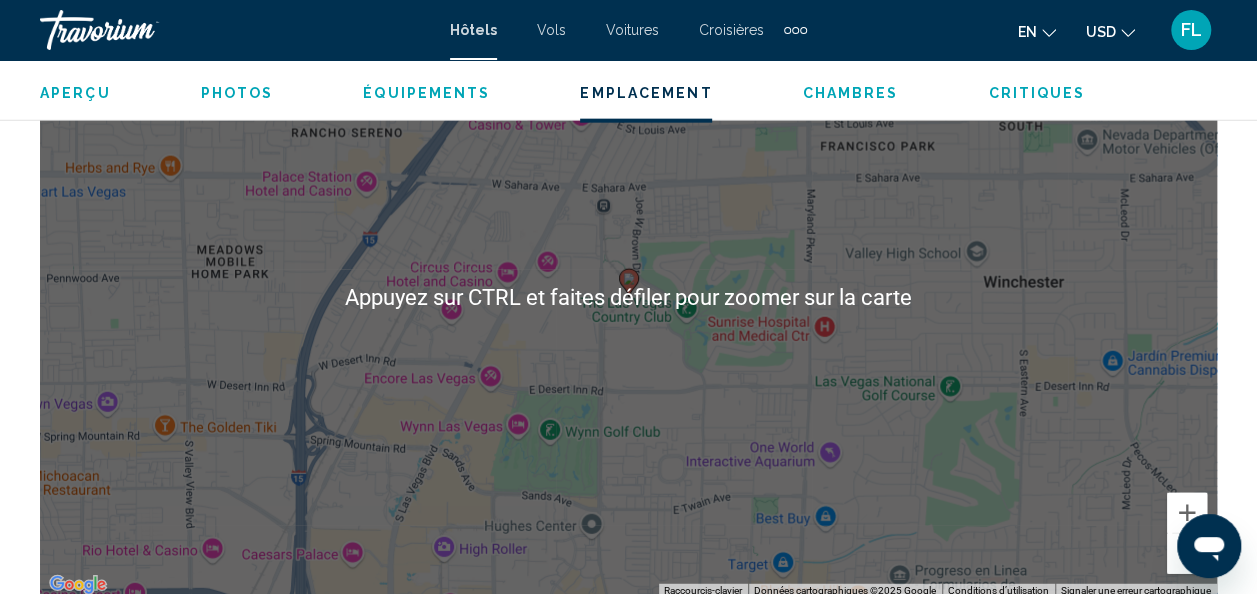 scroll, scrollTop: 2338, scrollLeft: 0, axis: vertical 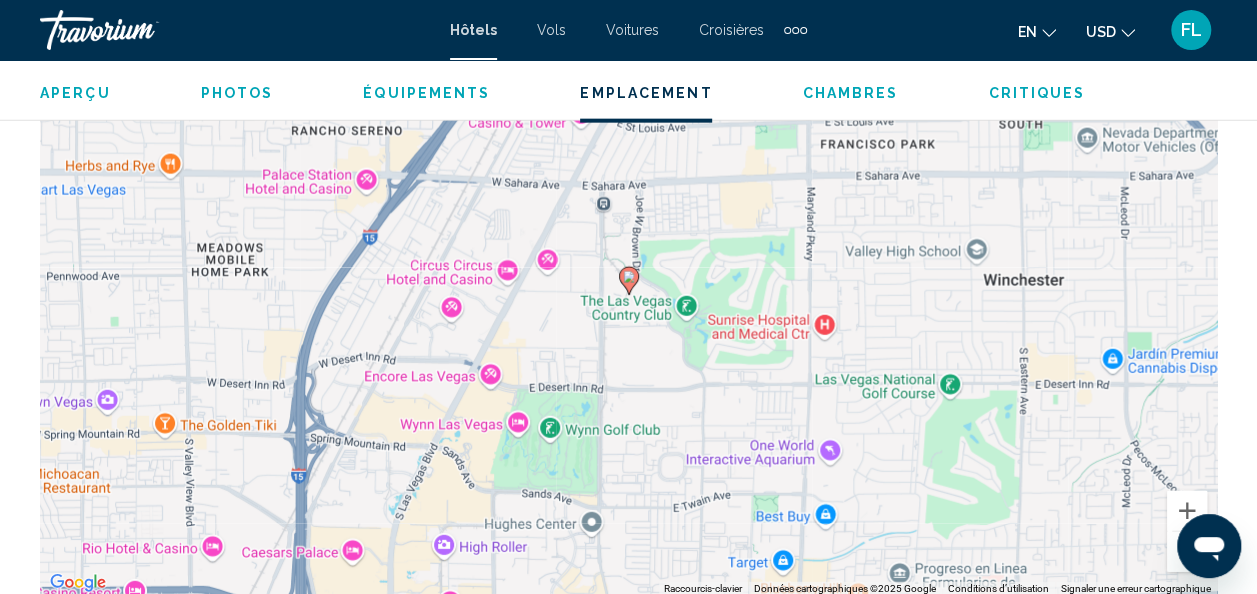 click on "Pour activer le glissement du marqueur avec le clavier, appuyez sur Alt+Entrée. Déplacez ensuite le marqueur à l’aide des touches fléchées. Pour terminer le glissement, appuyez sur la touche Entrée. Pour annuler, appuyez sur Échap." at bounding box center [628, 296] 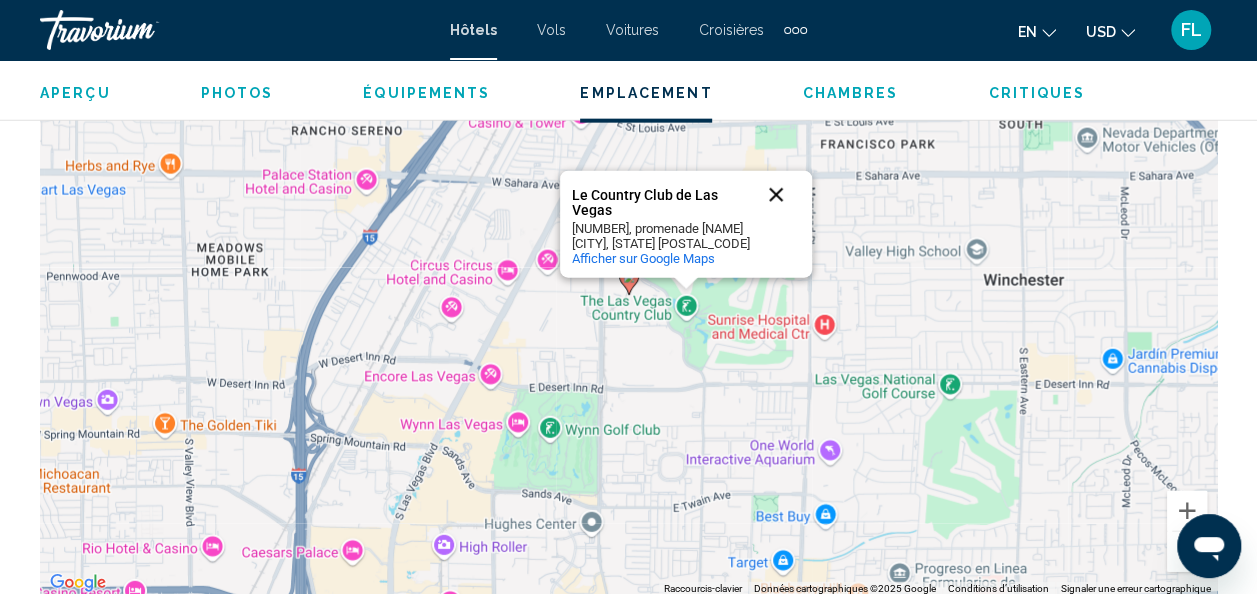 click at bounding box center [776, 195] 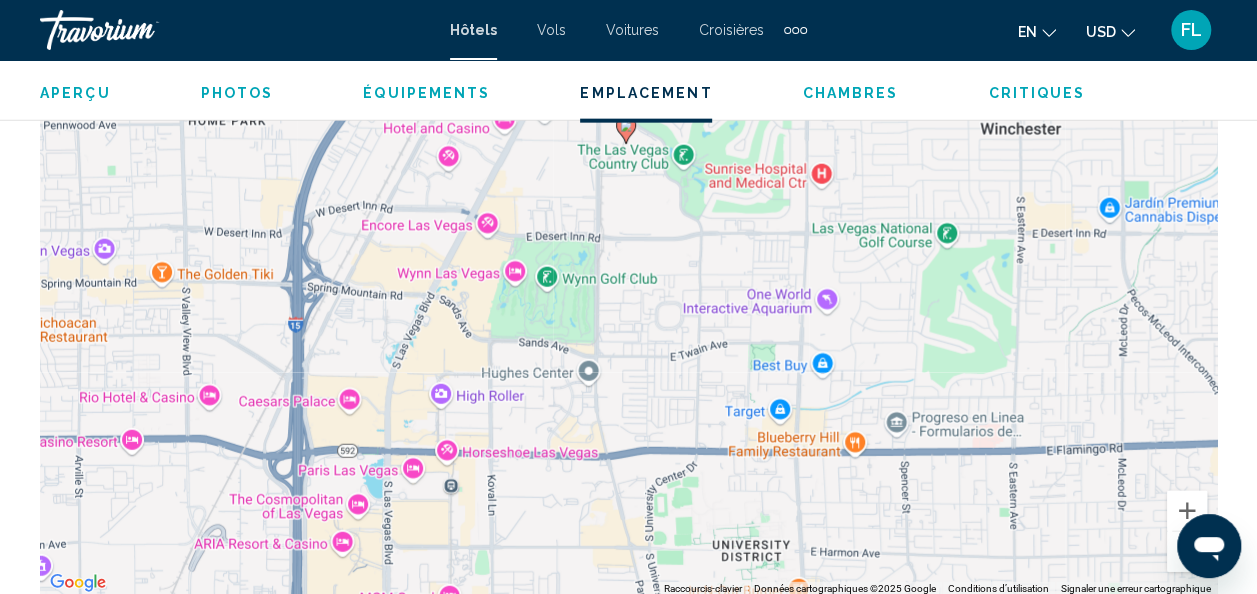 drag, startPoint x: 681, startPoint y: 441, endPoint x: 676, endPoint y: 288, distance: 153.08168 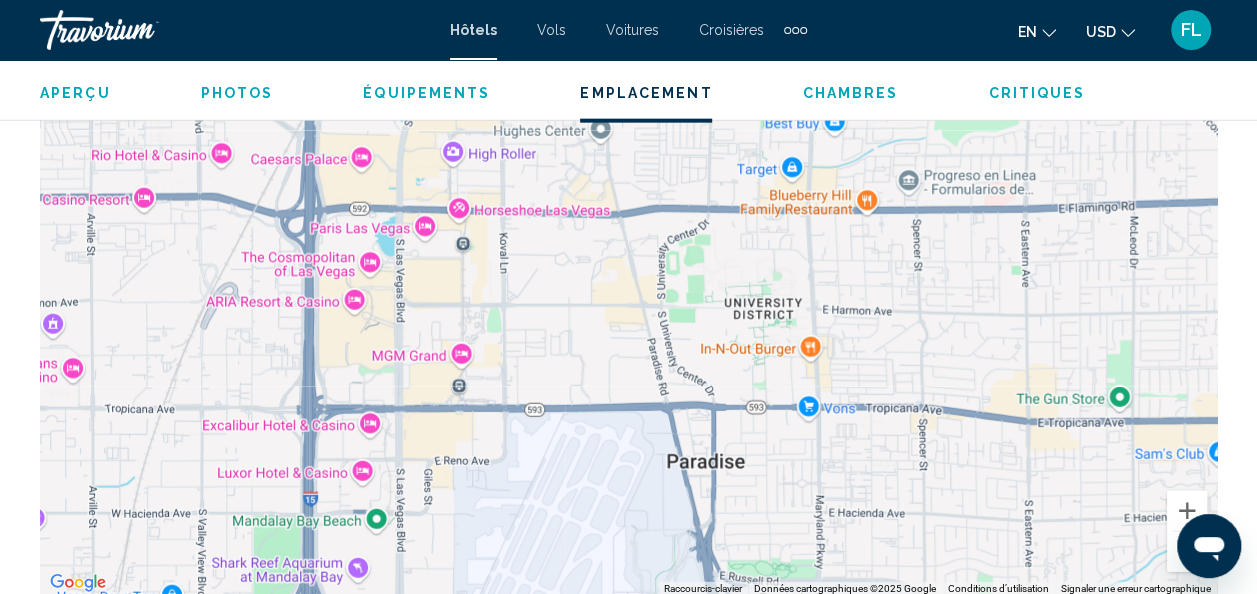 drag, startPoint x: 710, startPoint y: 513, endPoint x: 717, endPoint y: 276, distance: 237.10335 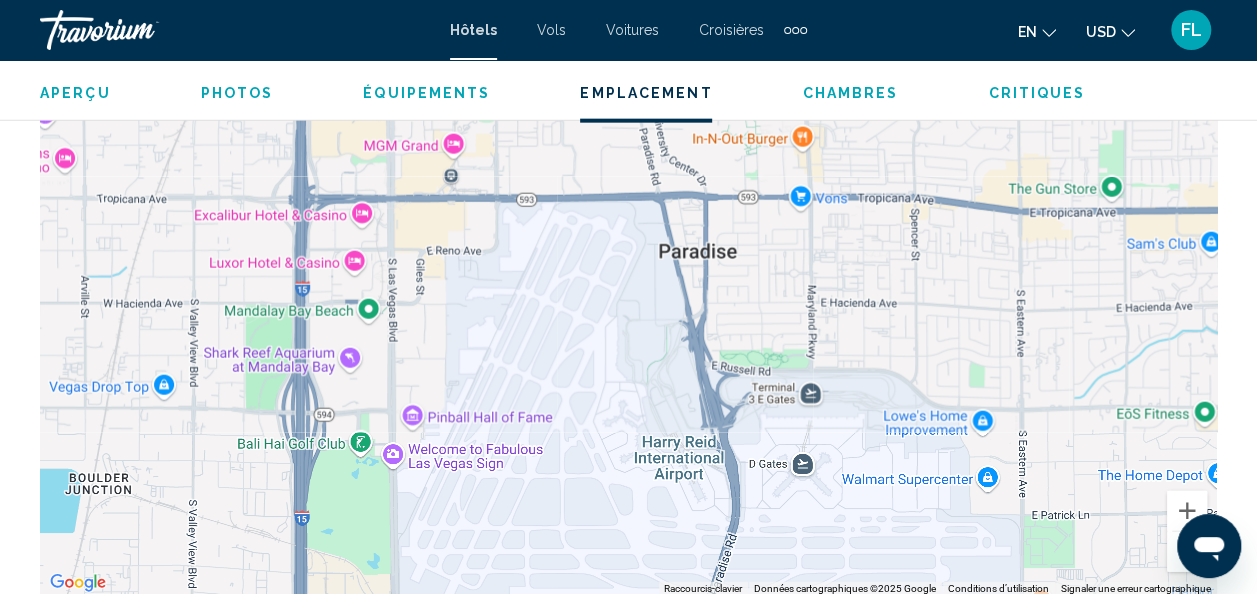 drag, startPoint x: 769, startPoint y: 520, endPoint x: 765, endPoint y: 312, distance: 208.03845 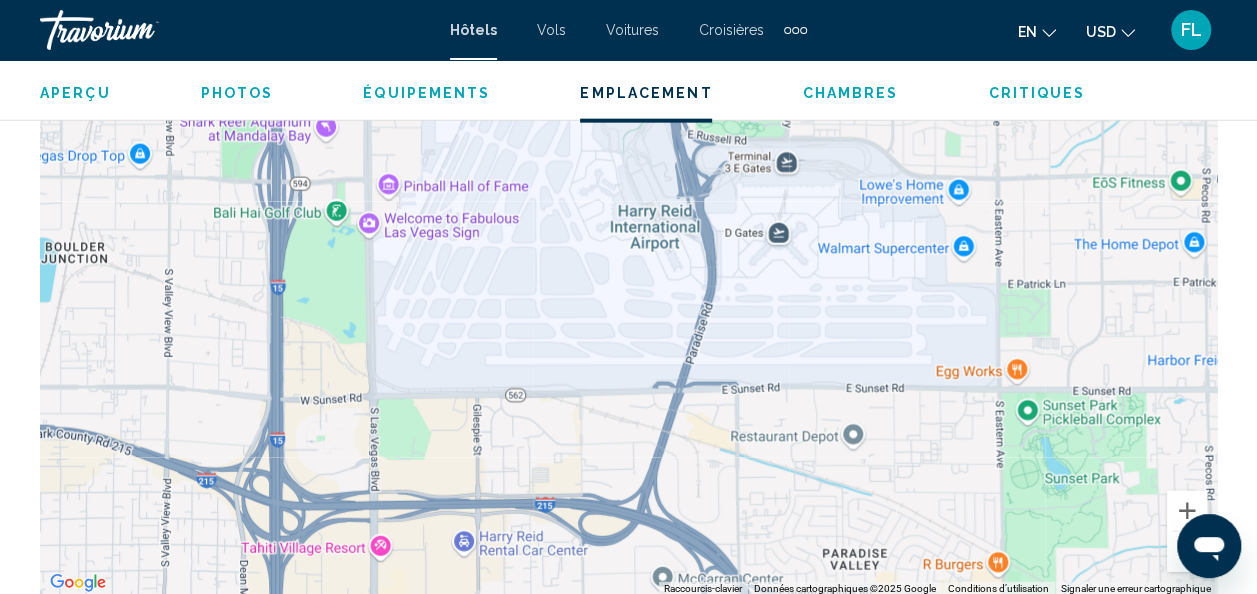 drag, startPoint x: 835, startPoint y: 543, endPoint x: 812, endPoint y: 309, distance: 235.12762 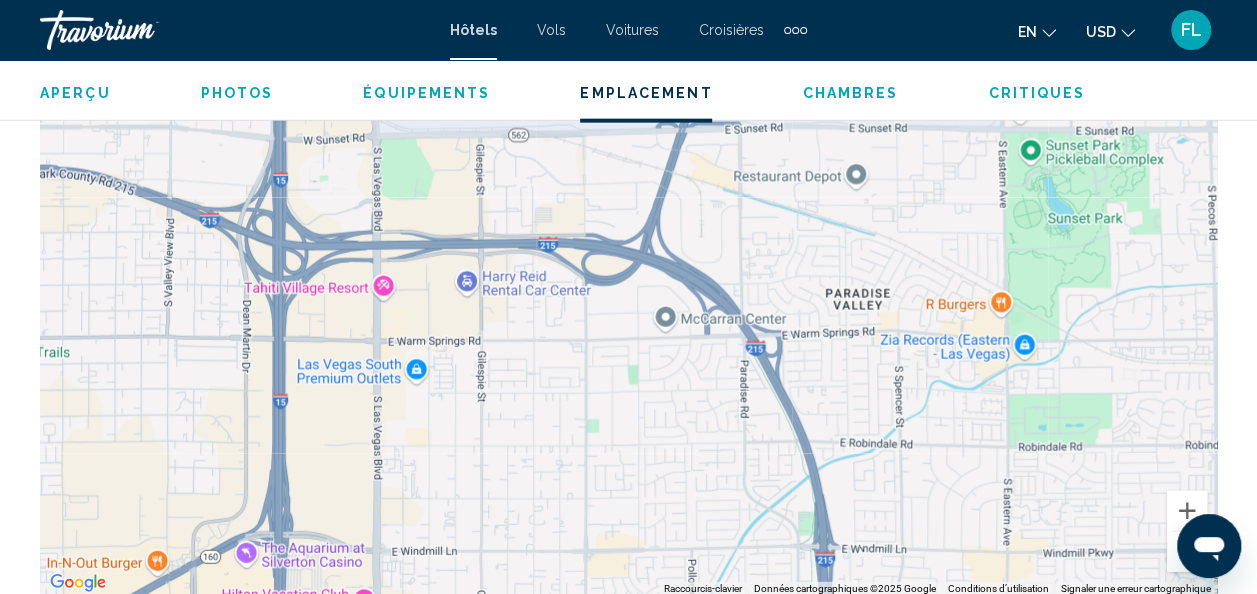 drag, startPoint x: 794, startPoint y: 472, endPoint x: 810, endPoint y: 250, distance: 222.57584 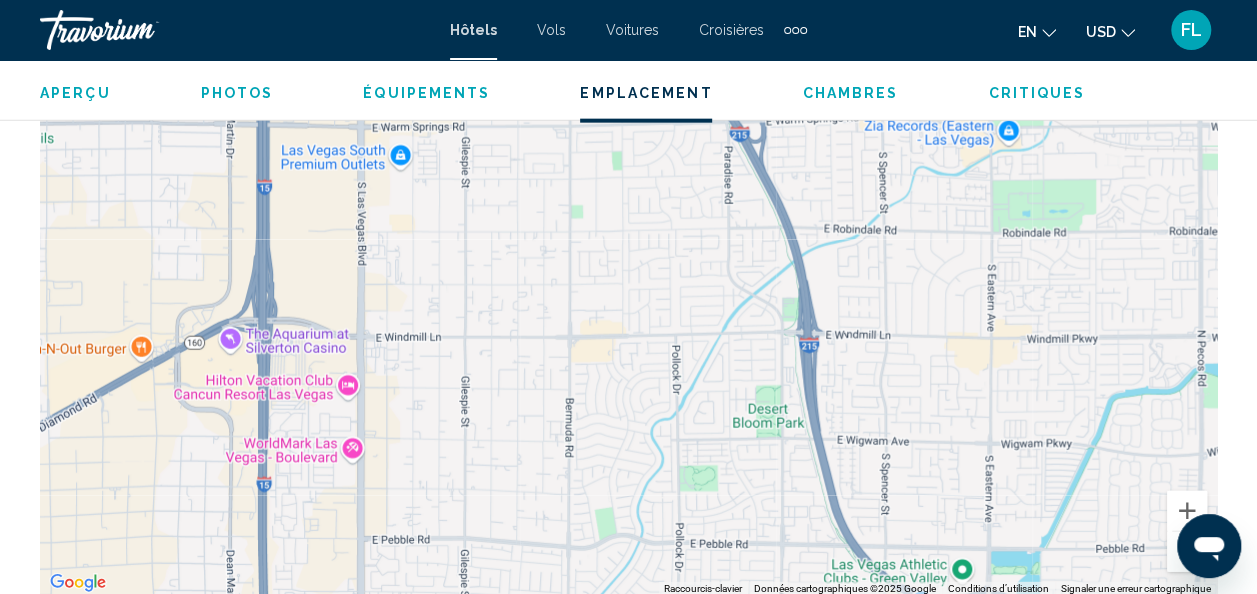 drag, startPoint x: 844, startPoint y: 470, endPoint x: 828, endPoint y: 254, distance: 216.59178 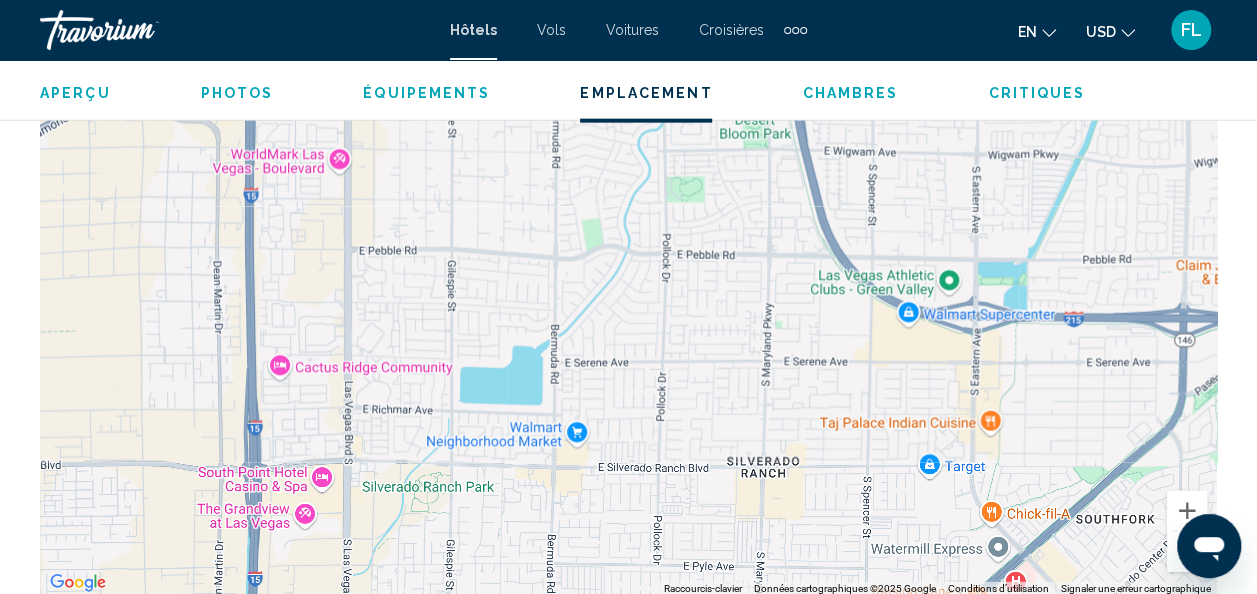 drag, startPoint x: 829, startPoint y: 468, endPoint x: 808, endPoint y: 164, distance: 304.72446 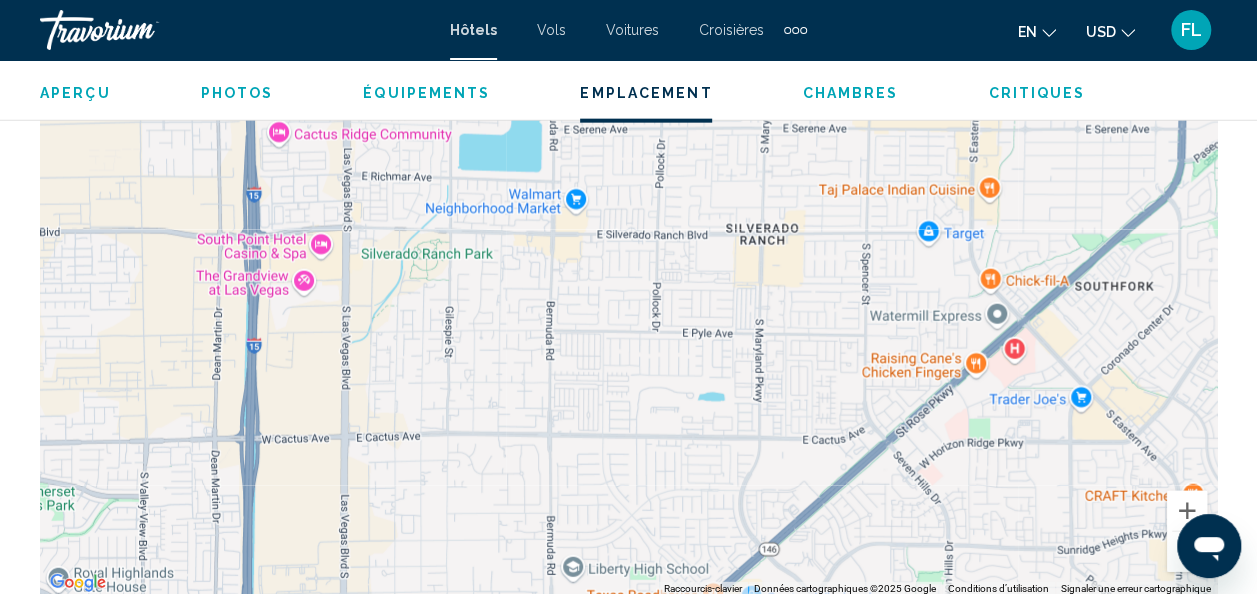 drag, startPoint x: 820, startPoint y: 499, endPoint x: 828, endPoint y: 275, distance: 224.1428 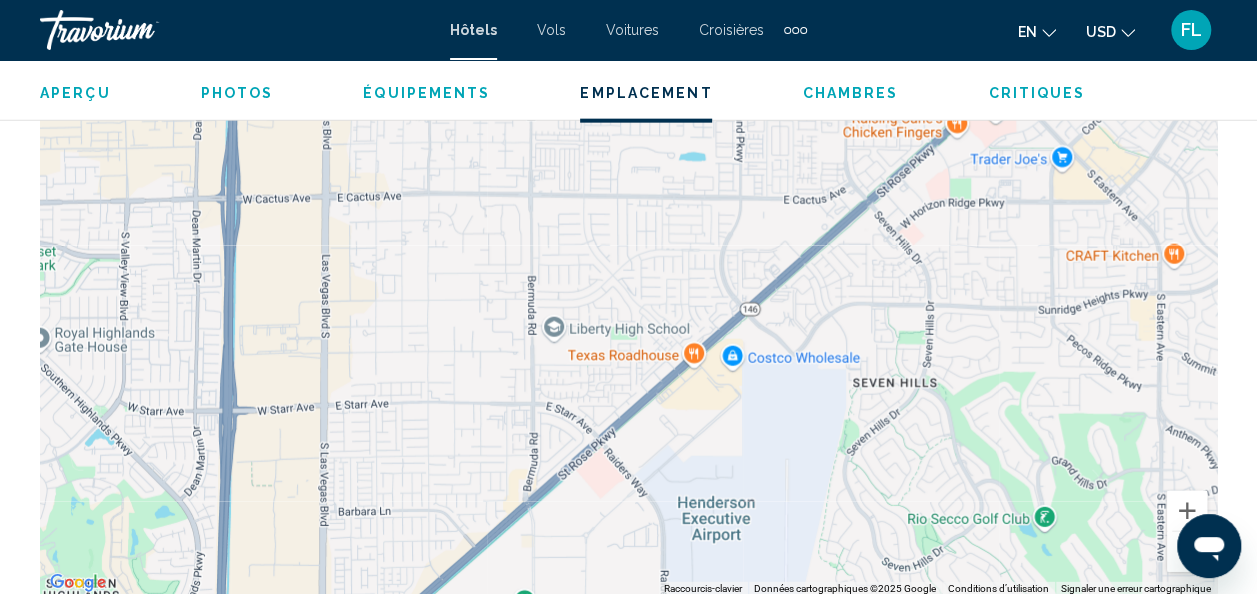 drag, startPoint x: 796, startPoint y: 497, endPoint x: 776, endPoint y: 252, distance: 245.81497 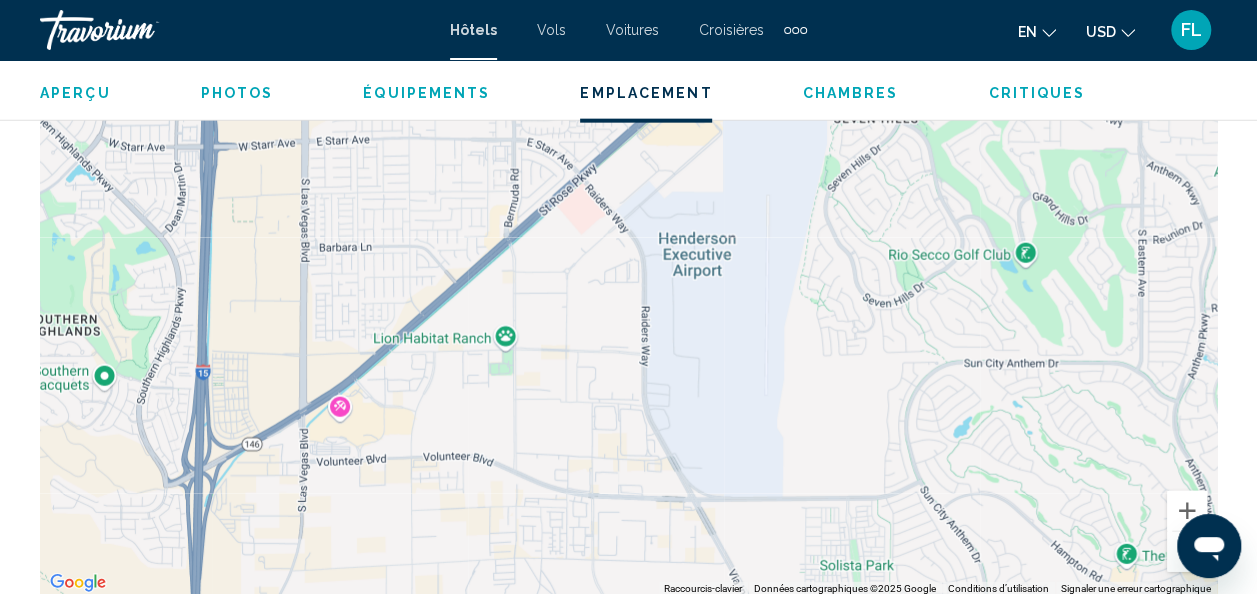 drag, startPoint x: 760, startPoint y: 442, endPoint x: 759, endPoint y: 280, distance: 162.00308 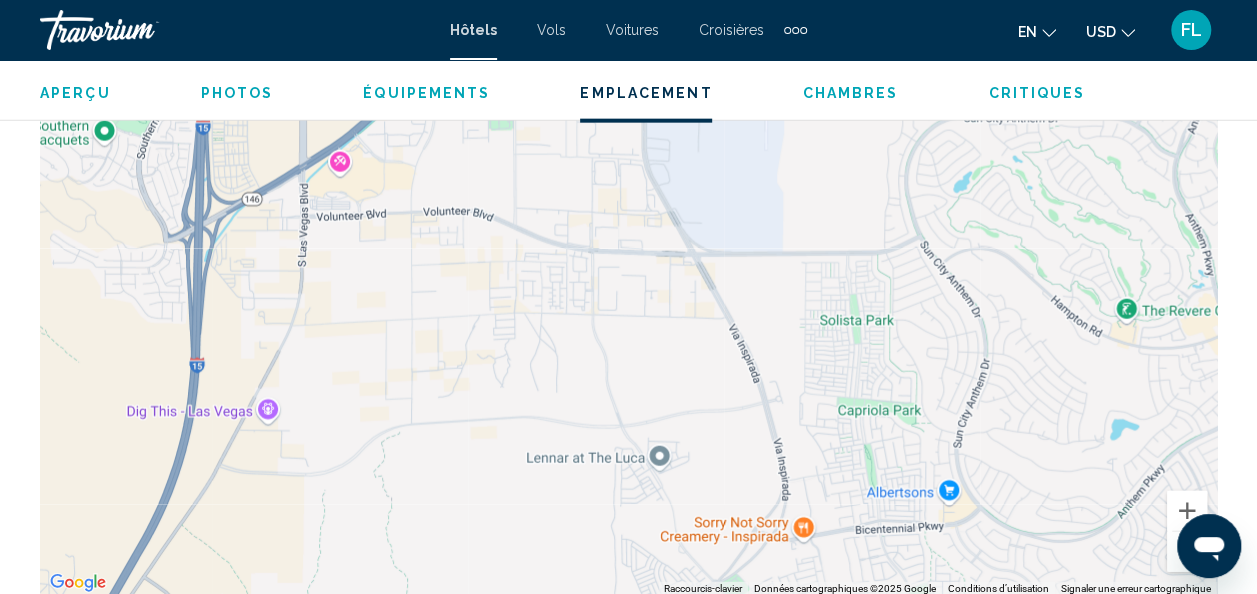 drag, startPoint x: 766, startPoint y: 509, endPoint x: 770, endPoint y: 254, distance: 255.03137 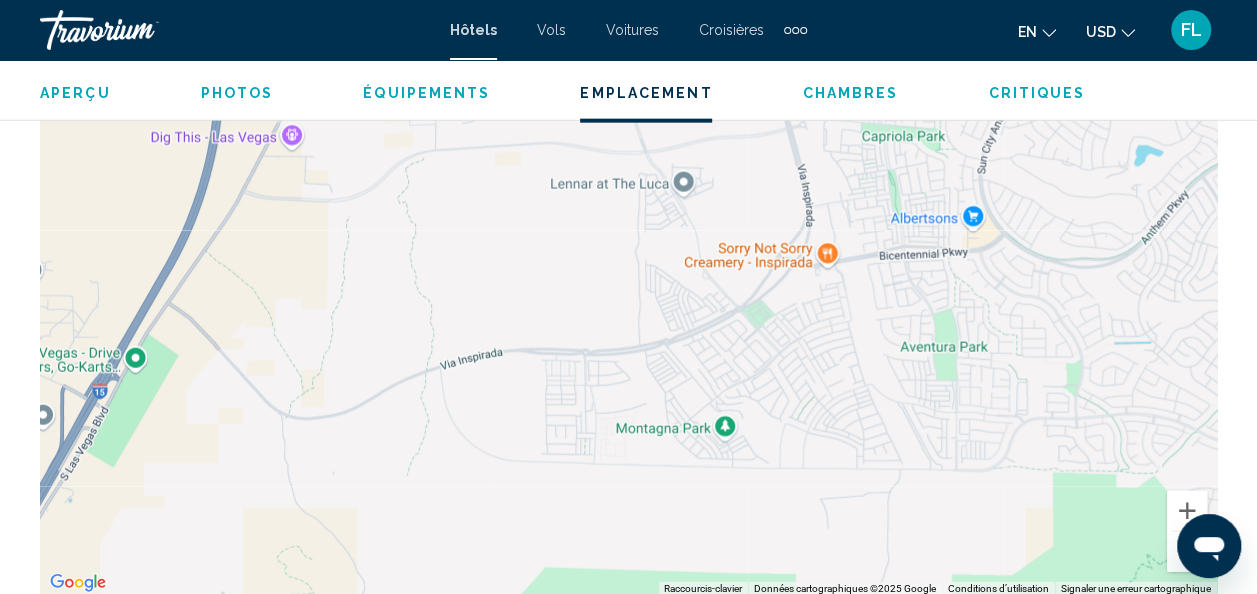 drag, startPoint x: 816, startPoint y: 470, endPoint x: 833, endPoint y: 187, distance: 283.51013 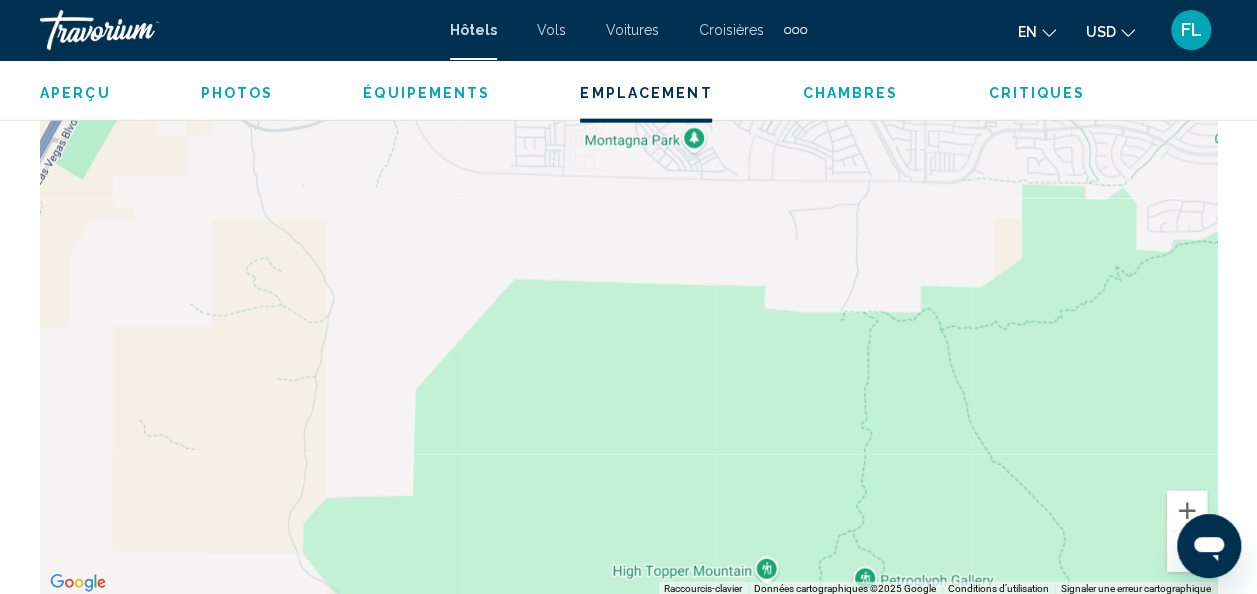 drag, startPoint x: 846, startPoint y: 414, endPoint x: 823, endPoint y: 176, distance: 239.10876 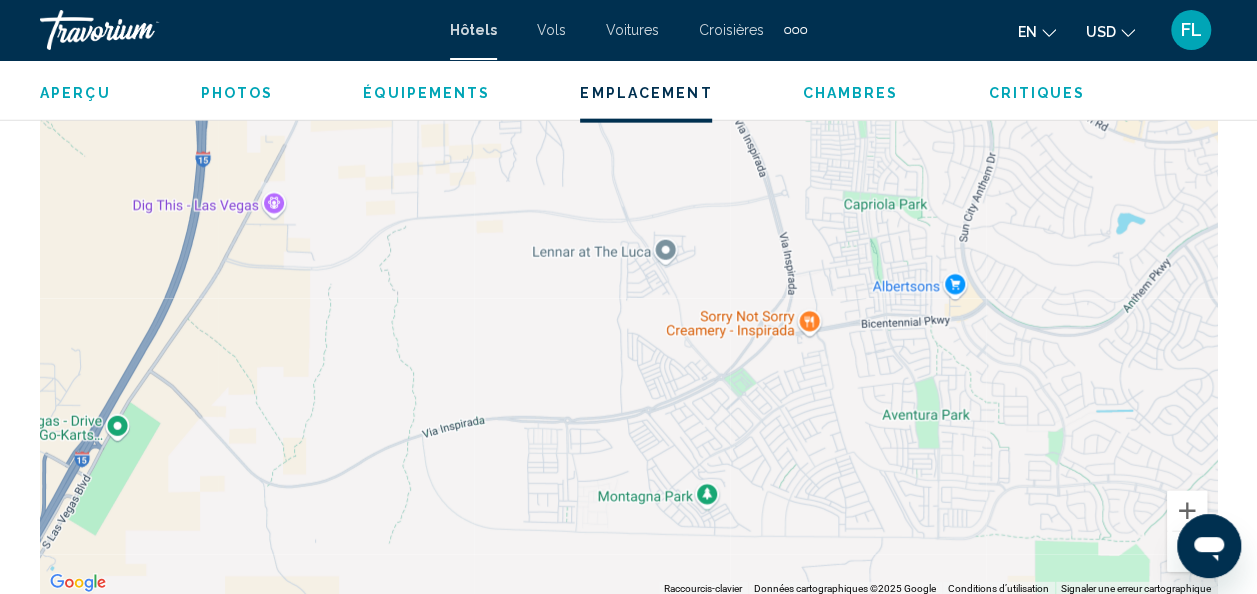 drag, startPoint x: 822, startPoint y: 156, endPoint x: 836, endPoint y: 523, distance: 367.26694 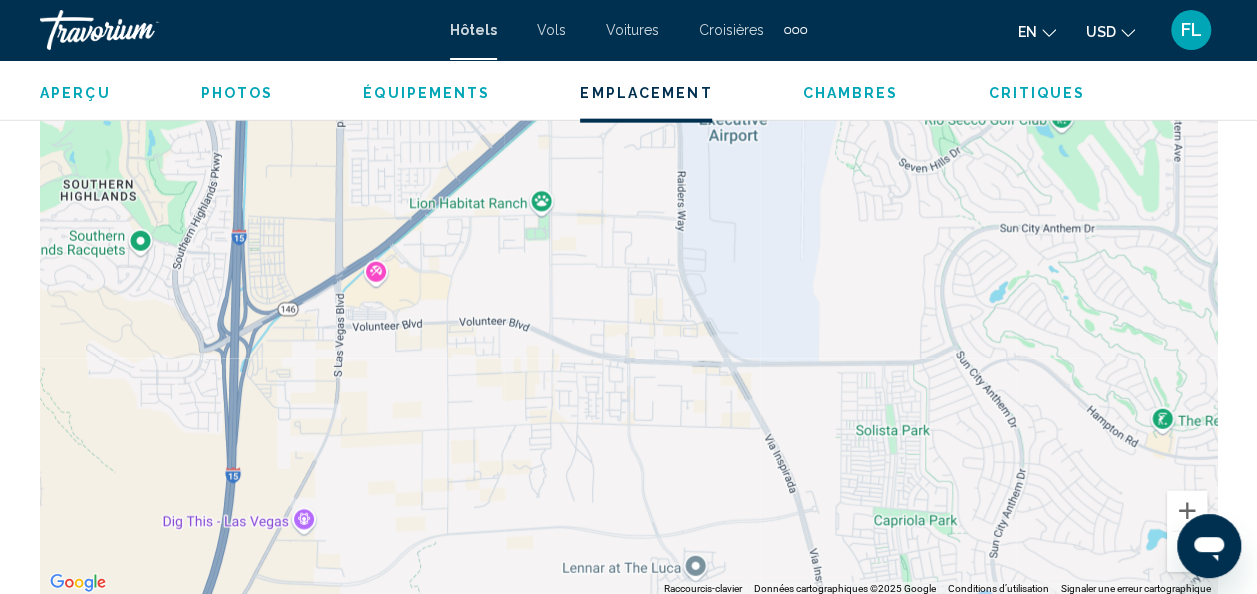 drag, startPoint x: 818, startPoint y: 249, endPoint x: 853, endPoint y: 546, distance: 299.05518 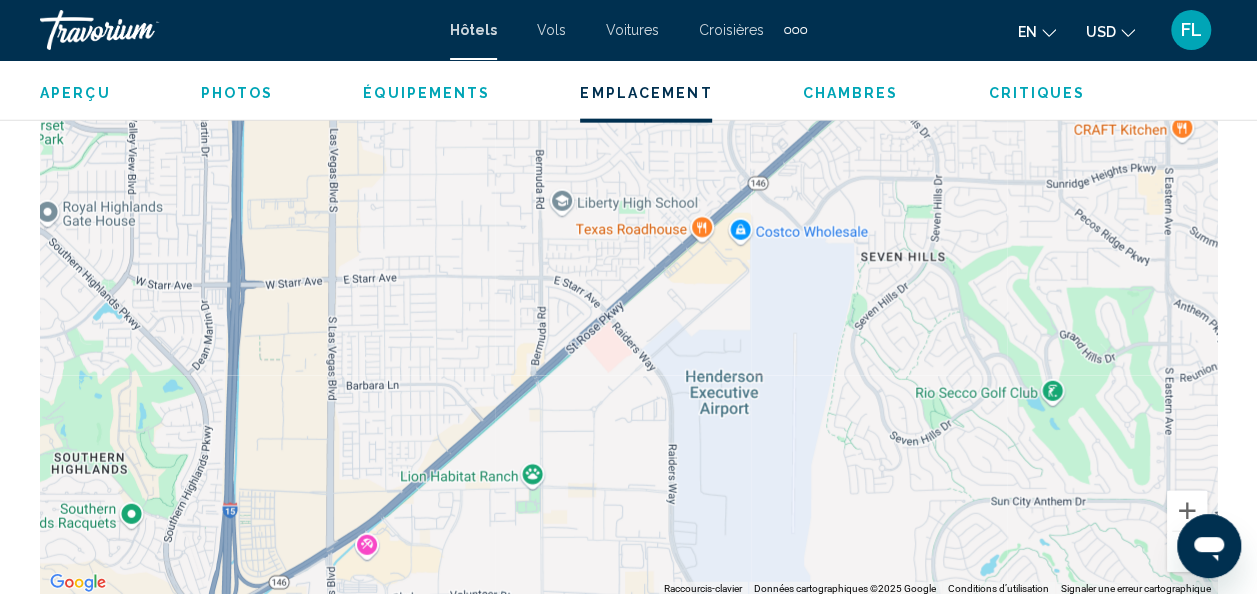 drag, startPoint x: 868, startPoint y: 243, endPoint x: 858, endPoint y: 512, distance: 269.18582 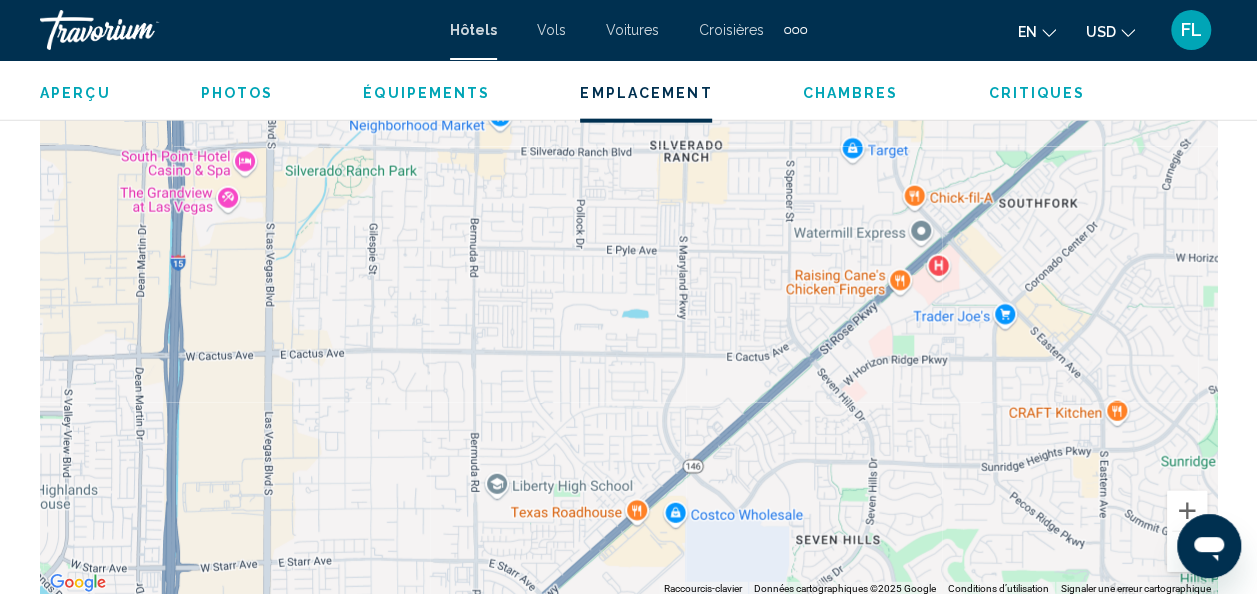 drag, startPoint x: 871, startPoint y: 263, endPoint x: 807, endPoint y: 536, distance: 280.4015 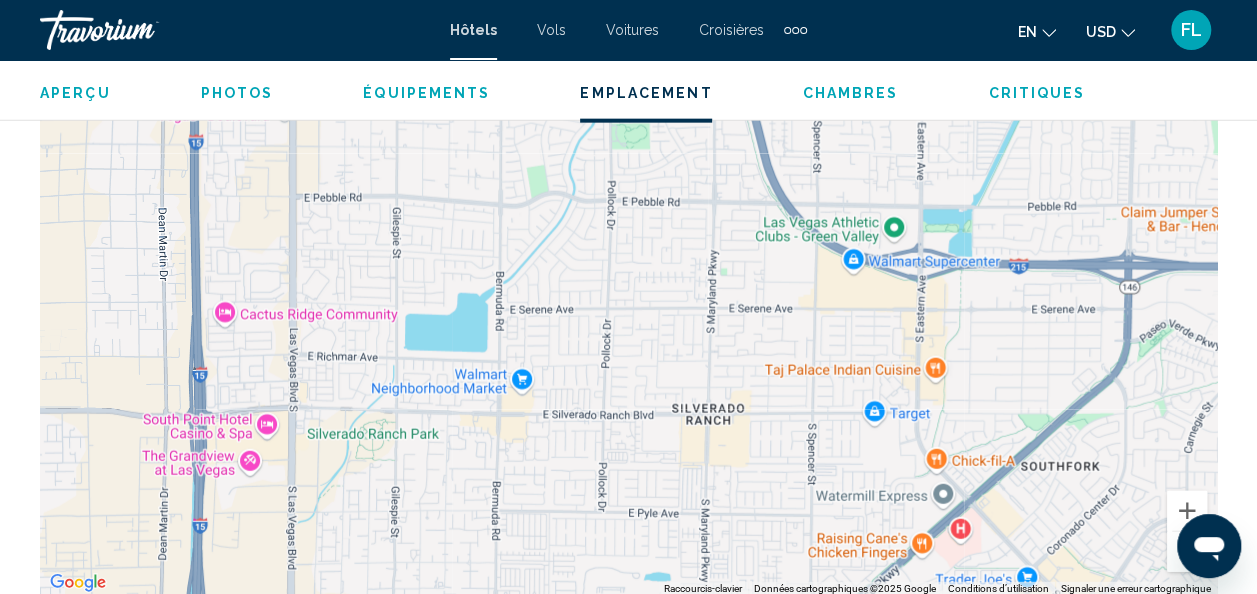 drag, startPoint x: 750, startPoint y: 307, endPoint x: 770, endPoint y: 522, distance: 215.92822 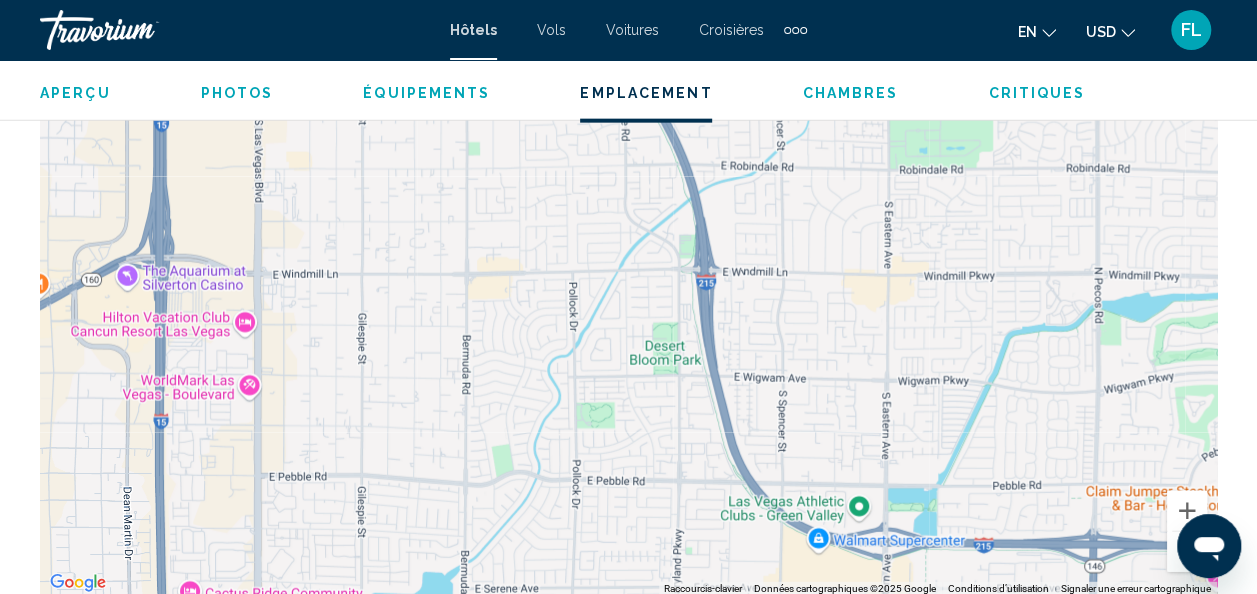 drag, startPoint x: 776, startPoint y: 306, endPoint x: 741, endPoint y: 587, distance: 283.17133 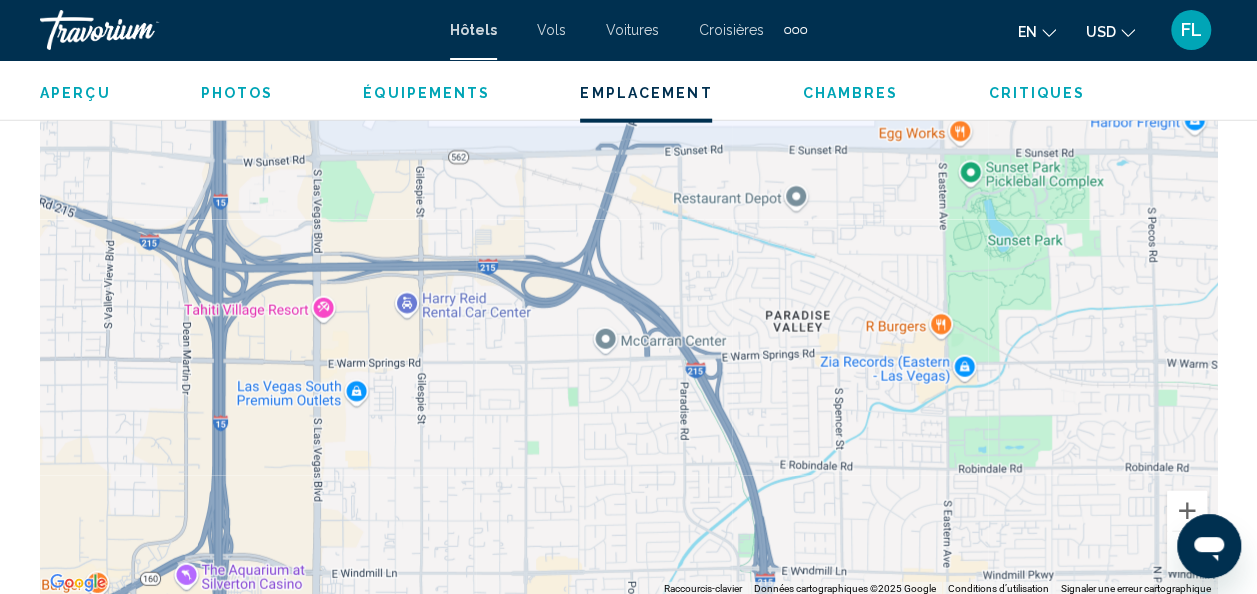 drag, startPoint x: 662, startPoint y: 272, endPoint x: 721, endPoint y: 572, distance: 305.7466 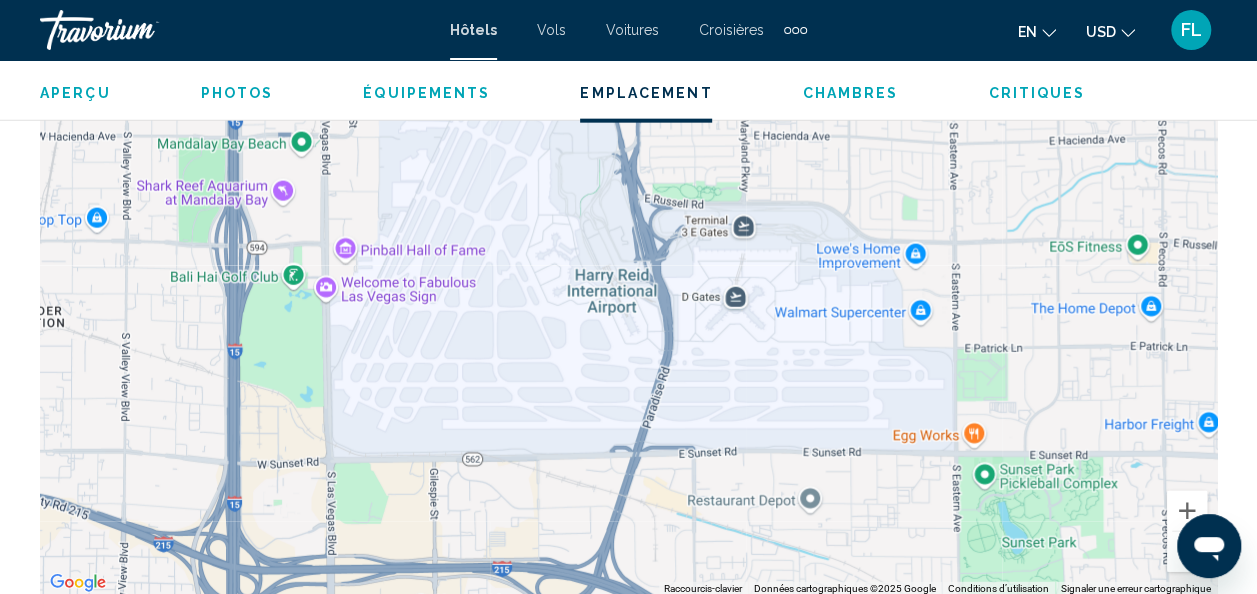 drag, startPoint x: 656, startPoint y: 310, endPoint x: 669, endPoint y: 614, distance: 304.27783 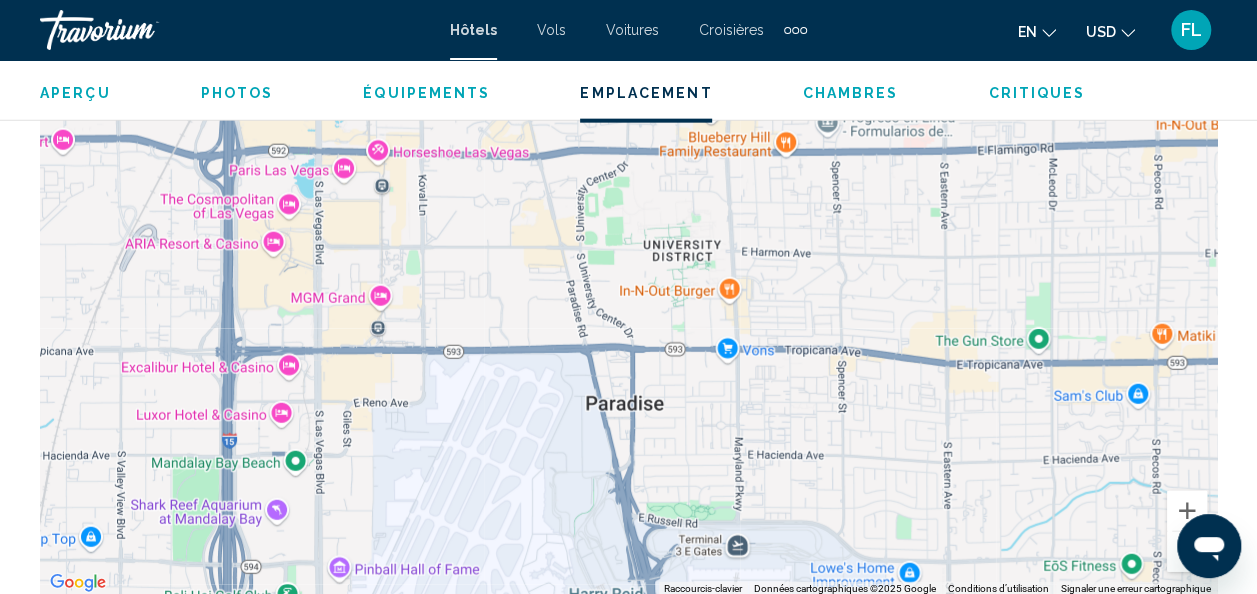 drag, startPoint x: 512, startPoint y: 259, endPoint x: 507, endPoint y: 576, distance: 317.03943 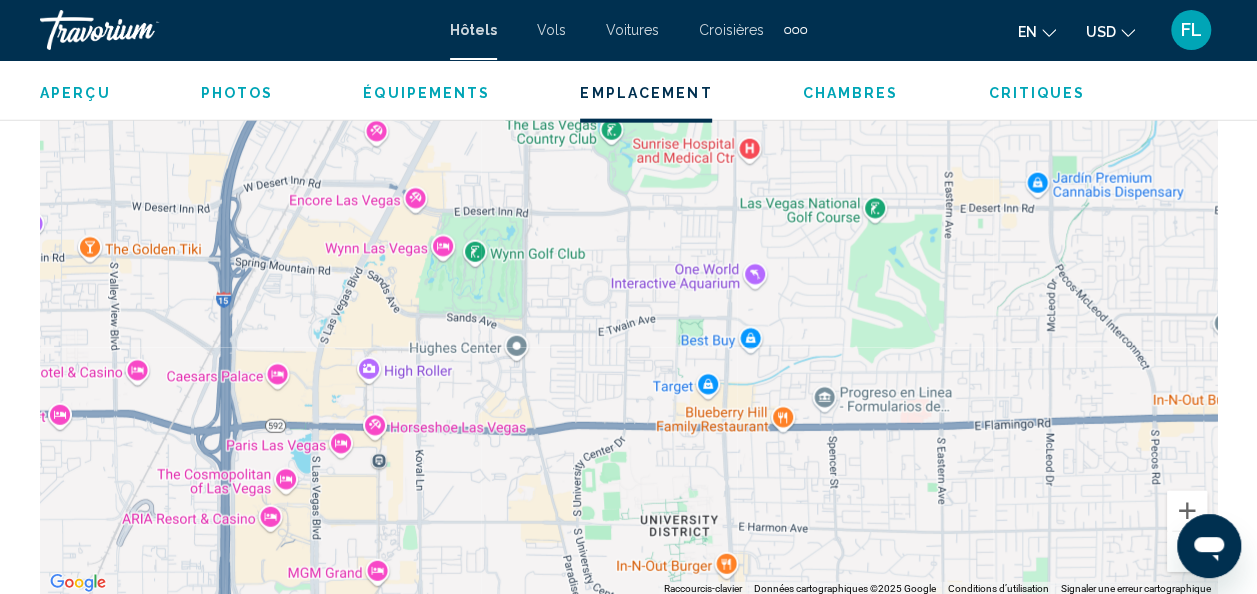 drag, startPoint x: 629, startPoint y: 300, endPoint x: 626, endPoint y: 577, distance: 277.01624 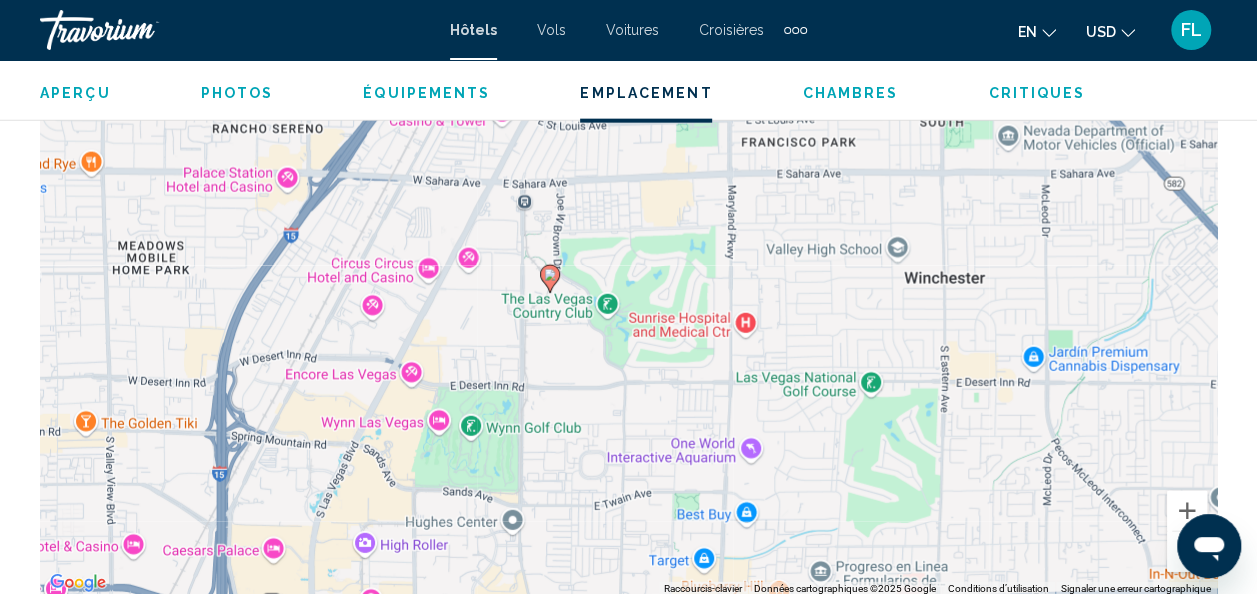 drag, startPoint x: 604, startPoint y: 305, endPoint x: 606, endPoint y: 414, distance: 109.01835 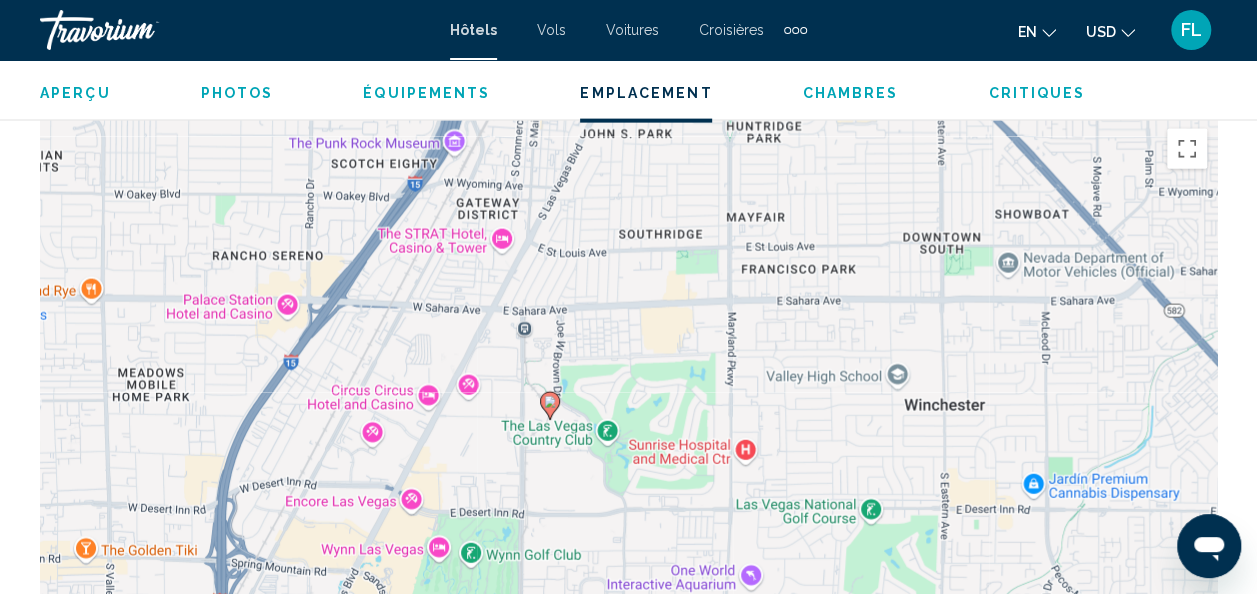 scroll, scrollTop: 2238, scrollLeft: 0, axis: vertical 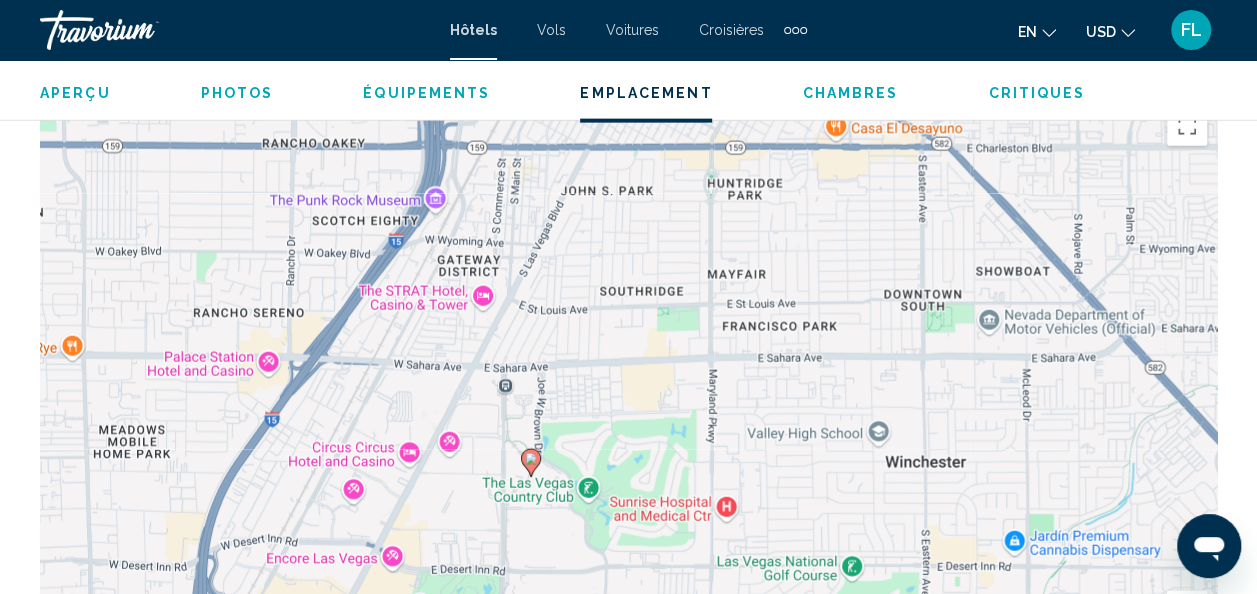 drag, startPoint x: 655, startPoint y: 306, endPoint x: 636, endPoint y: 392, distance: 88.07383 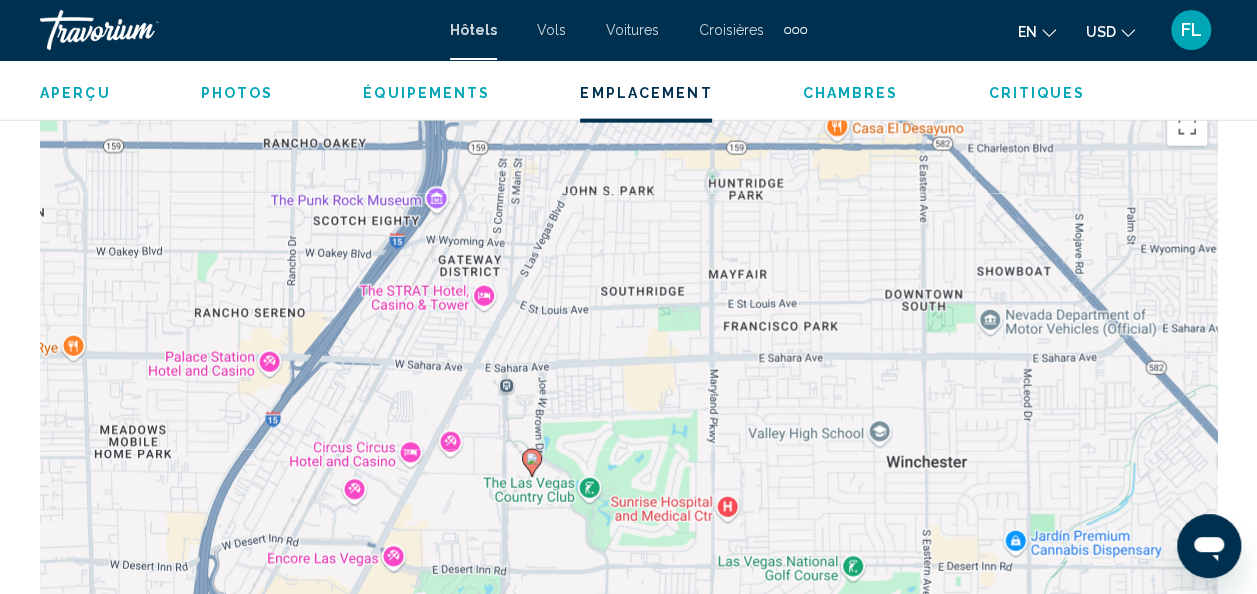click on "Pour activer le glissement du marqueur avec le clavier, appuyez sur Alt+Entrée. Déplacez ensuite le marqueur à l'aide des touches fléchées. Pour terminer le glissement, appuyez sur la touche Entrée. Pour annuler, appuyez sur Échap." at bounding box center [628, 396] 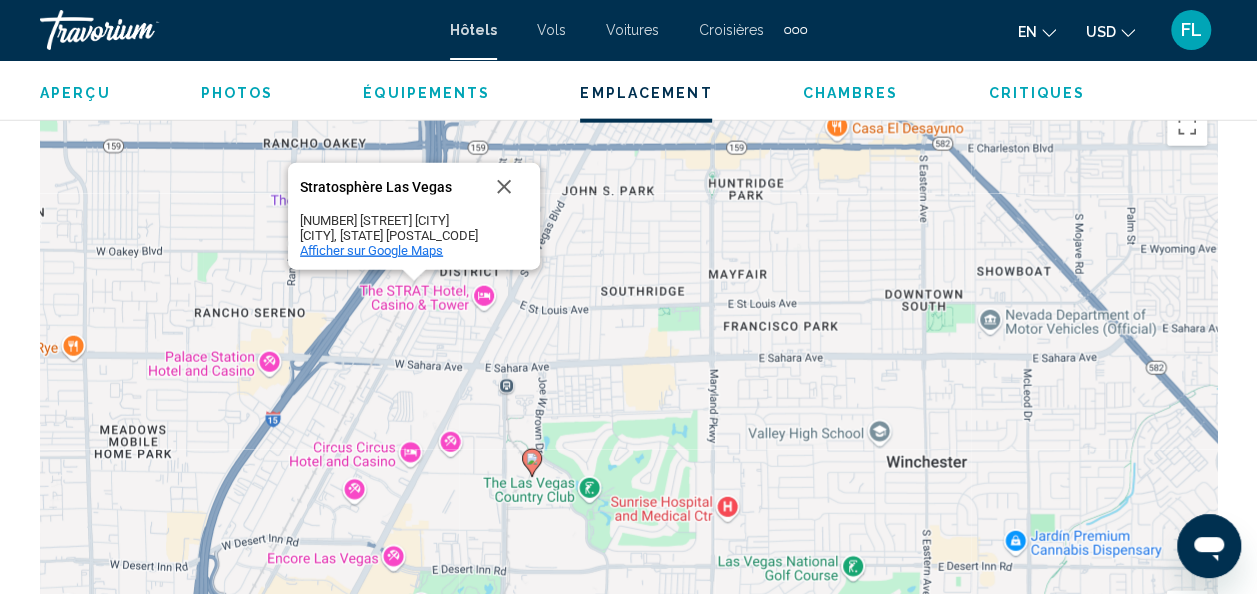 click on "Afficher sur Google Maps" at bounding box center (371, 250) 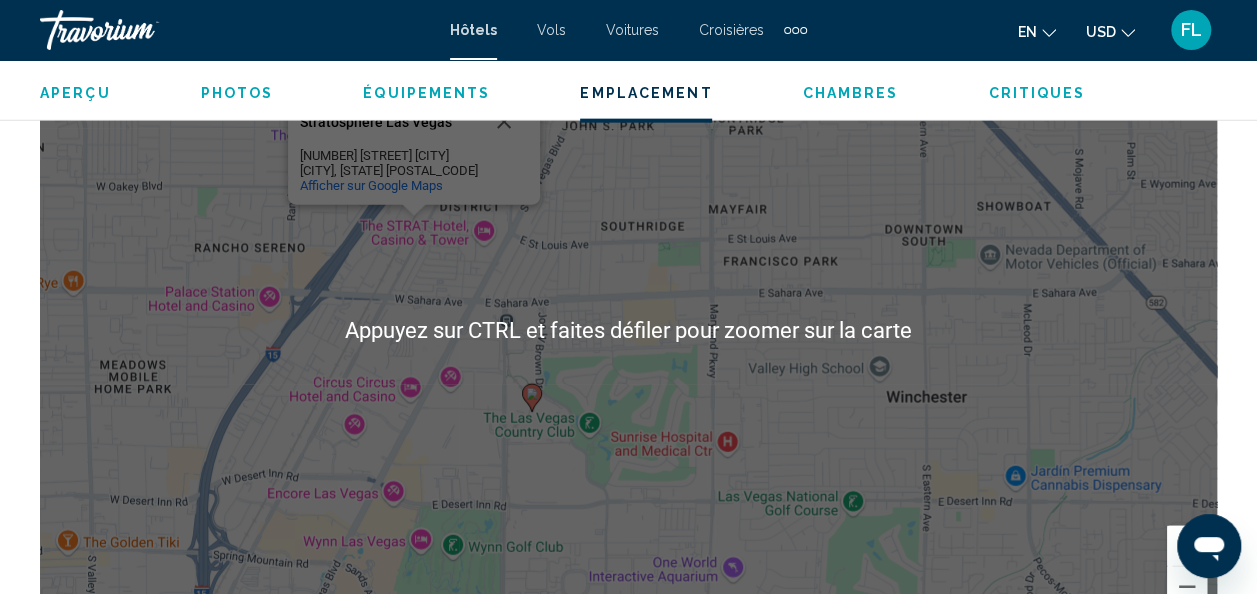 scroll, scrollTop: 2400, scrollLeft: 0, axis: vertical 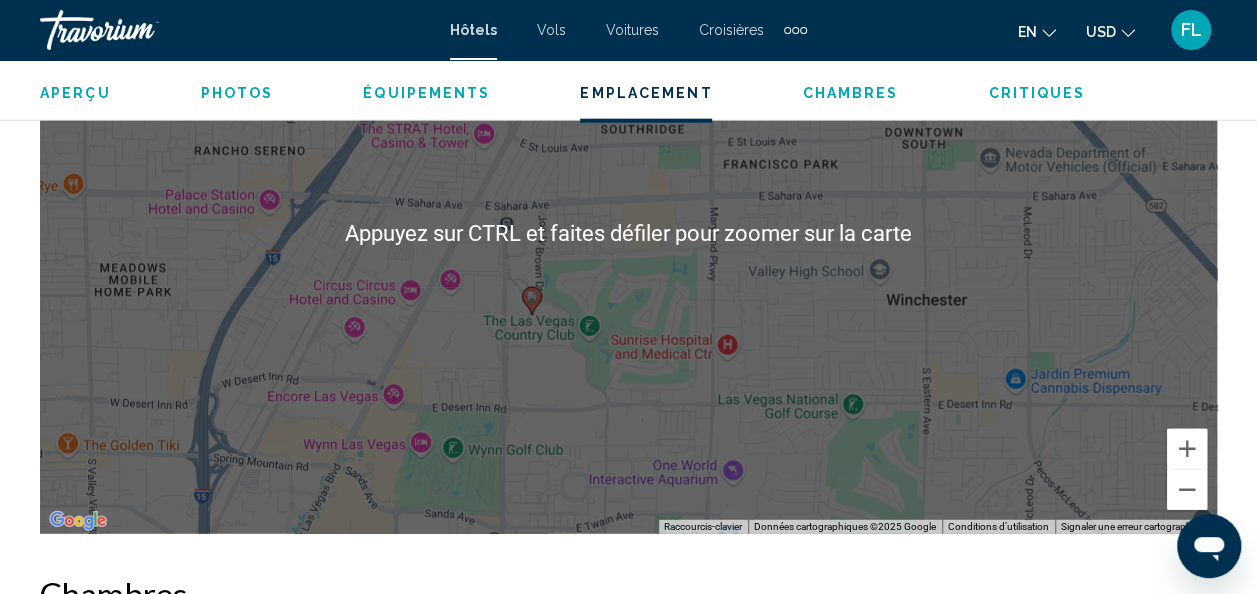 click on "Pour activer le glissement du marqueur avec le clavier, appuyez sur Alt+Entrée. Déplacez ensuite le marqueur à l'aide des touches fléchées. Pour terminer le glissement, appuyez sur la touche Entrée. Pour annuler, appuyez sur Échap.     Stratosphère Las Vegas                     Stratosphère Las Vegas                 2000 Las Vegas Blvd S Las Vegas, NV 89104             Afficher sur Google Maps" at bounding box center (628, 234) 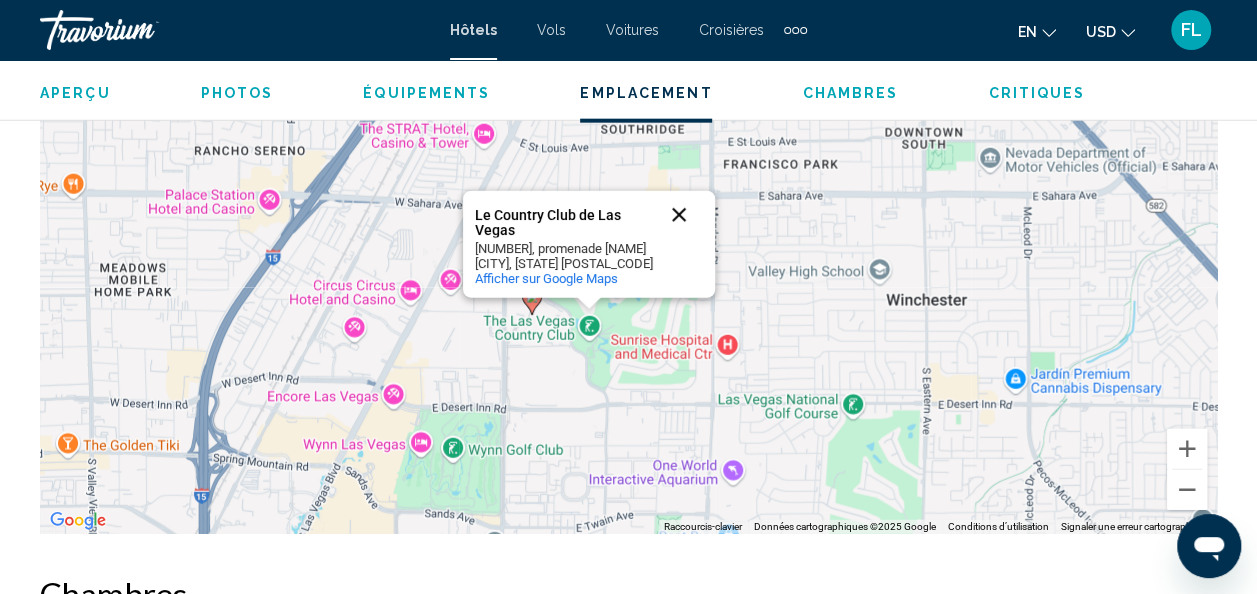 click at bounding box center (679, 215) 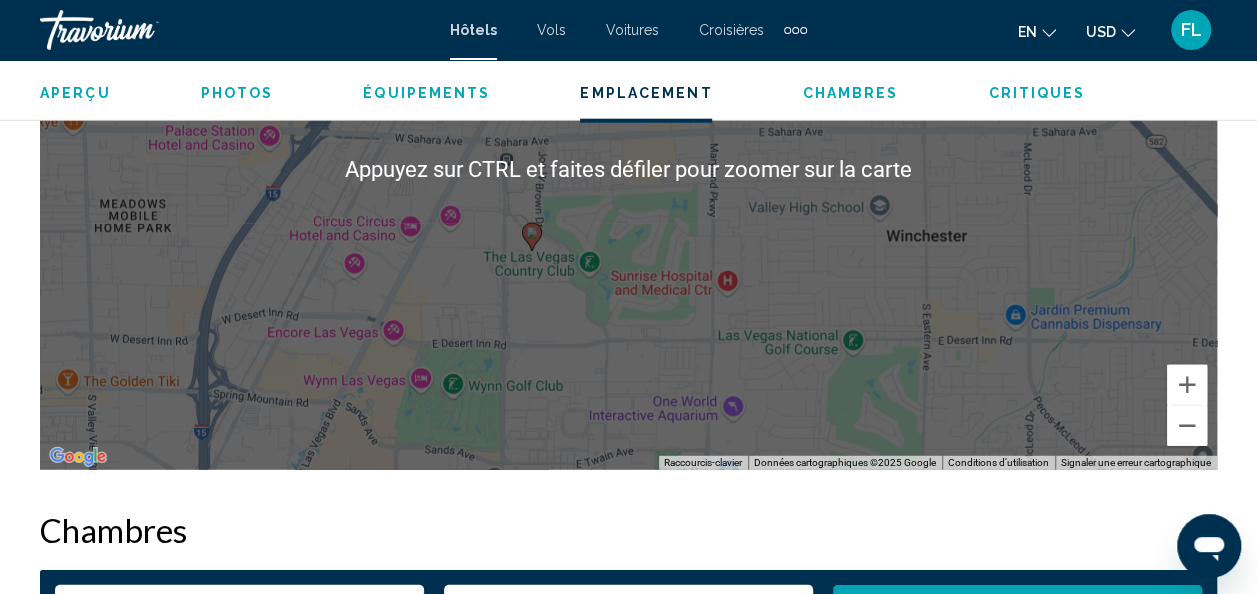scroll, scrollTop: 2500, scrollLeft: 0, axis: vertical 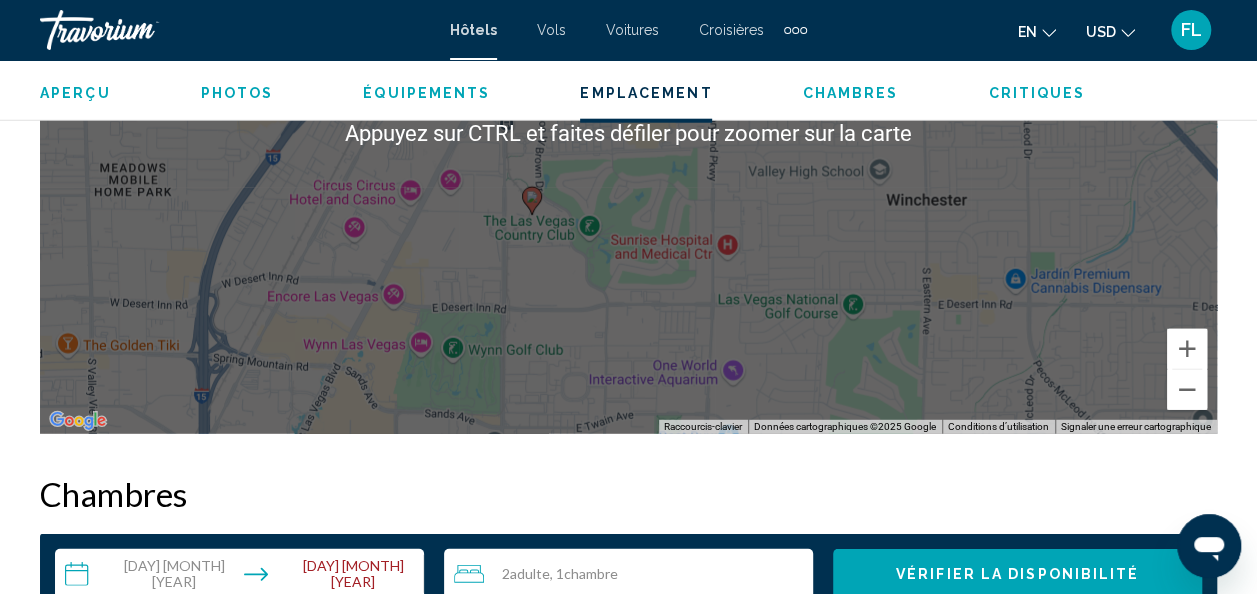click 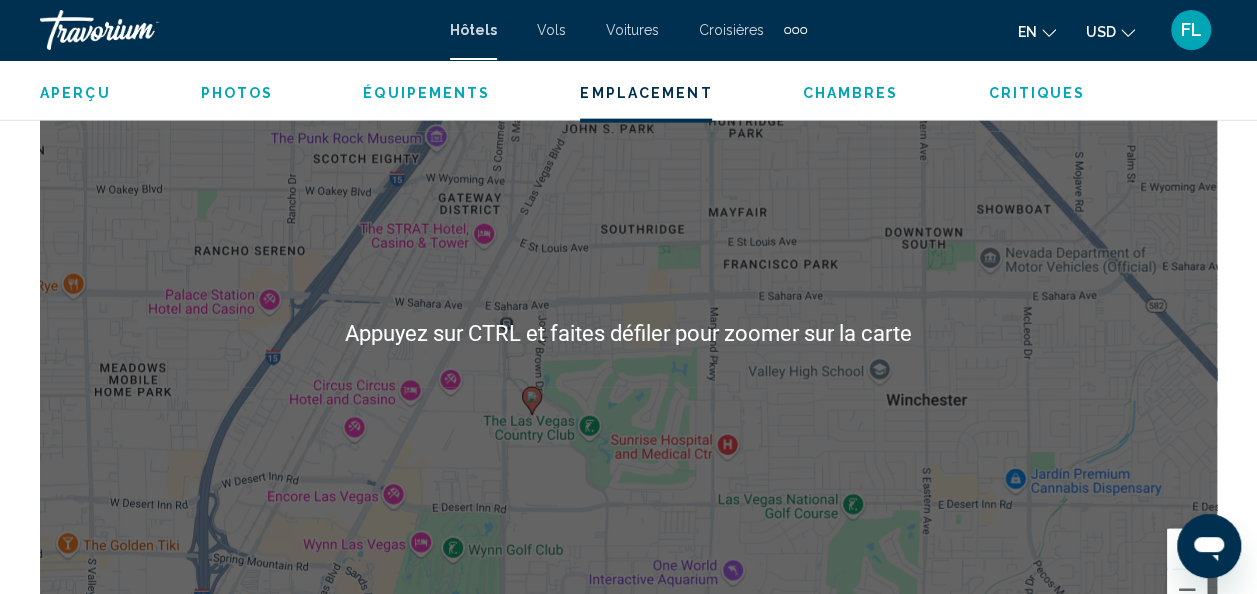 scroll, scrollTop: 2500, scrollLeft: 0, axis: vertical 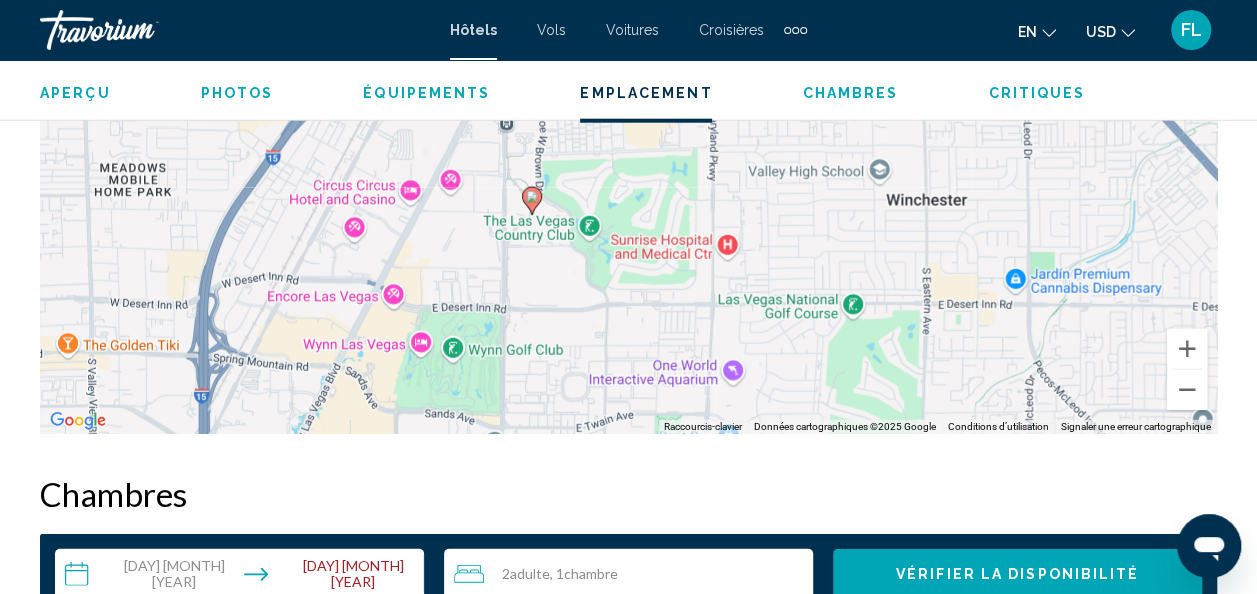 click on "Pour naviguer, utilisez les touches fléchées. Pour activer le glissement du marqueur avec le clavier, appuyez sur Alt+Entrée. Déplacez ensuite le marqueur à l'aide des touches fléchées. Pour terminer le glissement, appuyez sur la touche Entrée. Pour annuler, appuyez sur Échap." at bounding box center [628, 134] 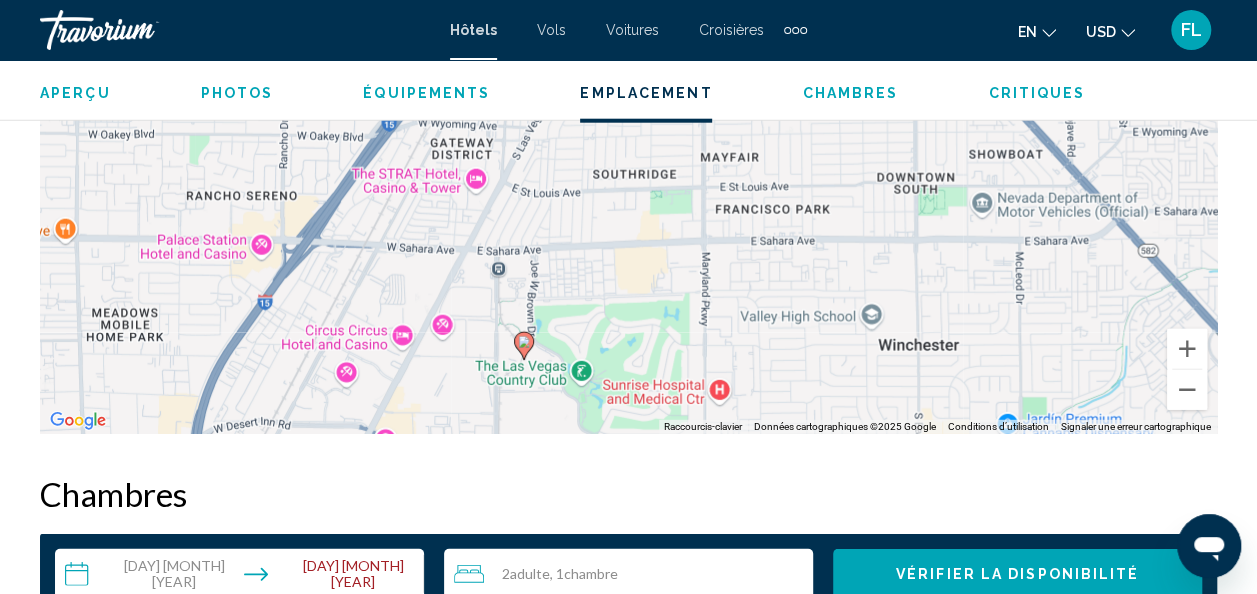 drag, startPoint x: 572, startPoint y: 208, endPoint x: 564, endPoint y: 356, distance: 148.21606 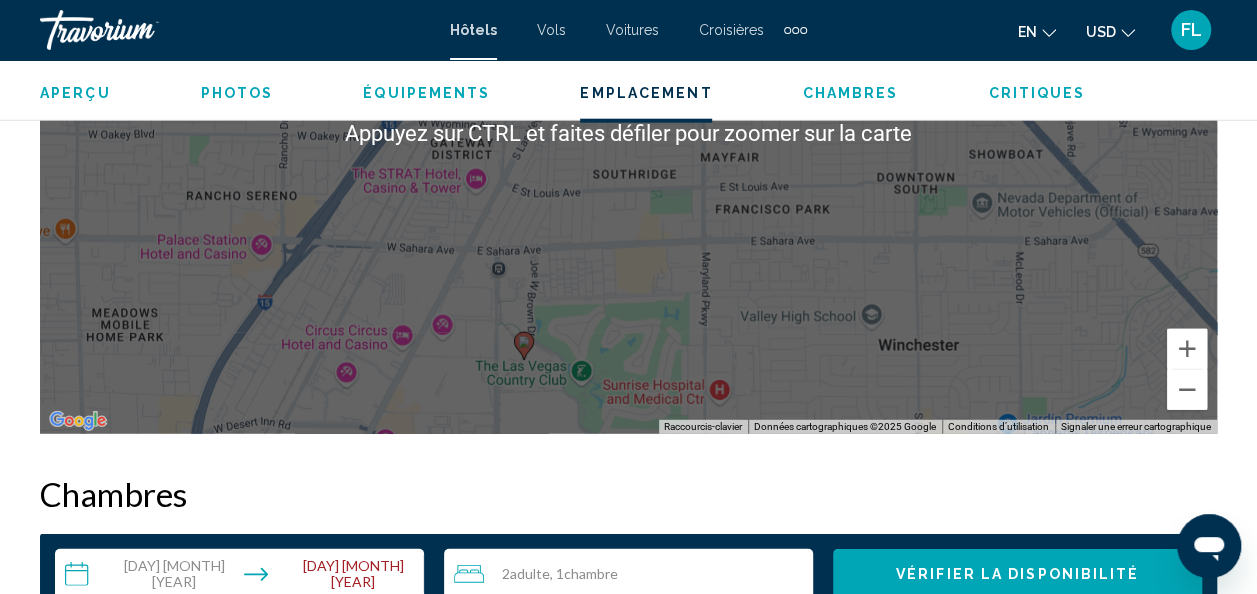 scroll, scrollTop: 2400, scrollLeft: 0, axis: vertical 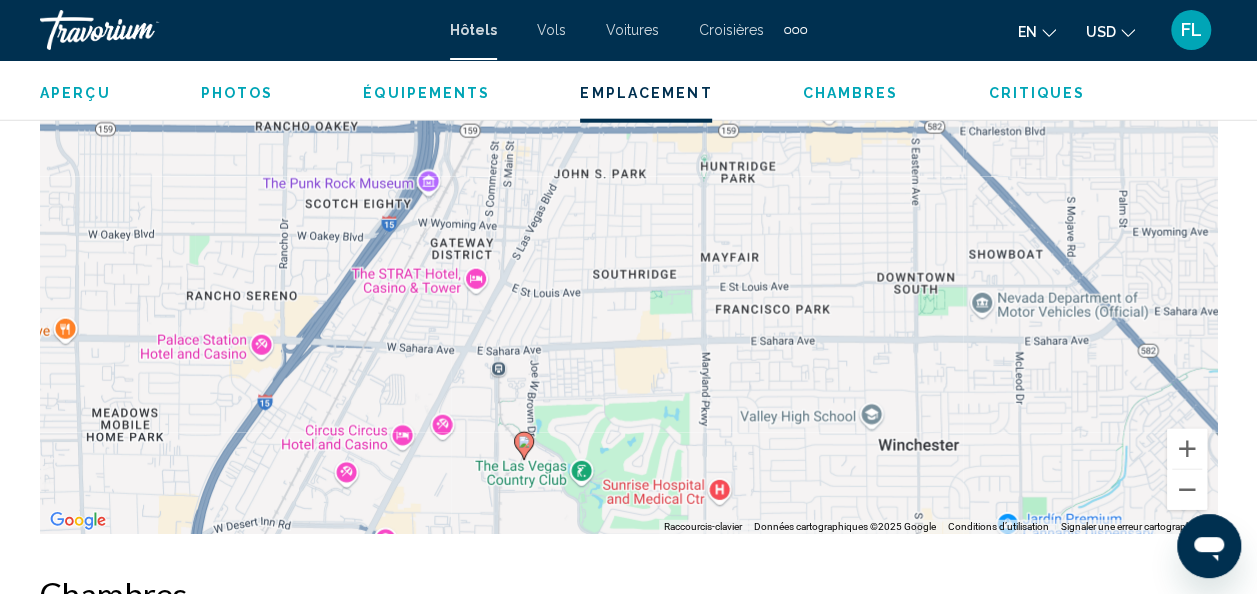 click on "Pour activer le glissement du marqueur avec le clavier, appuyez sur Alt+Entrée. Déplacez ensuite le marqueur à l'aide des touches fléchées. Pour terminer le glissement, appuyez sur la touche Entrée. Pour annuler, appuyez sur Échap." at bounding box center (628, 234) 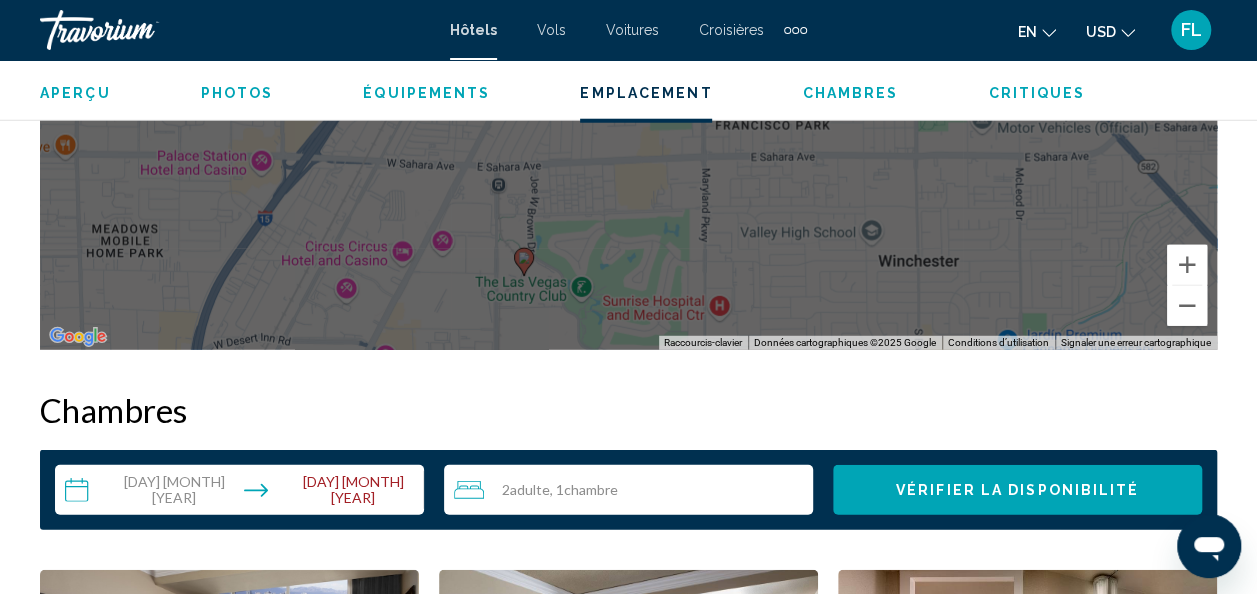scroll, scrollTop: 2500, scrollLeft: 0, axis: vertical 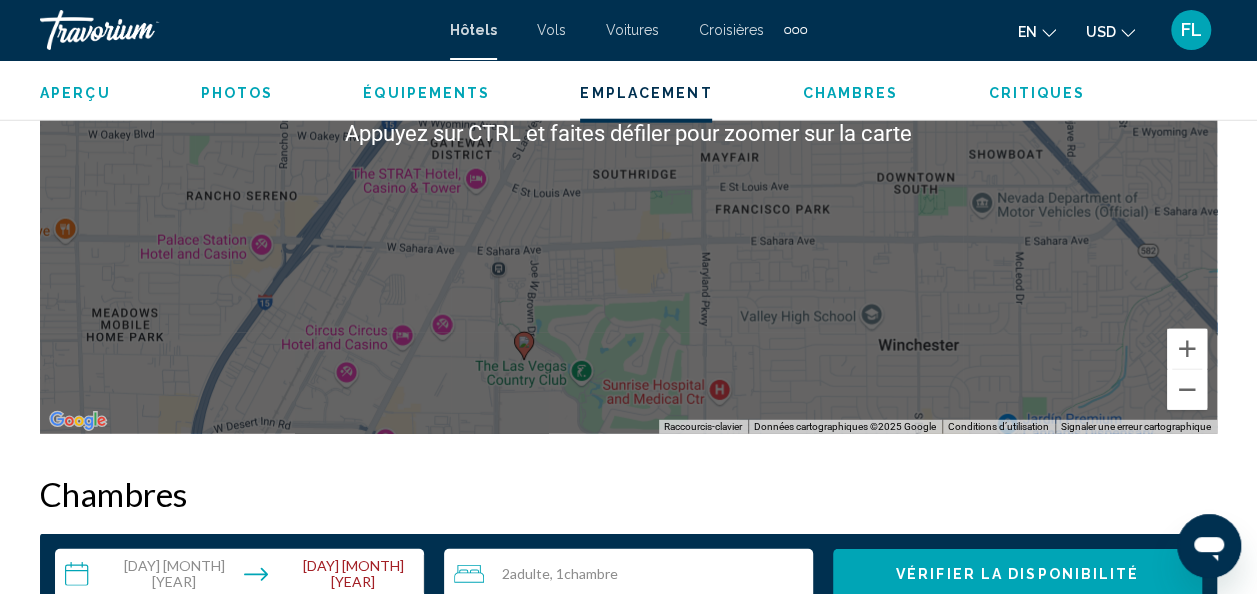 click on "Pour activer le glissement du marqueur avec le clavier, appuyez sur Alt+Entrée. Déplacez ensuite le marqueur à l'aide des touches fléchées. Pour terminer le glissement, appuyez sur la touche Entrée. Pour annuler, appuyez sur Échap." at bounding box center [628, 134] 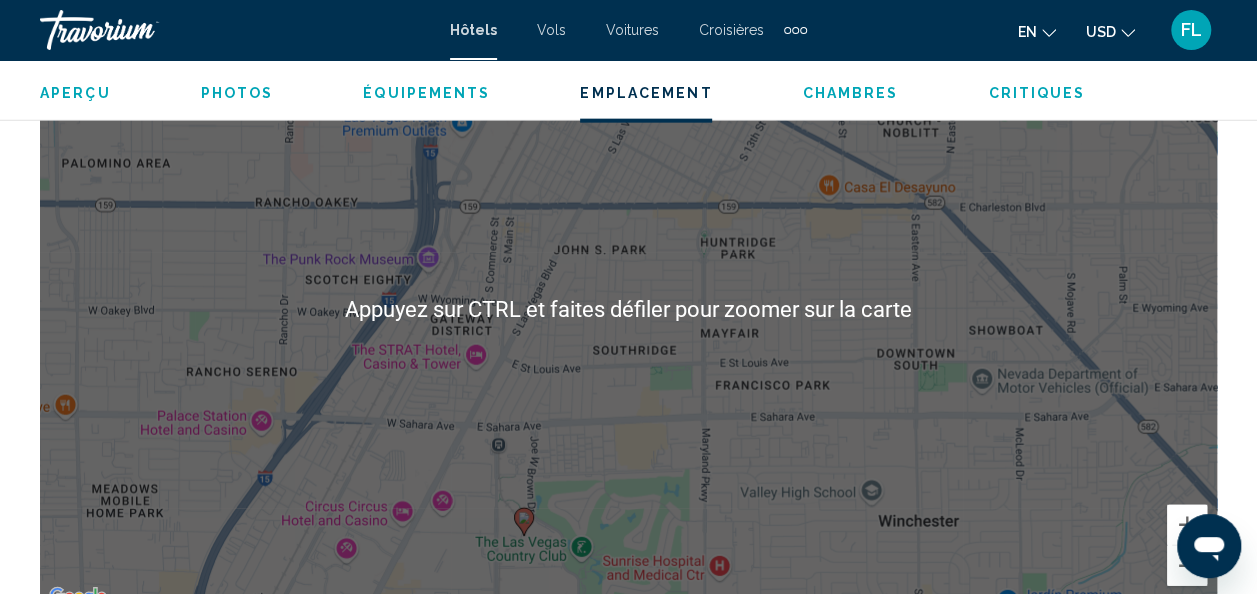 scroll, scrollTop: 2300, scrollLeft: 0, axis: vertical 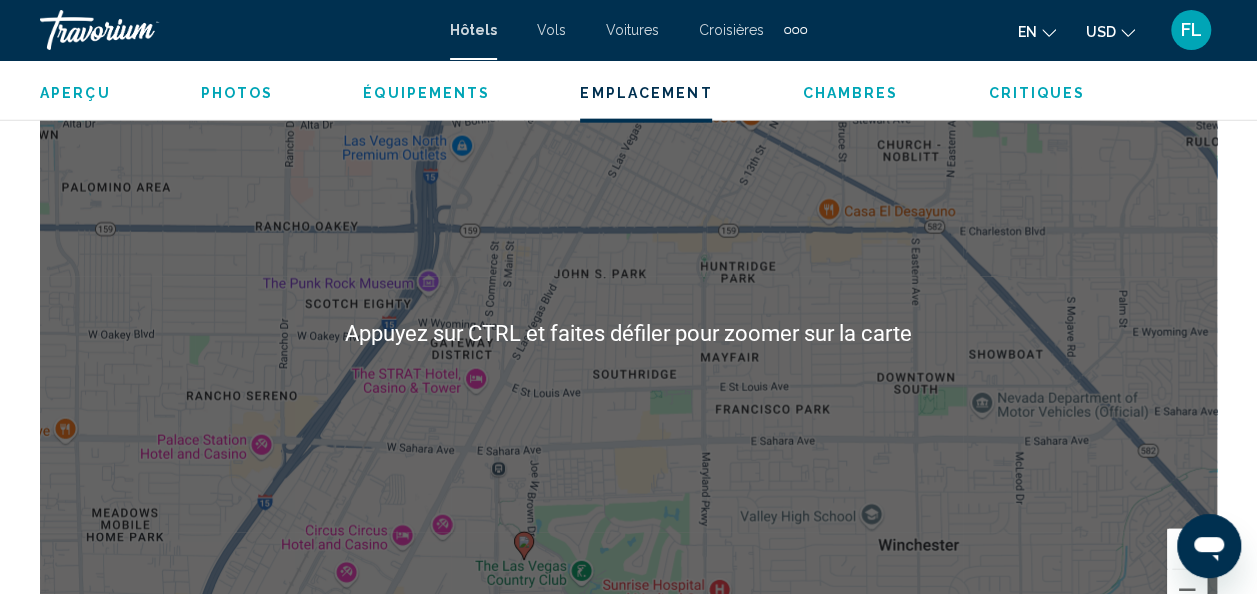 click on "Pour activer le glissement du marqueur avec le clavier, appuyez sur Alt+Entrée. Déplacez ensuite le marqueur à l'aide des touches fléchées. Pour terminer le glissement, appuyez sur la touche Entrée. Pour annuler, appuyez sur Échap." at bounding box center (628, 334) 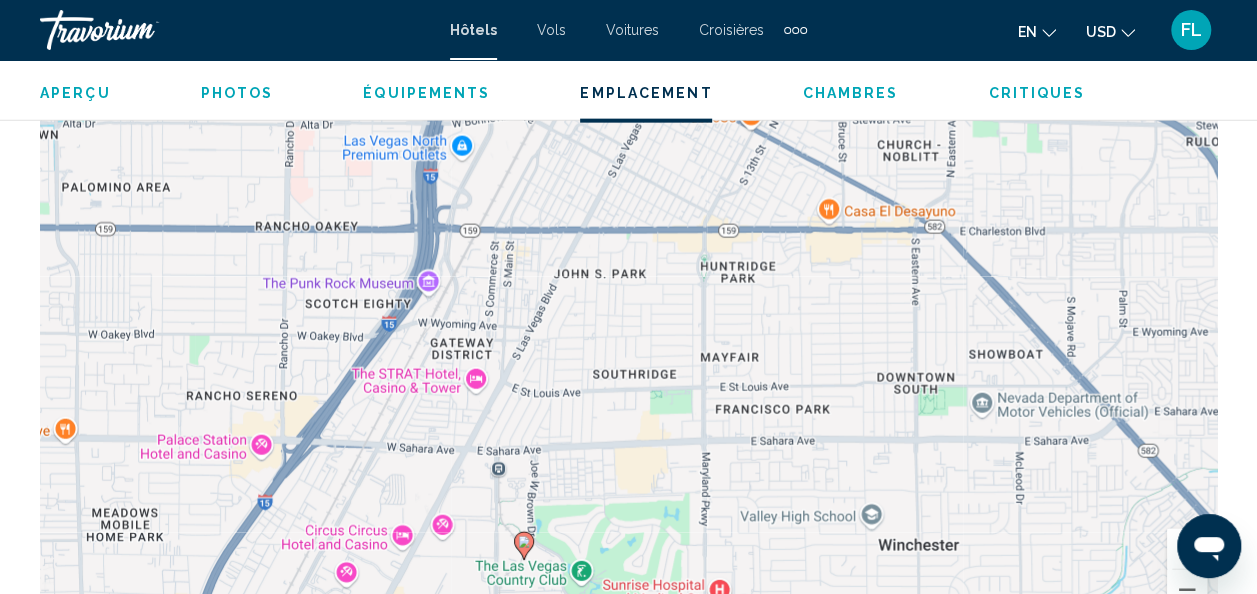 click on "Pour activer le glissement du marqueur avec le clavier, appuyez sur Alt+Entrée. Déplacez ensuite le marqueur à l'aide des touches fléchées. Pour terminer le glissement, appuyez sur la touche Entrée. Pour annuler, appuyez sur Échap." at bounding box center [628, 334] 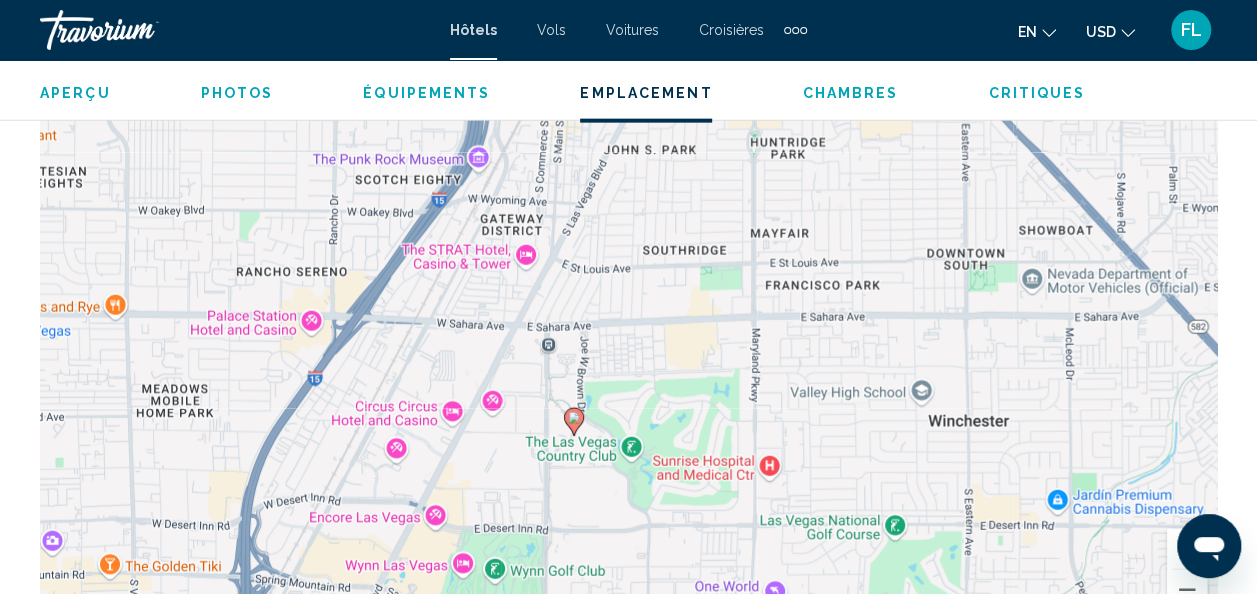 drag, startPoint x: 565, startPoint y: 370, endPoint x: 622, endPoint y: 240, distance: 141.94717 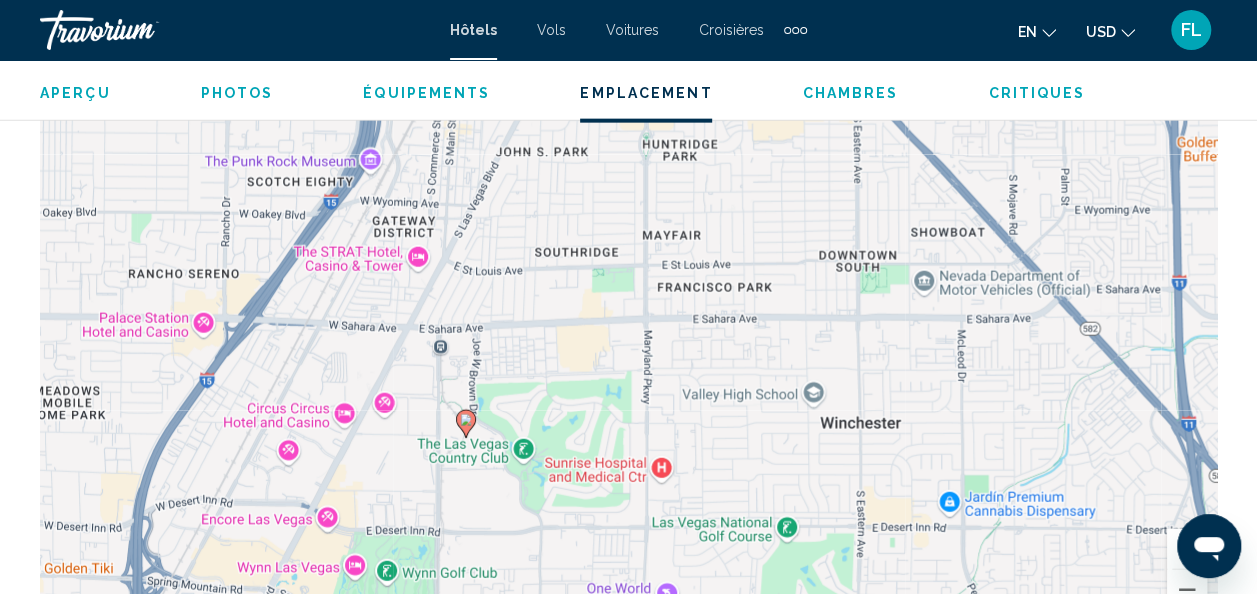 drag, startPoint x: 637, startPoint y: 469, endPoint x: 500, endPoint y: 499, distance: 140.24622 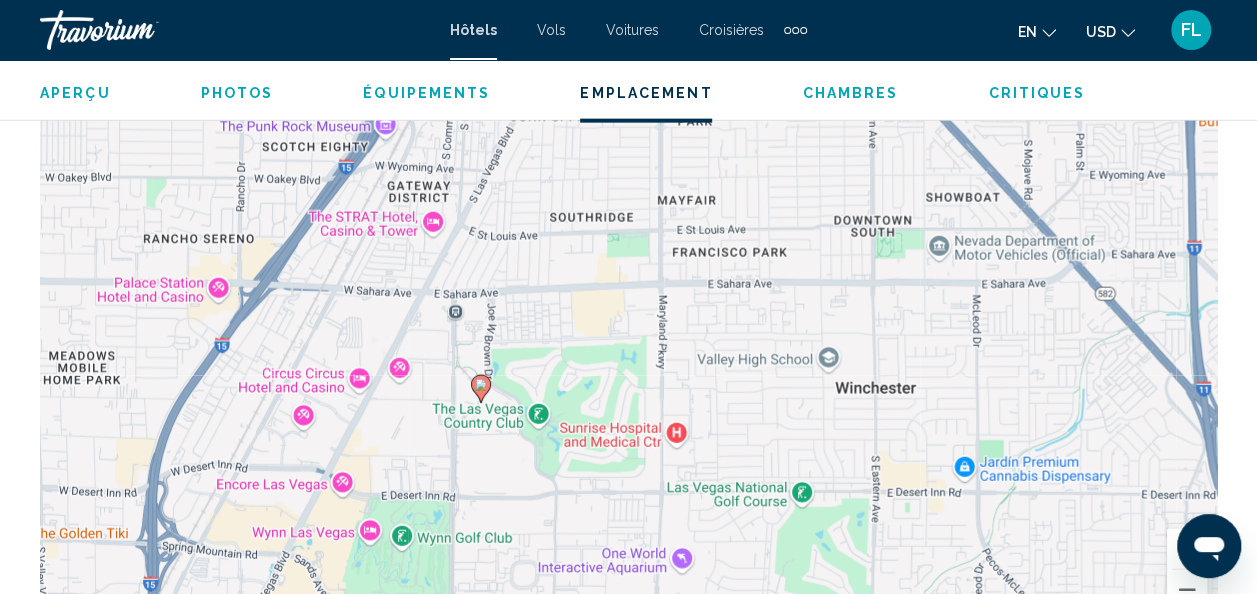 drag, startPoint x: 627, startPoint y: 364, endPoint x: 644, endPoint y: 330, distance: 38.013157 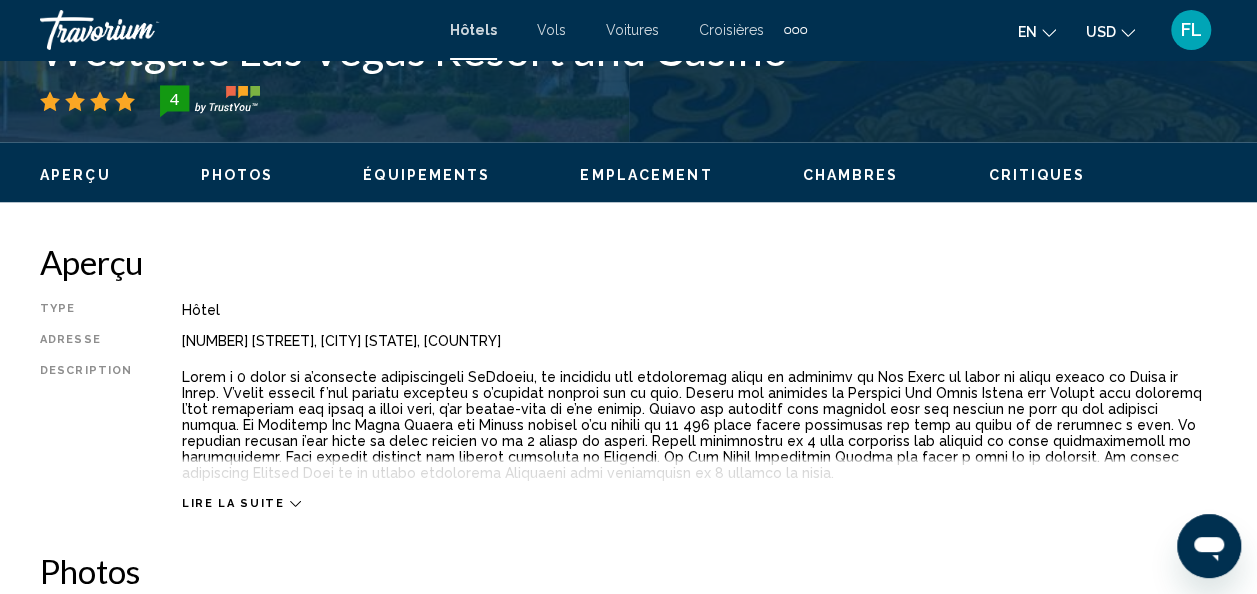 scroll, scrollTop: 900, scrollLeft: 0, axis: vertical 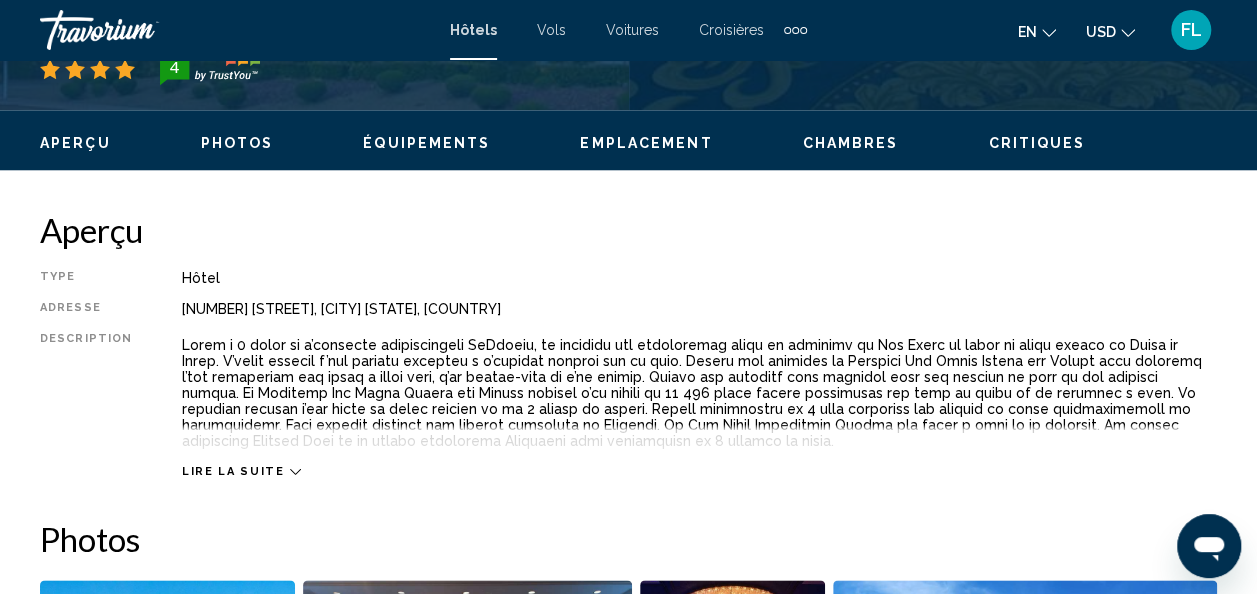 drag, startPoint x: 520, startPoint y: 304, endPoint x: 177, endPoint y: 312, distance: 343.0933 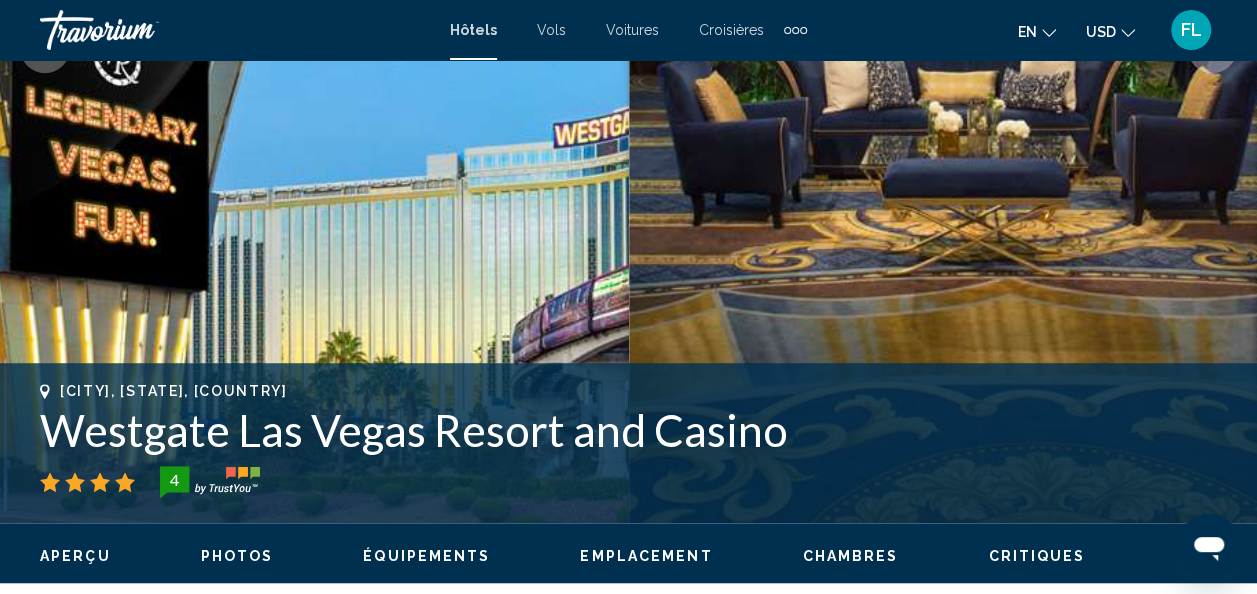 scroll, scrollTop: 700, scrollLeft: 0, axis: vertical 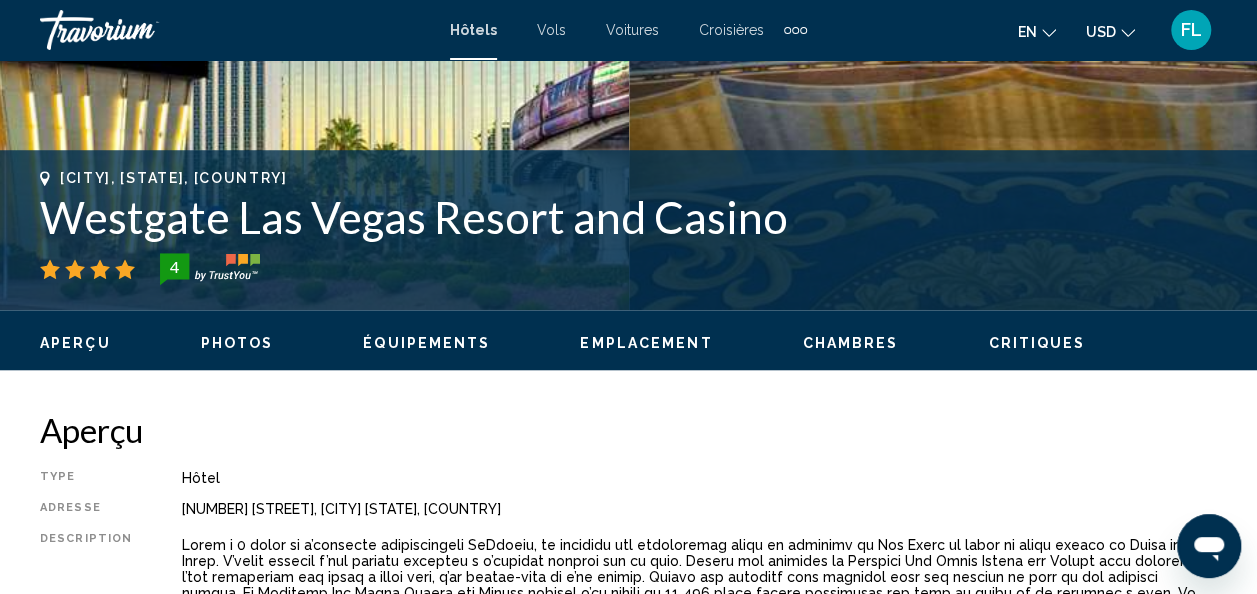click on "Hôtel" at bounding box center [699, 478] 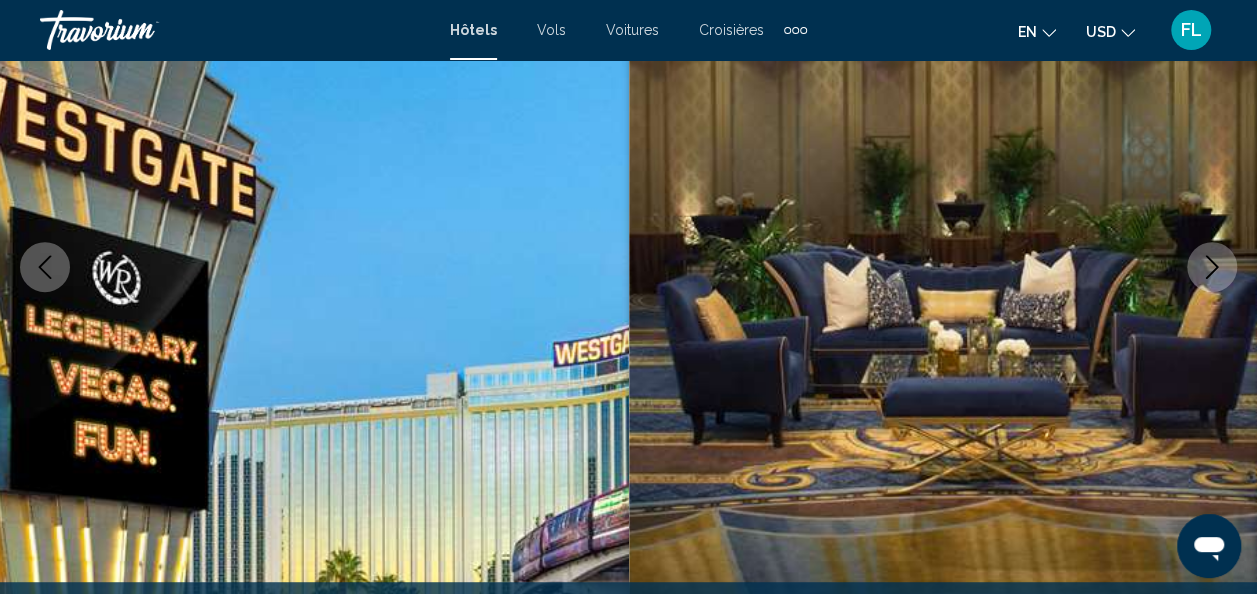 scroll, scrollTop: 0, scrollLeft: 0, axis: both 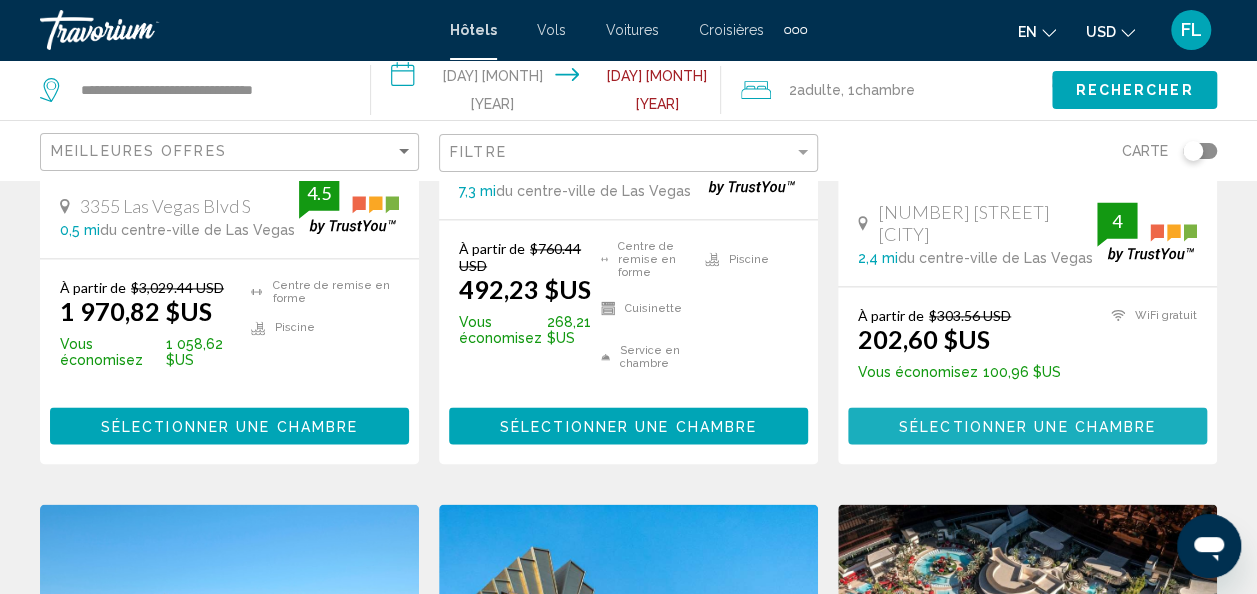 click on "Sélectionner une chambre" at bounding box center [1027, 426] 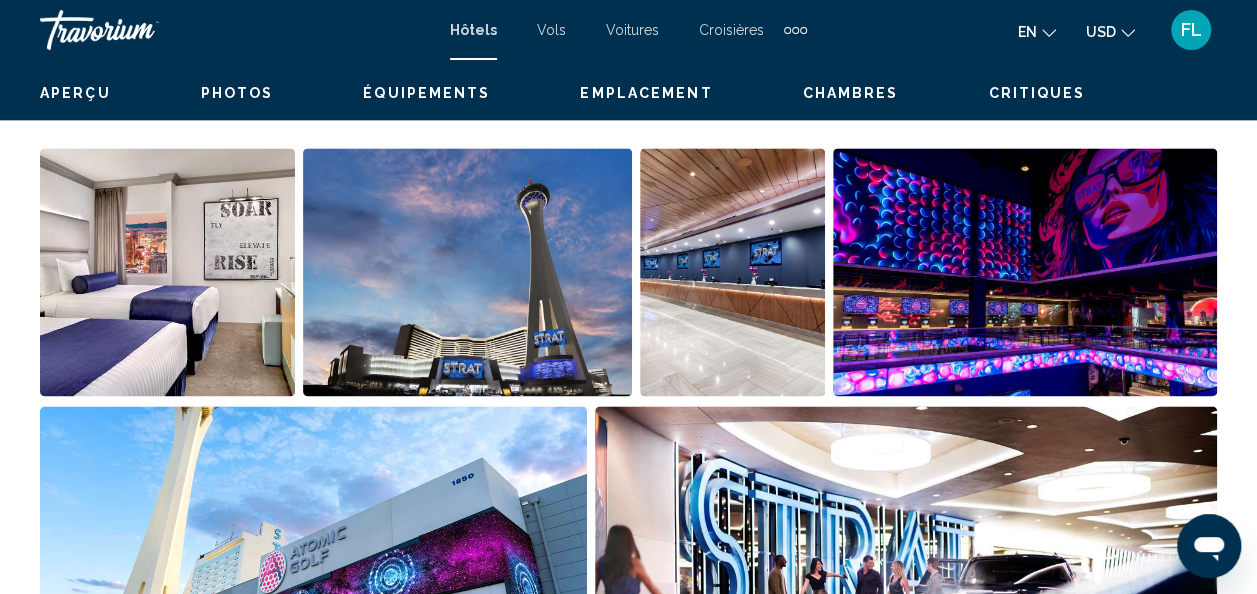 scroll, scrollTop: 238, scrollLeft: 0, axis: vertical 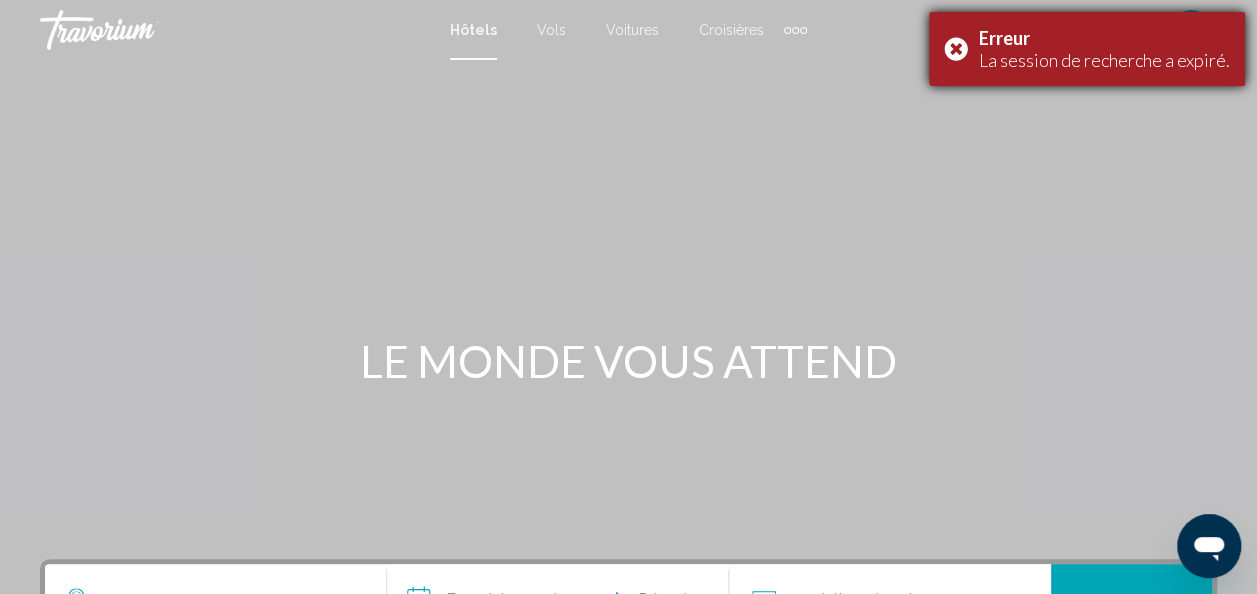 click on "Erreur   La session de recherche a expiré." at bounding box center (1087, 49) 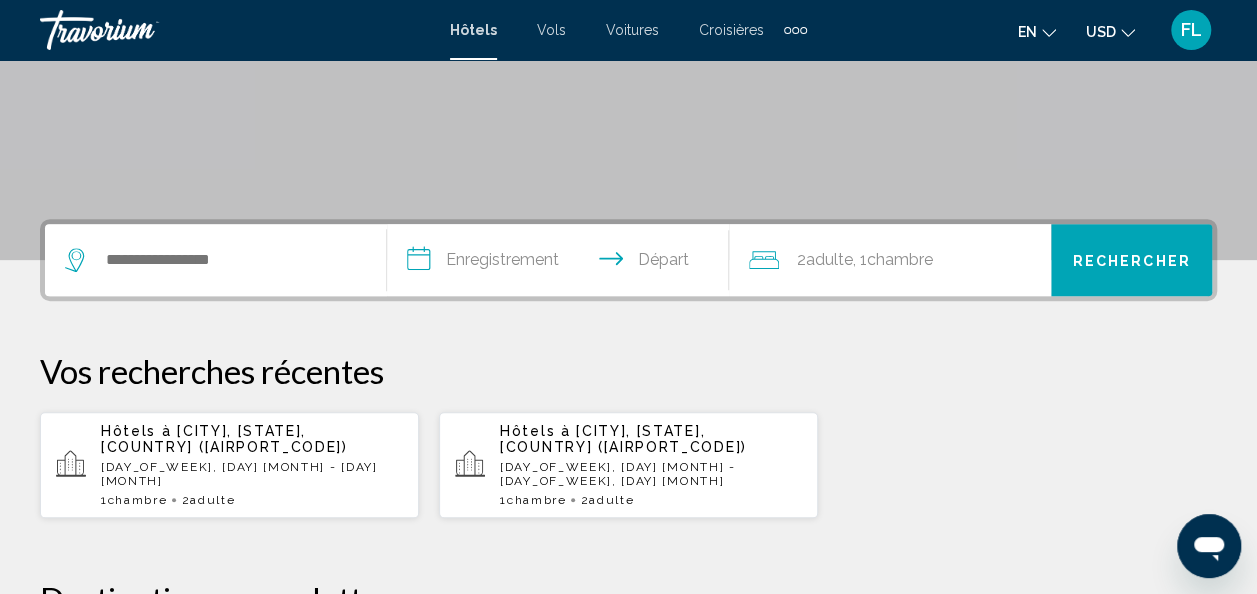 scroll, scrollTop: 400, scrollLeft: 0, axis: vertical 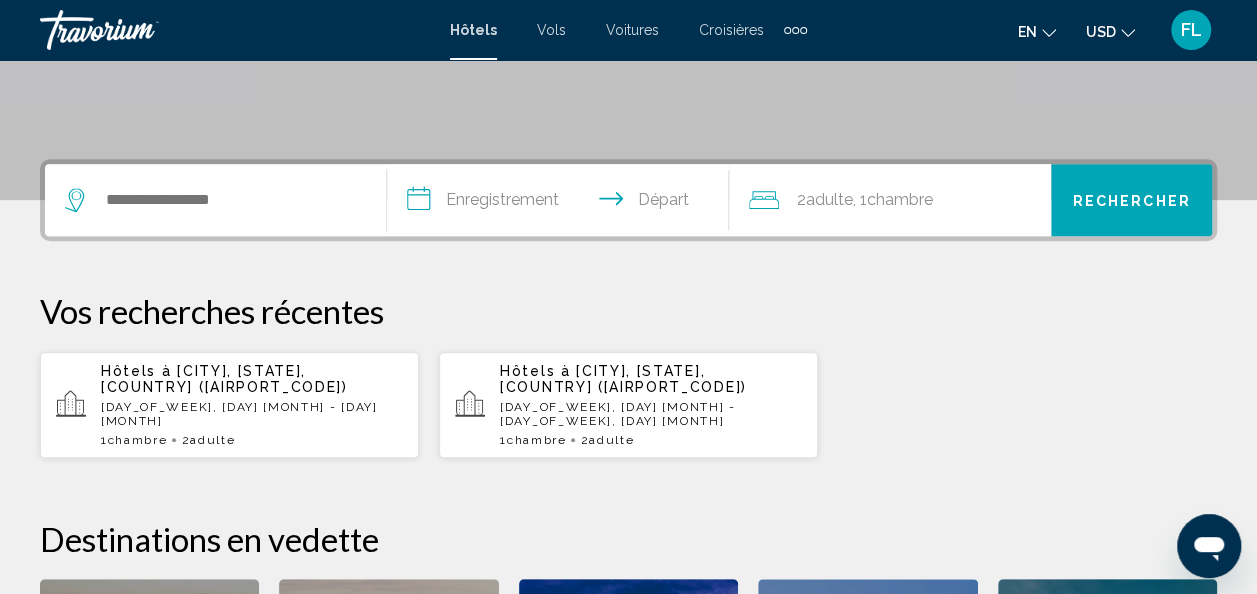 click on "Hôtels à   [CITY], [STATE], [COUNTRY] ([AIRPORT_CODE]) [DAY], [DATE] [MONTH] - [DAY], [DATE] [MONTH] [NUMBER] [ROOM_TYPE] rooms [NUMBER] Adult Adulte" at bounding box center [252, 405] 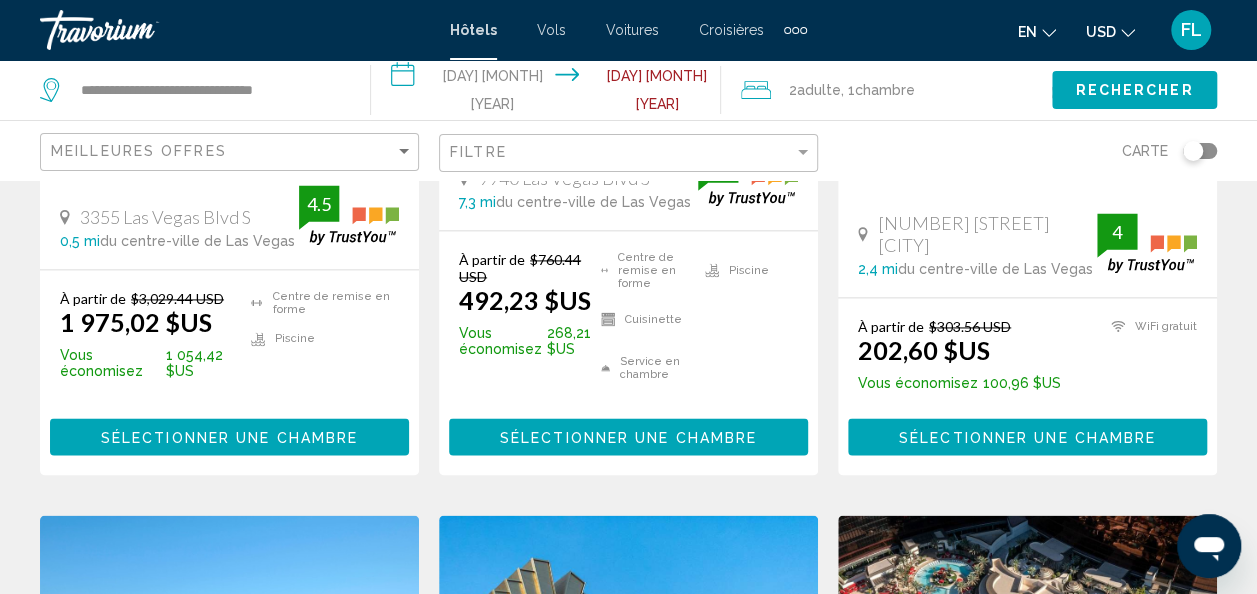 scroll, scrollTop: 1300, scrollLeft: 0, axis: vertical 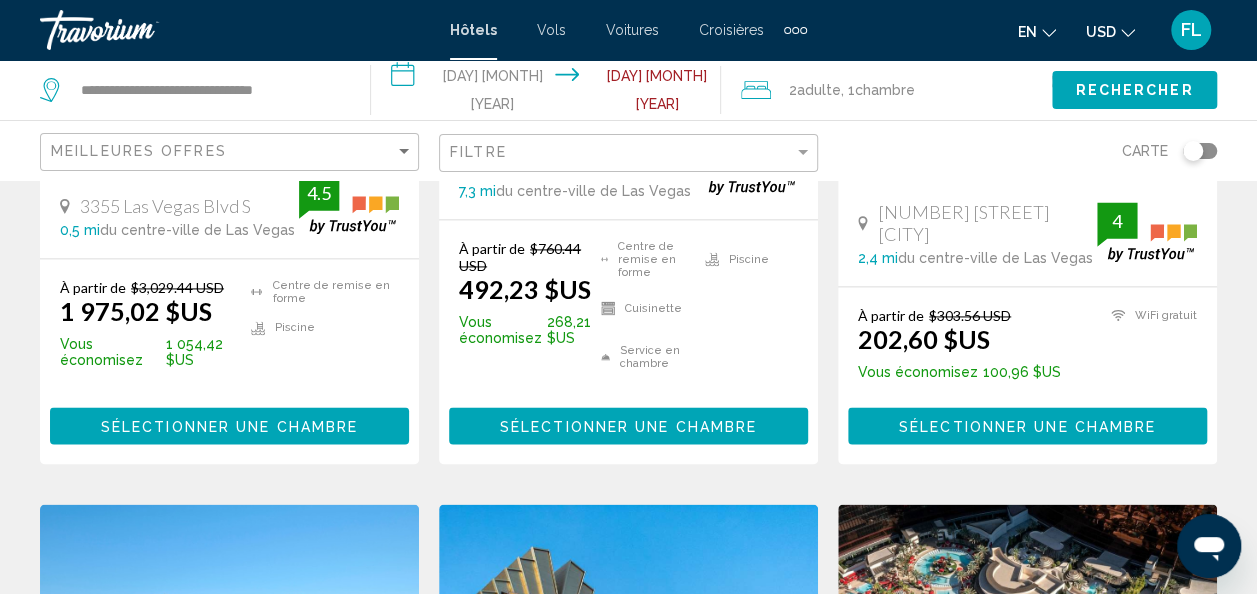 click on "Sélectionner une chambre" at bounding box center (1027, 426) 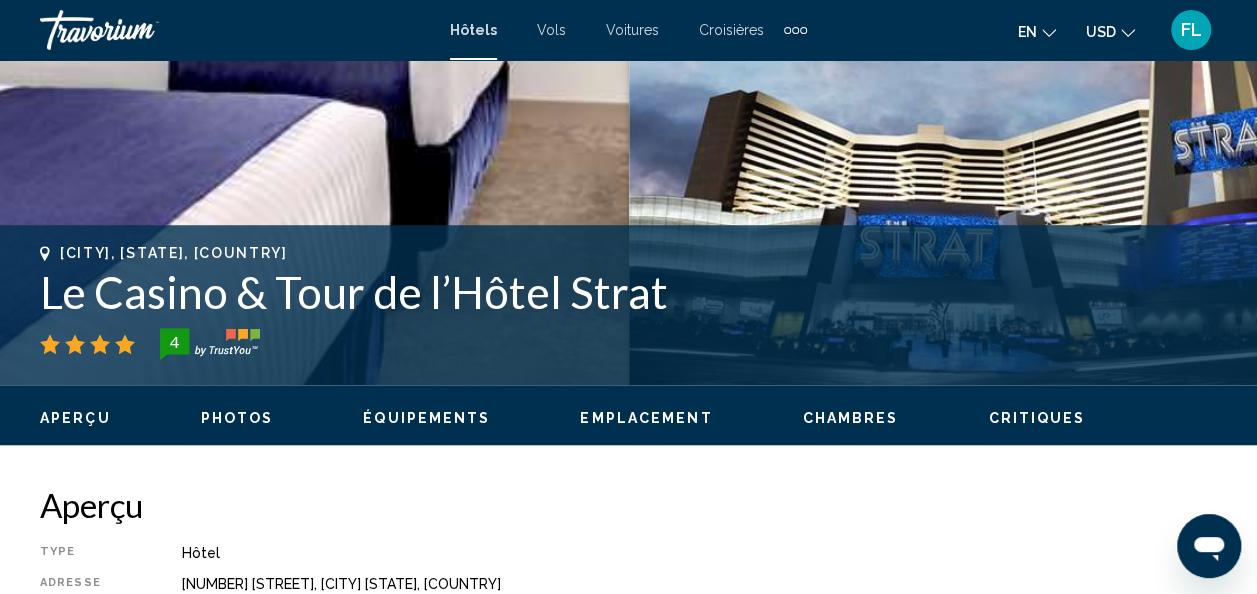 scroll, scrollTop: 738, scrollLeft: 0, axis: vertical 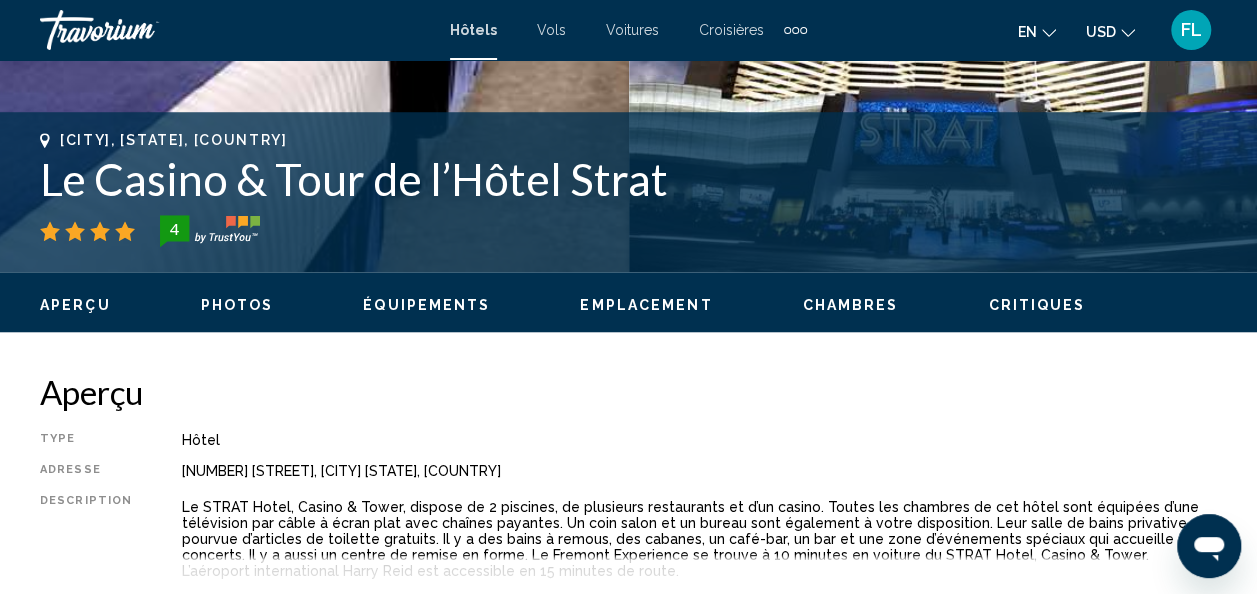 drag, startPoint x: 546, startPoint y: 466, endPoint x: 176, endPoint y: 466, distance: 370 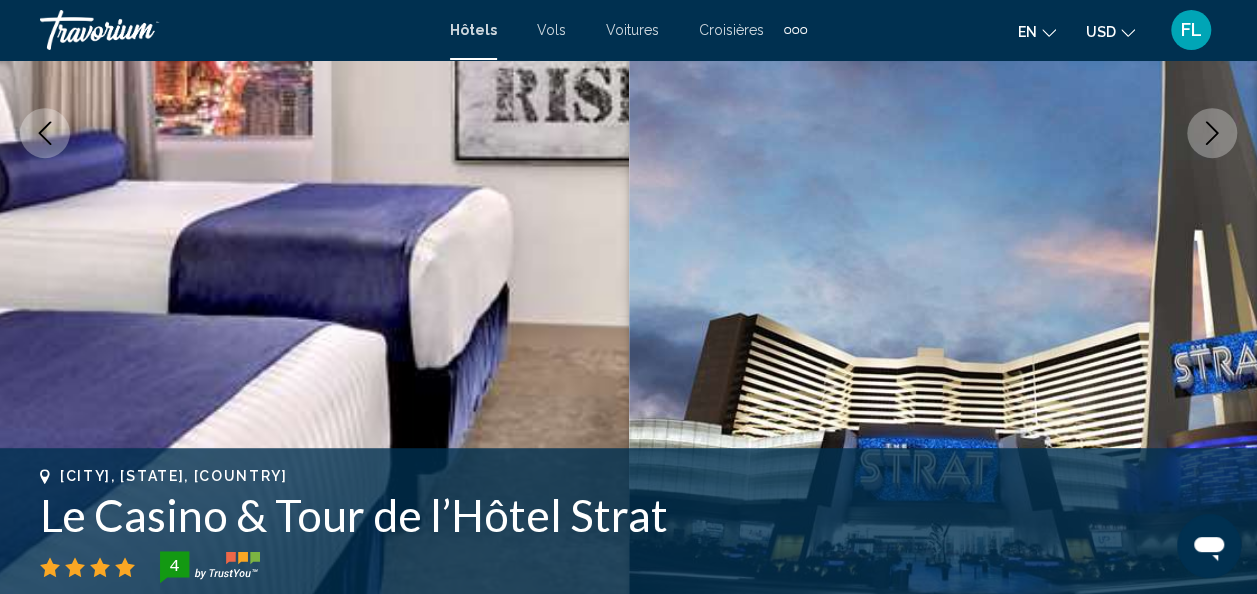 scroll, scrollTop: 400, scrollLeft: 0, axis: vertical 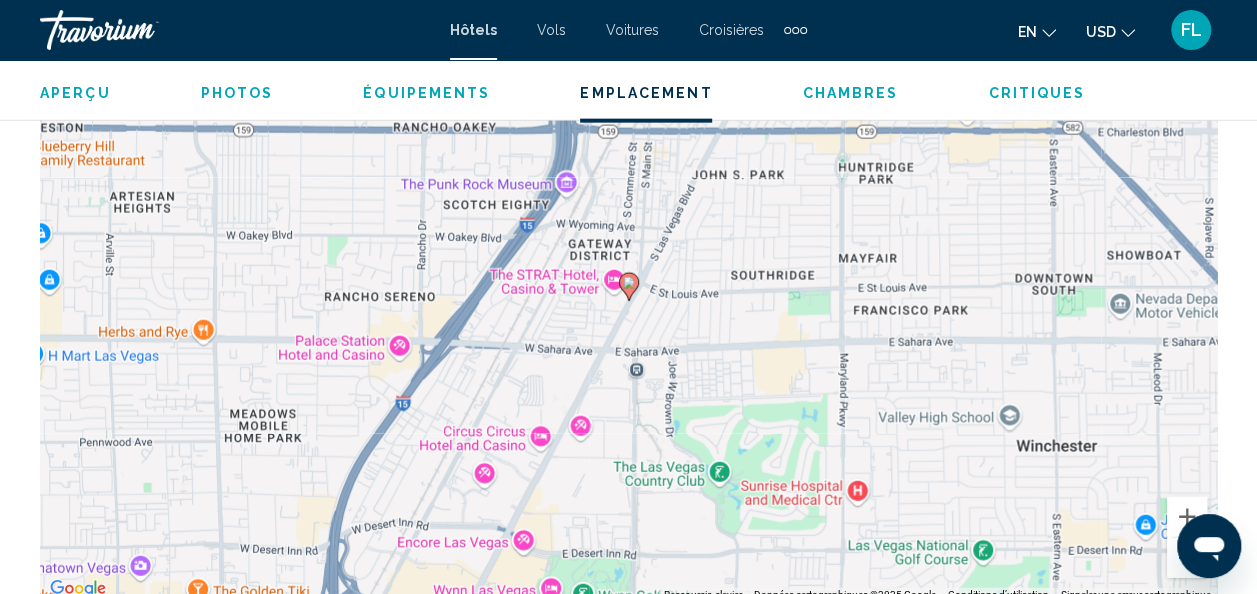 click on "Pour activer le glissement du marqueur avec le clavier, appuyez sur Alt+Entrée. Déplacez ensuite le marqueur à l’aide des touches fléchées. Pour terminer le glissement, appuyez sur la touche Entrée. Pour annuler, appuyez sur Échap." at bounding box center [628, 302] 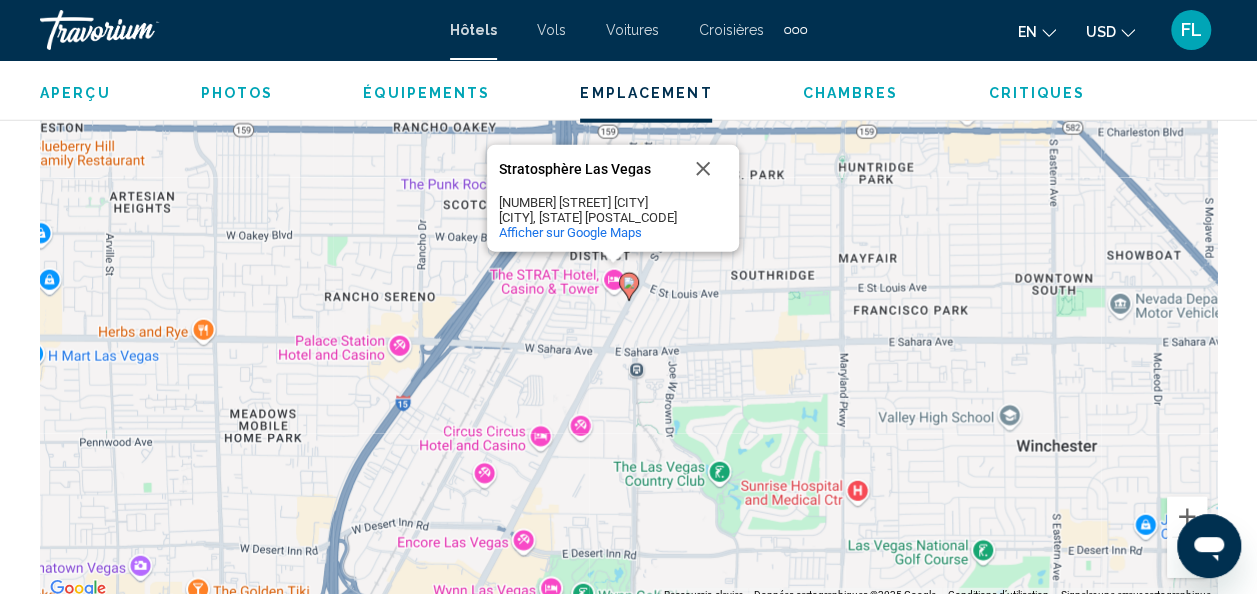 click on "Pour activer le glissement du marqueur avec le clavier, appuyez sur Alt+Entrée. Déplacez ensuite le marqueur à l’aide des touches fléchées. Pour terminer le glissement, appuyez sur la touche Entrée. Pour annuler, appuyez sur Échap.     Stratosphère Las Vegas                     Stratosphere Las Vegas                 2000 Las Vegas Blvd S Las Vegas, NV 89104             Afficher sur Google Maps" at bounding box center [628, 302] 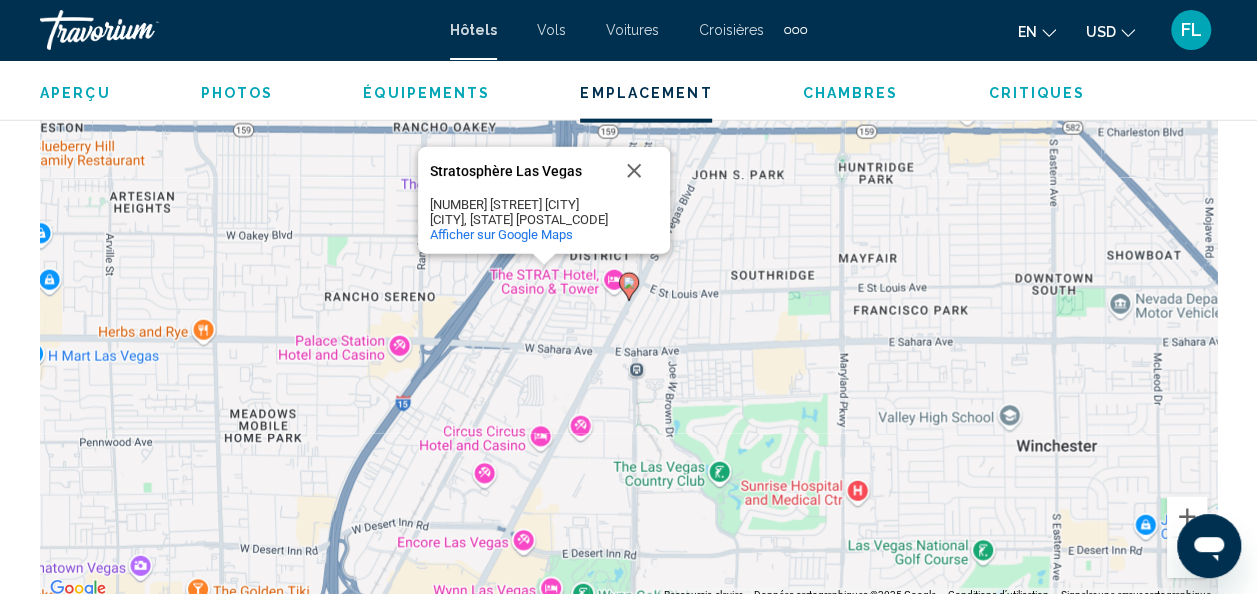 click on "Pour activer le glissement du marqueur avec le clavier, appuyez sur Alt+Entrée. Déplacez ensuite le marqueur à l’aide des touches fléchées. Pour terminer le glissement, appuyez sur la touche Entrée. Pour annuler, appuyez sur Échap.     Stratosphère Las Vegas                     Stratosphère Las Vegas                 2000 Las Vegas Blvd S Las Vegas, NV 89104             Afficher sur Google Maps" at bounding box center [628, 302] 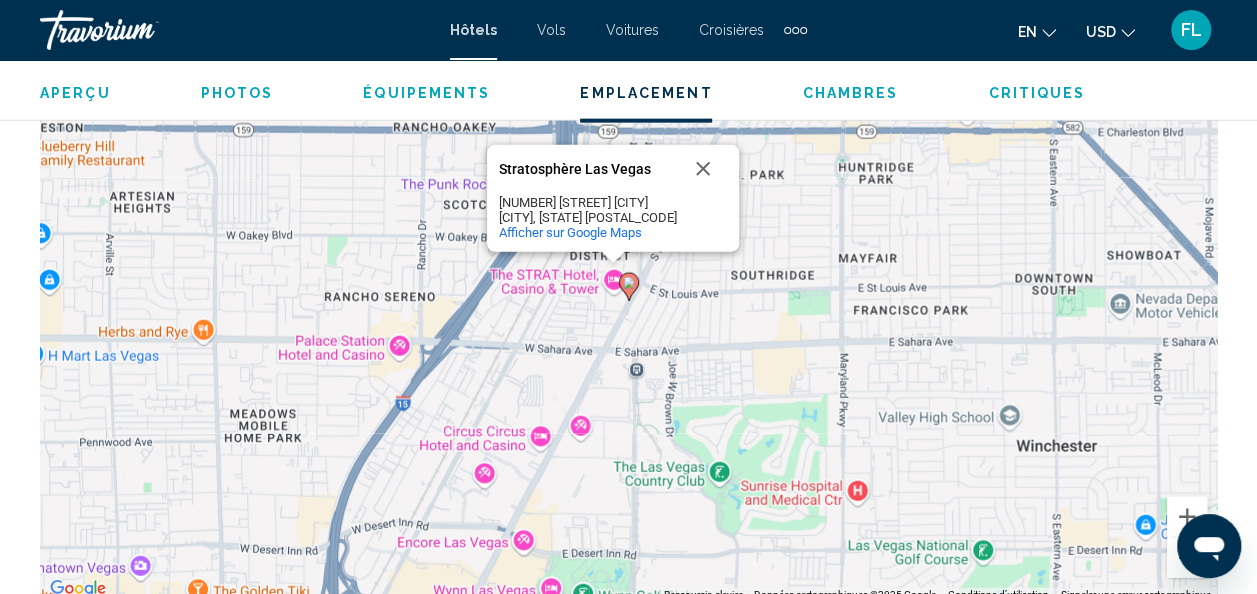 click 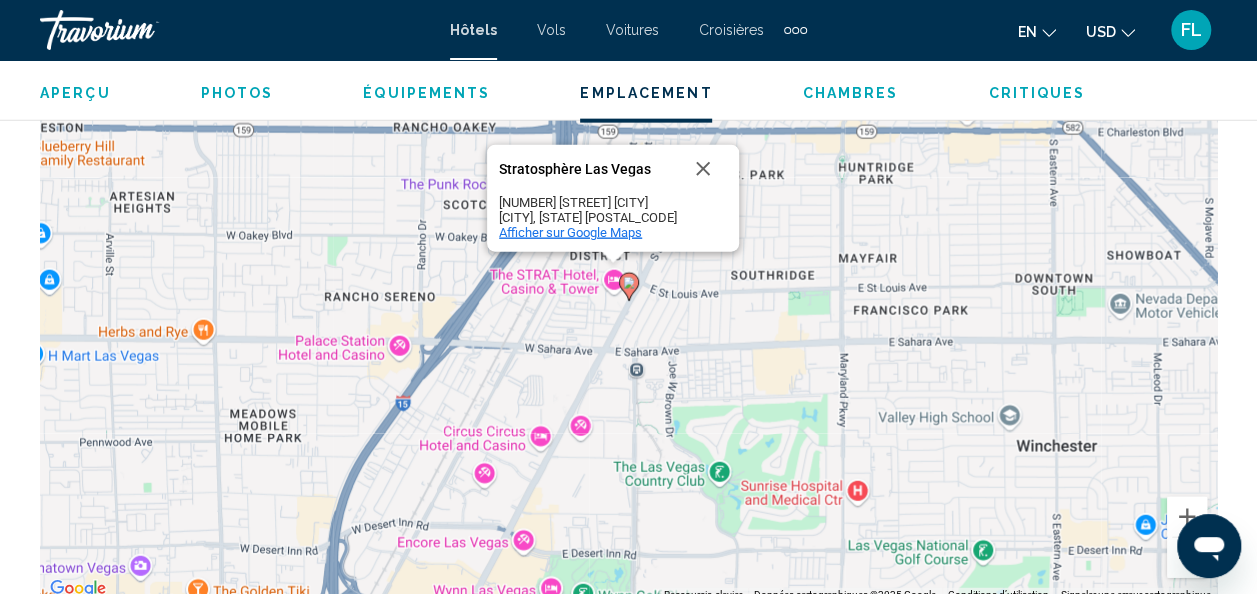 click on "Afficher sur Google Maps" at bounding box center (570, 232) 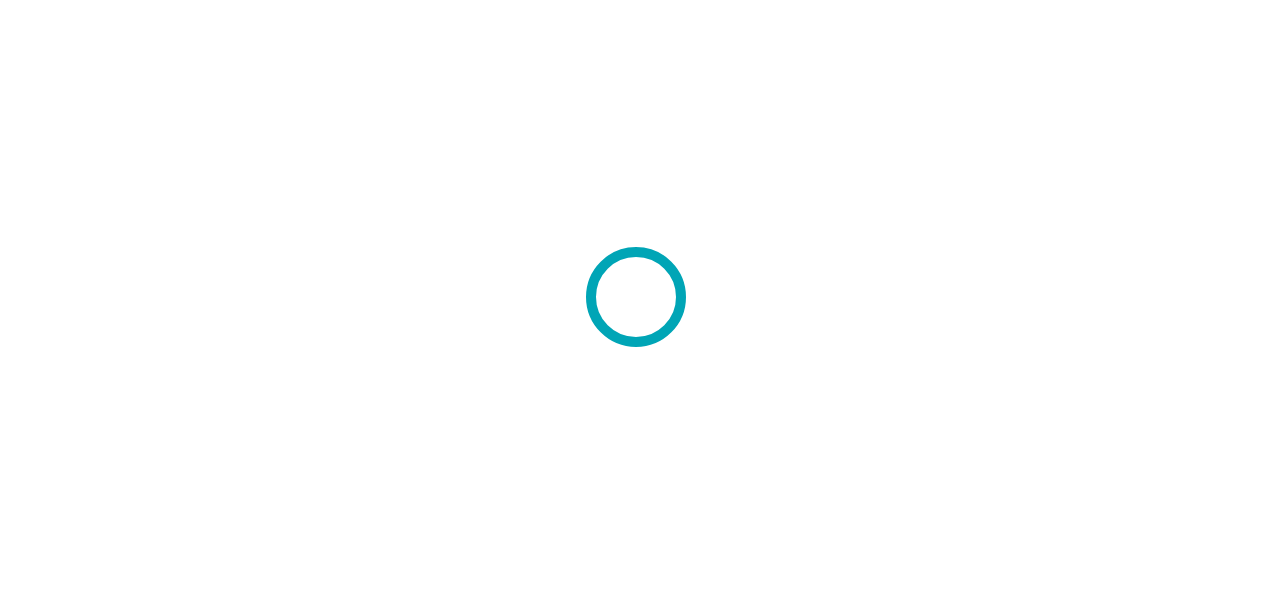 scroll, scrollTop: 0, scrollLeft: 0, axis: both 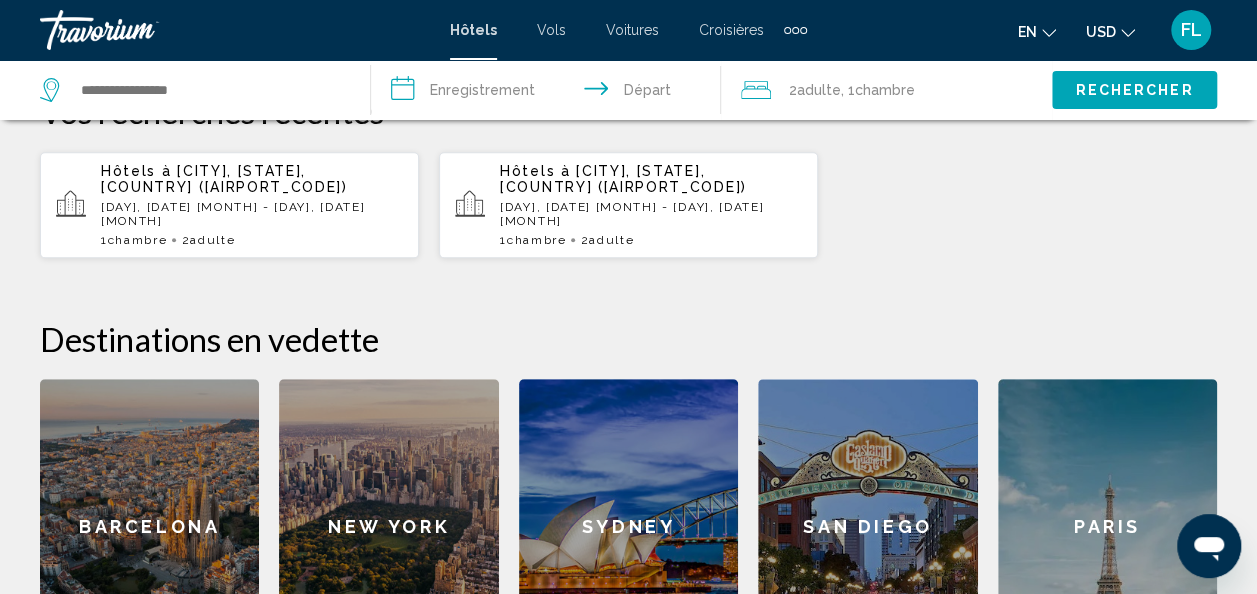 click on "Hôtels à   [CITY], [STATE], [COUNTRY] ([AIRPORT_CODE])" at bounding box center [252, 179] 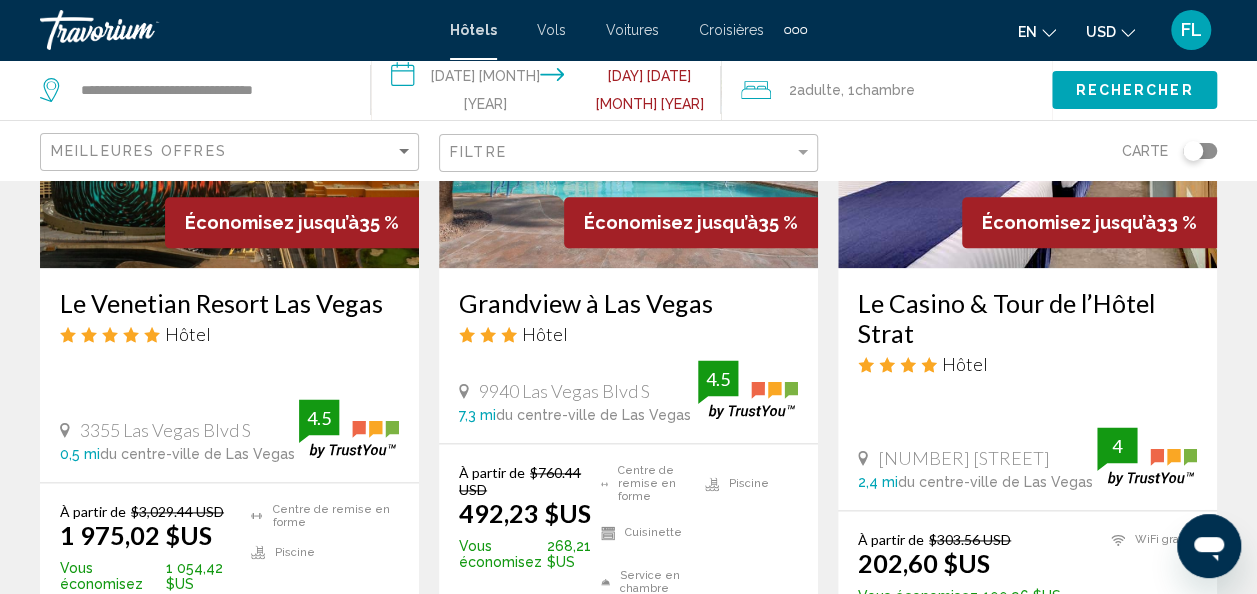 scroll, scrollTop: 1200, scrollLeft: 0, axis: vertical 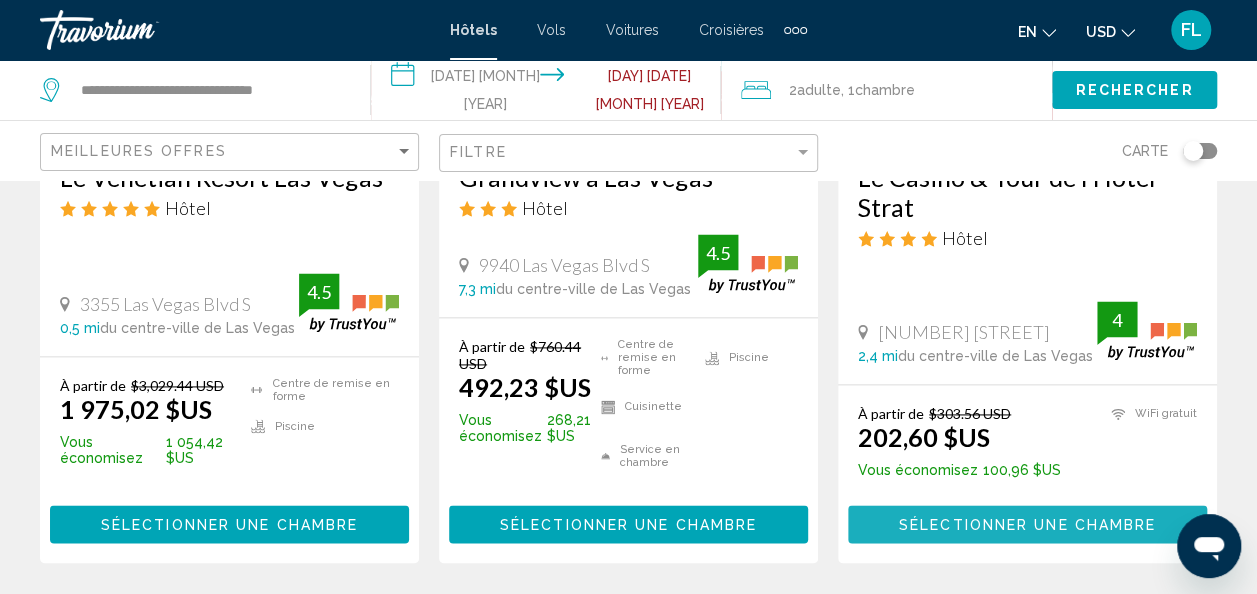 click on "Sélectionner une chambre" at bounding box center (1027, 525) 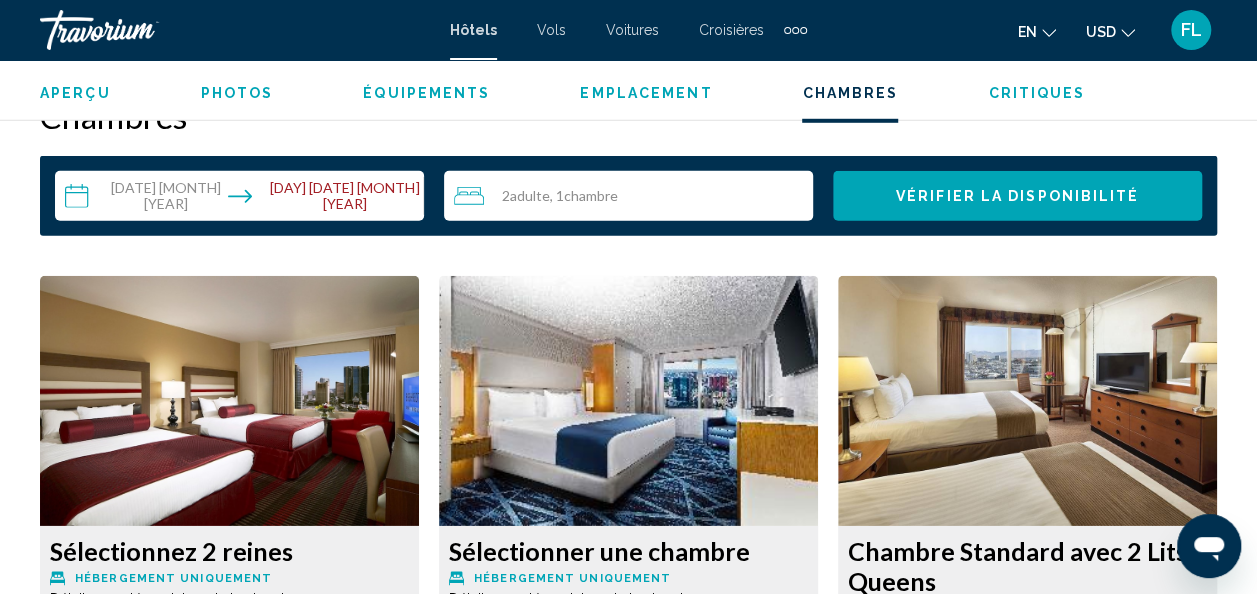 scroll, scrollTop: 2840, scrollLeft: 0, axis: vertical 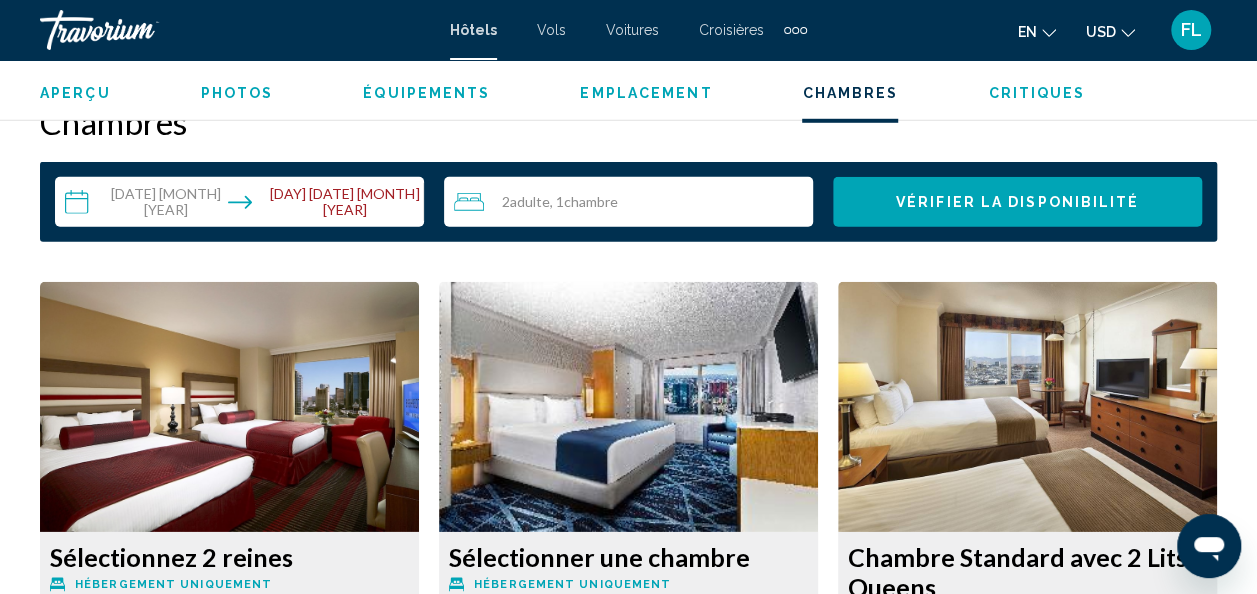 click on "[NUMBER] Adult Adulte , [NUMBER] [ROOM_TYPE] rooms" at bounding box center [633, 202] 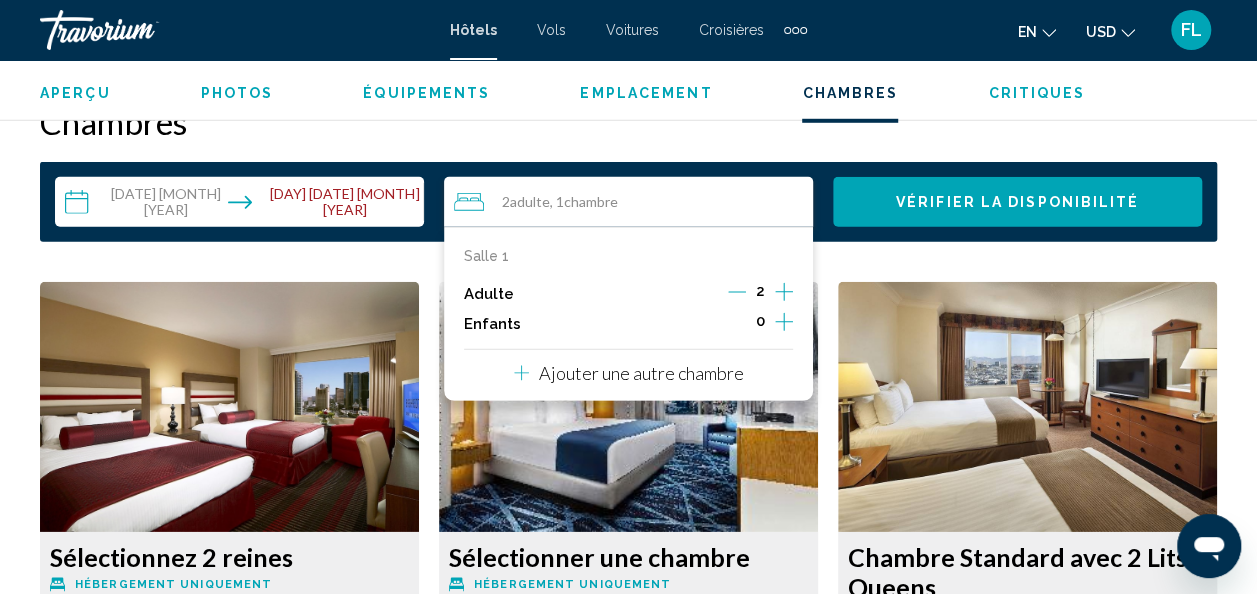 click 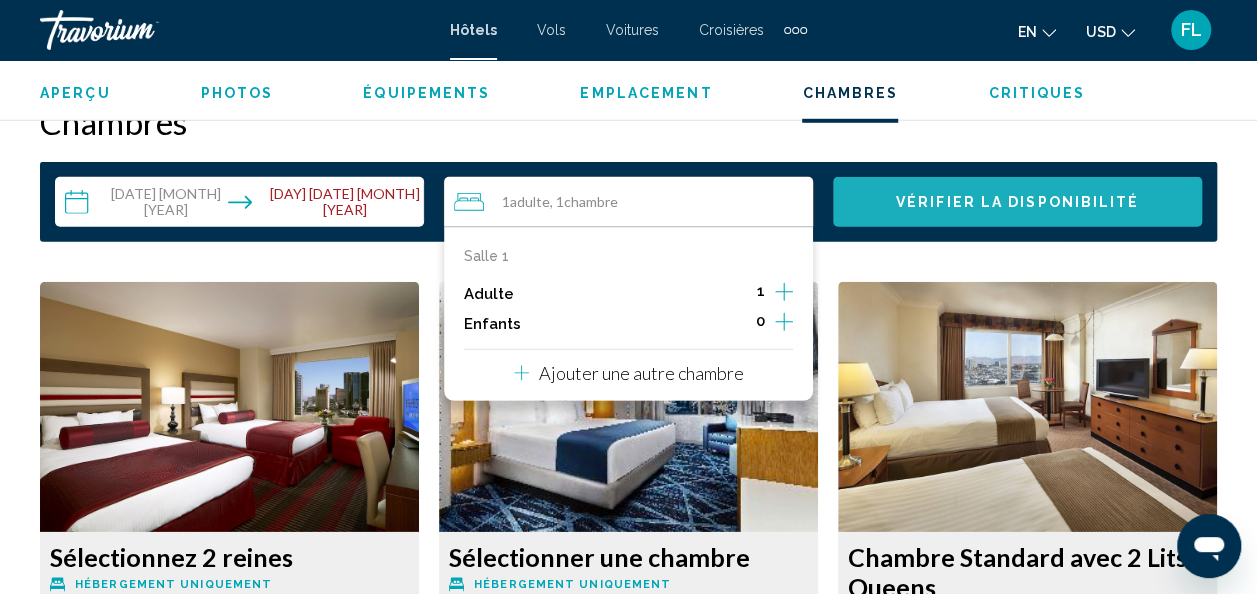 click on "Vérifier la disponibilité" at bounding box center [1018, 203] 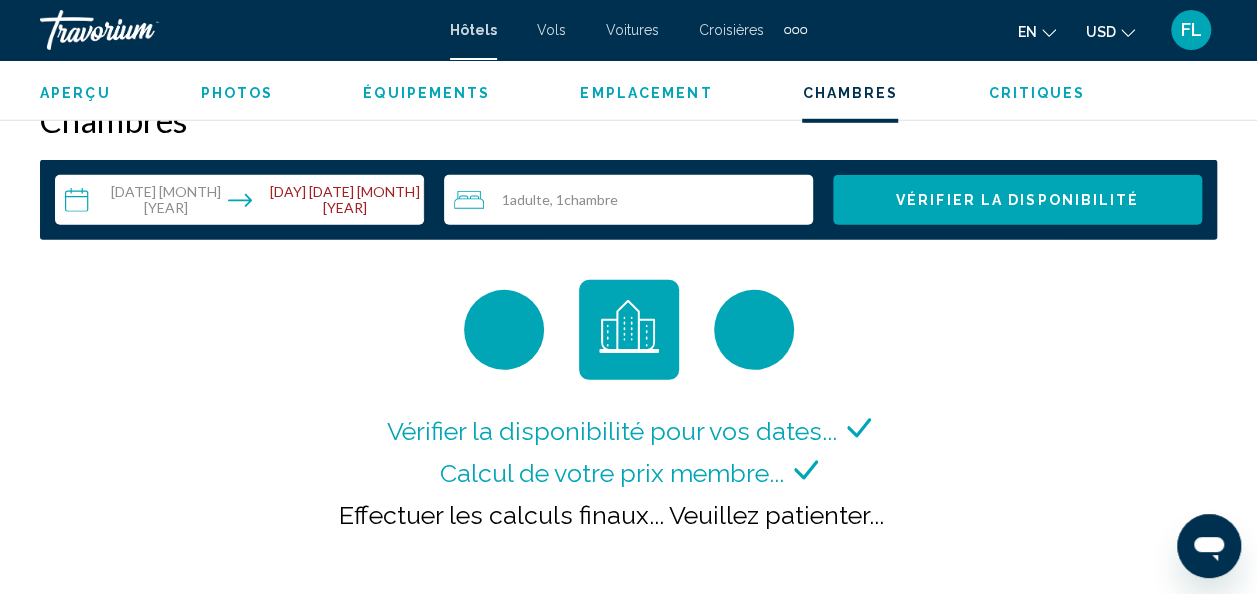 scroll, scrollTop: 2800, scrollLeft: 0, axis: vertical 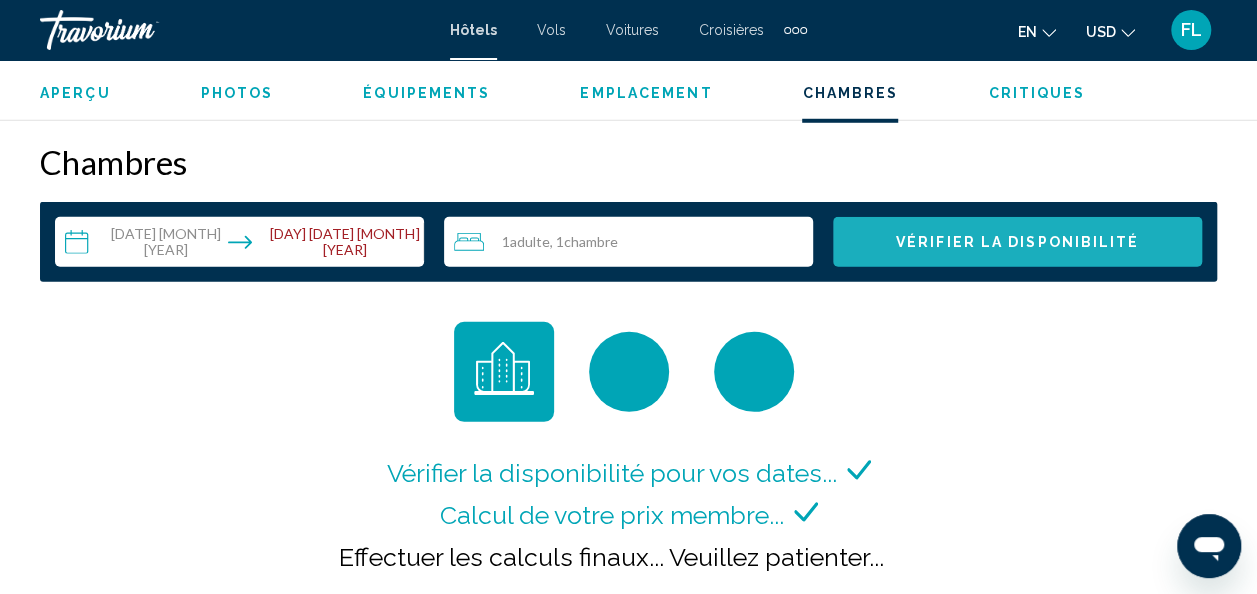click on "Vérifier la disponibilité" at bounding box center [1018, 243] 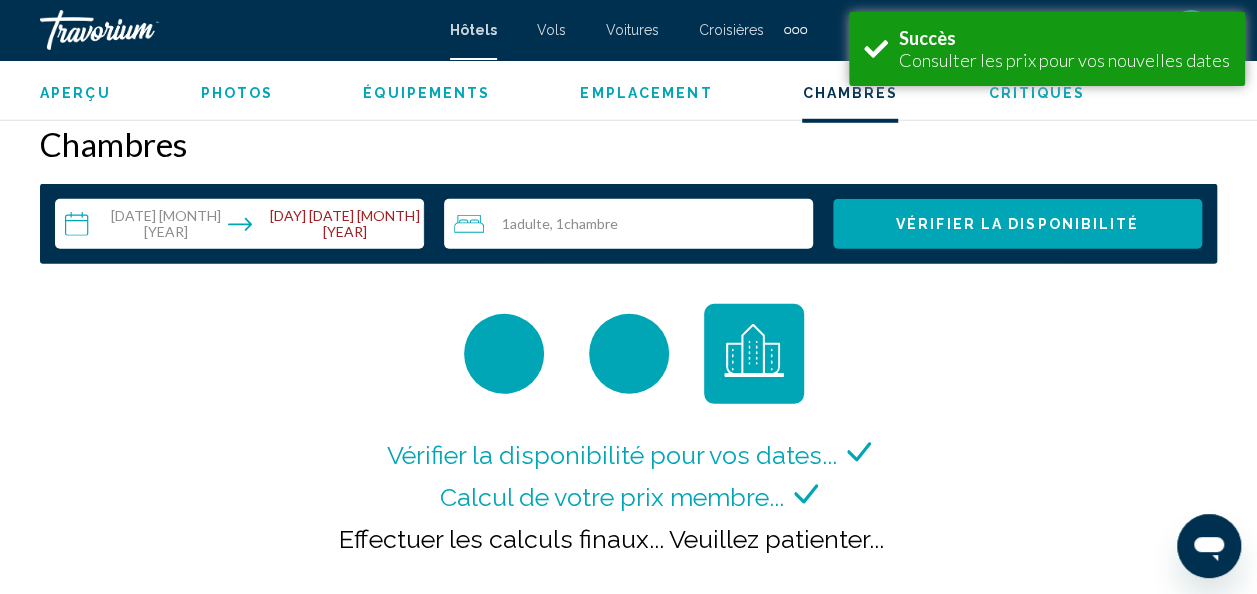 scroll, scrollTop: 2821, scrollLeft: 0, axis: vertical 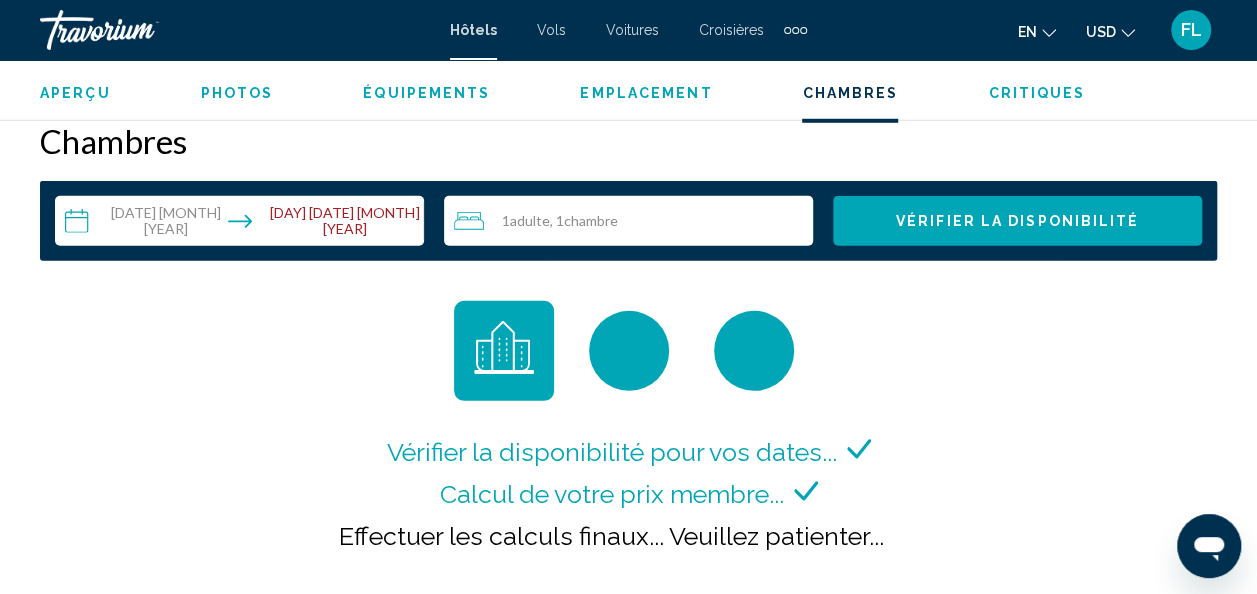 click on "Effectuer les calculs finaux... Veuillez patienter..." at bounding box center (611, 536) 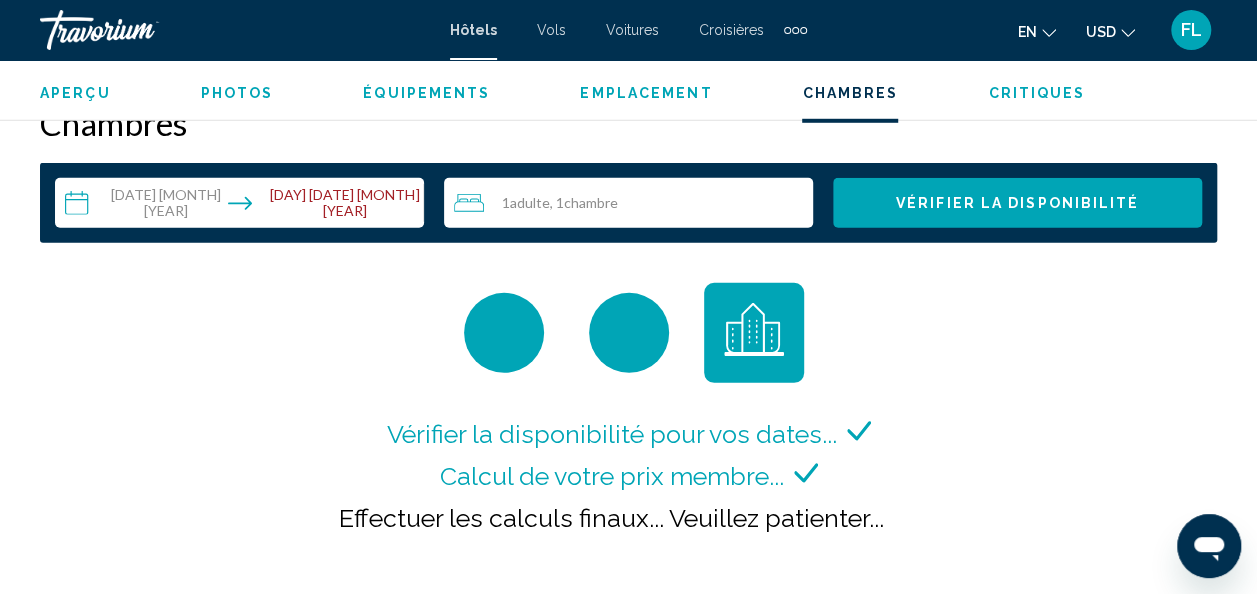 scroll, scrollTop: 2821, scrollLeft: 0, axis: vertical 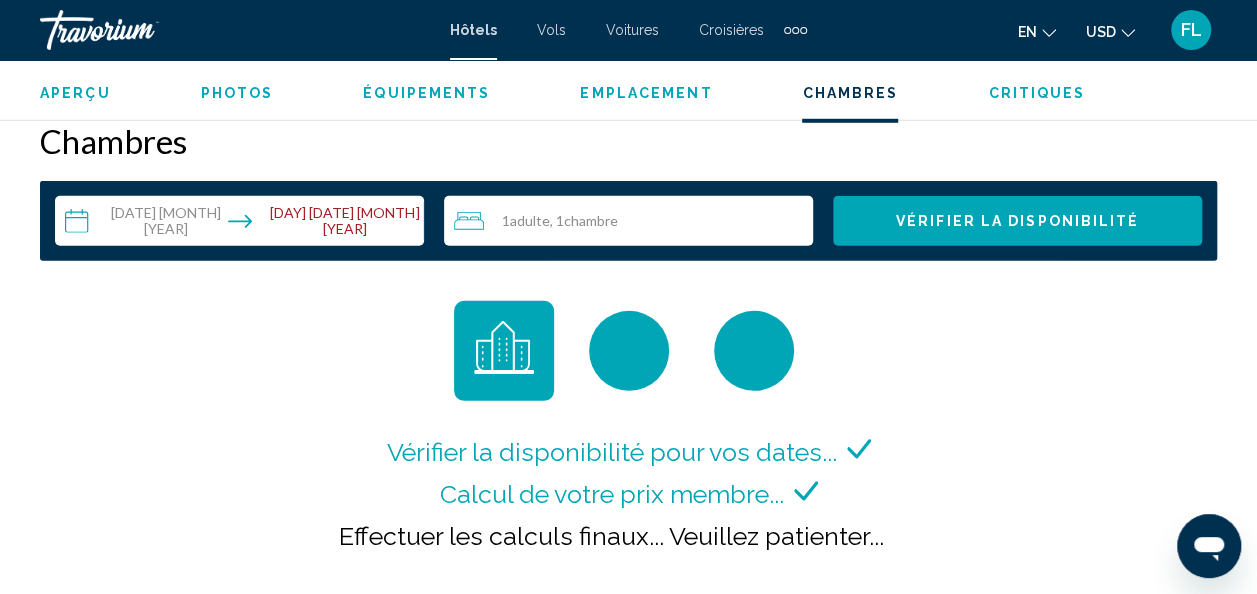 click on "[NUMBER] Adulte Adulte , [NUMBER] [ROOM_TYPE] rooms" at bounding box center [633, 221] 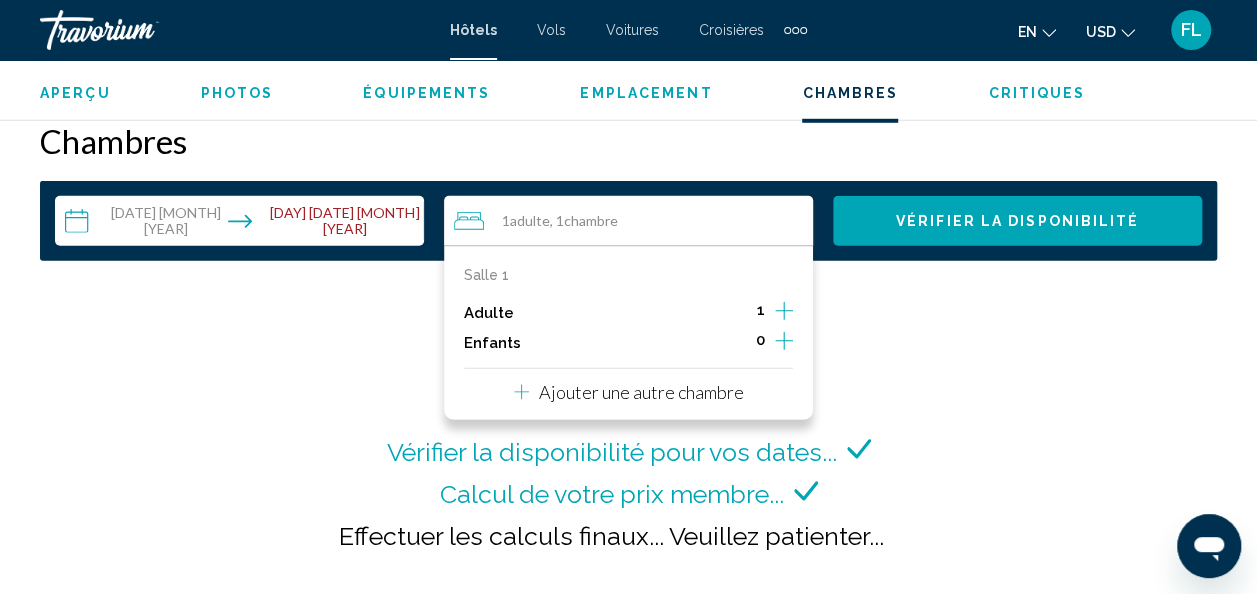 click 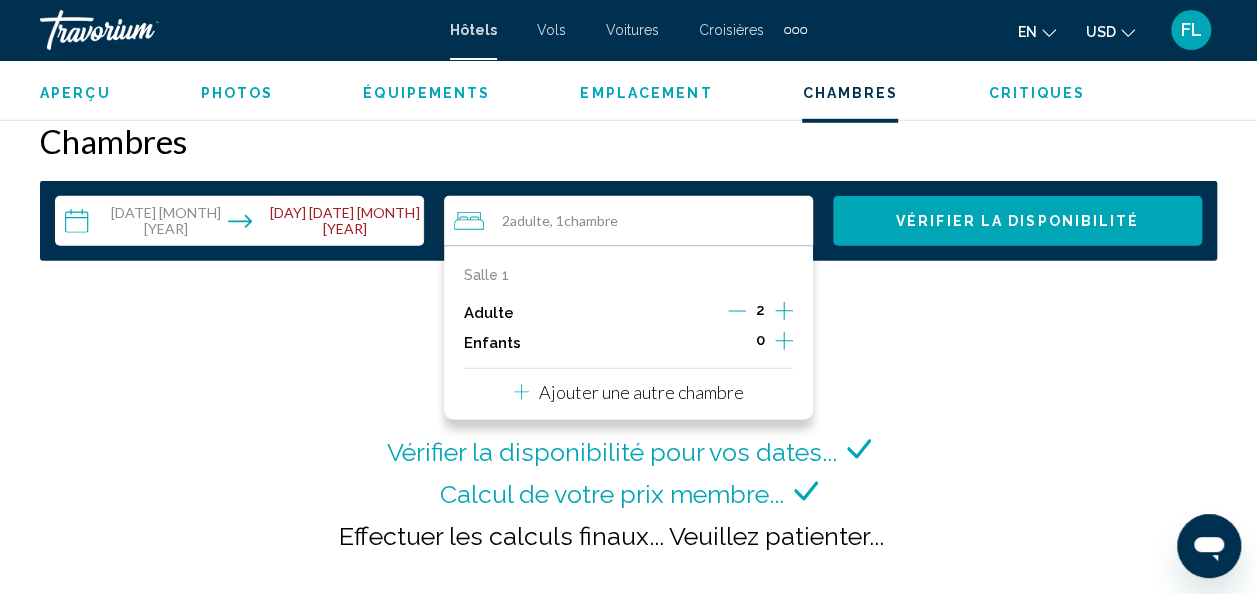 click on "Vérifier la disponibilité pour vos dates...
Calcul de votre prix membre...
Effectuer les calculs finaux... Veuillez patienter..." at bounding box center (628, 444) 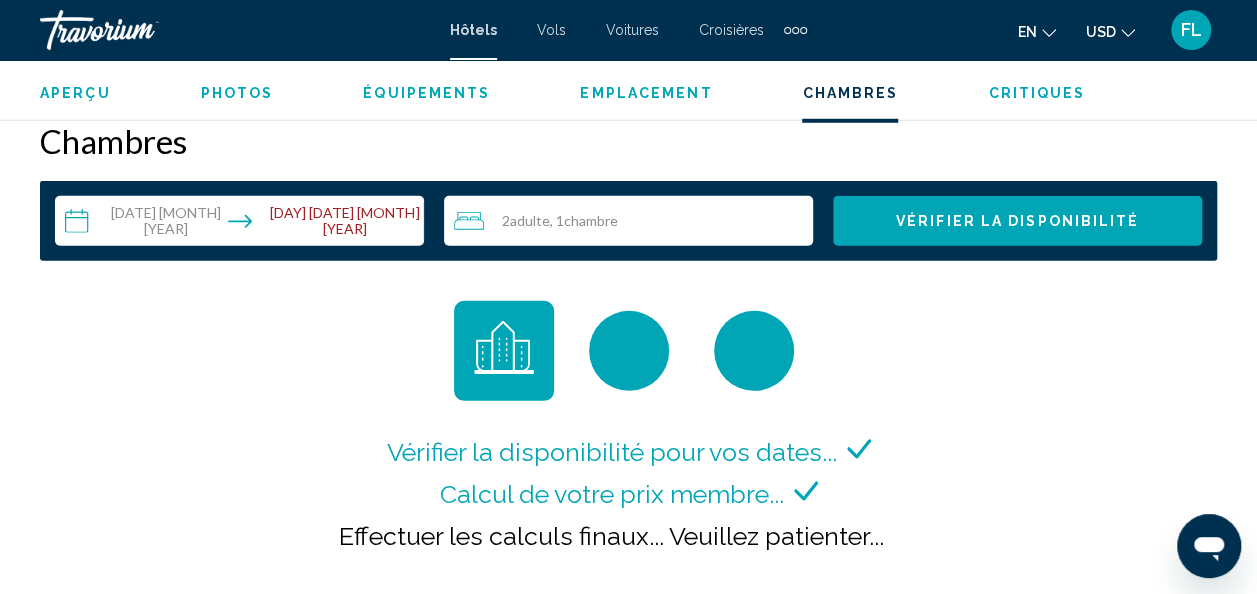 click on "Vérifier la disponibilité" at bounding box center [1018, 222] 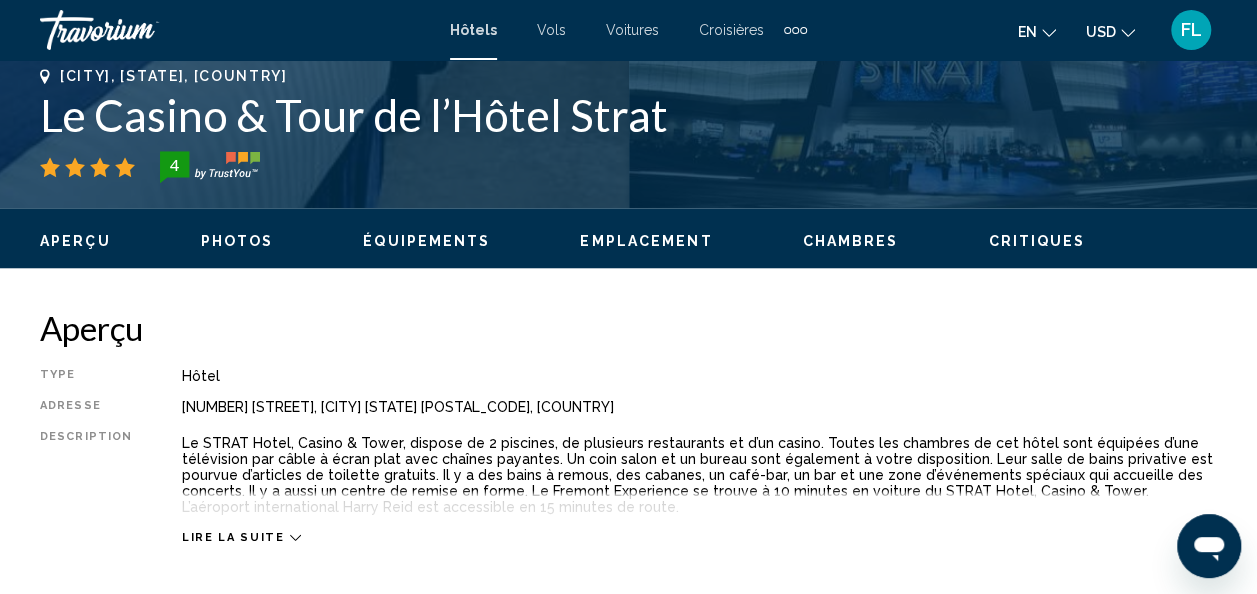 scroll, scrollTop: 702, scrollLeft: 0, axis: vertical 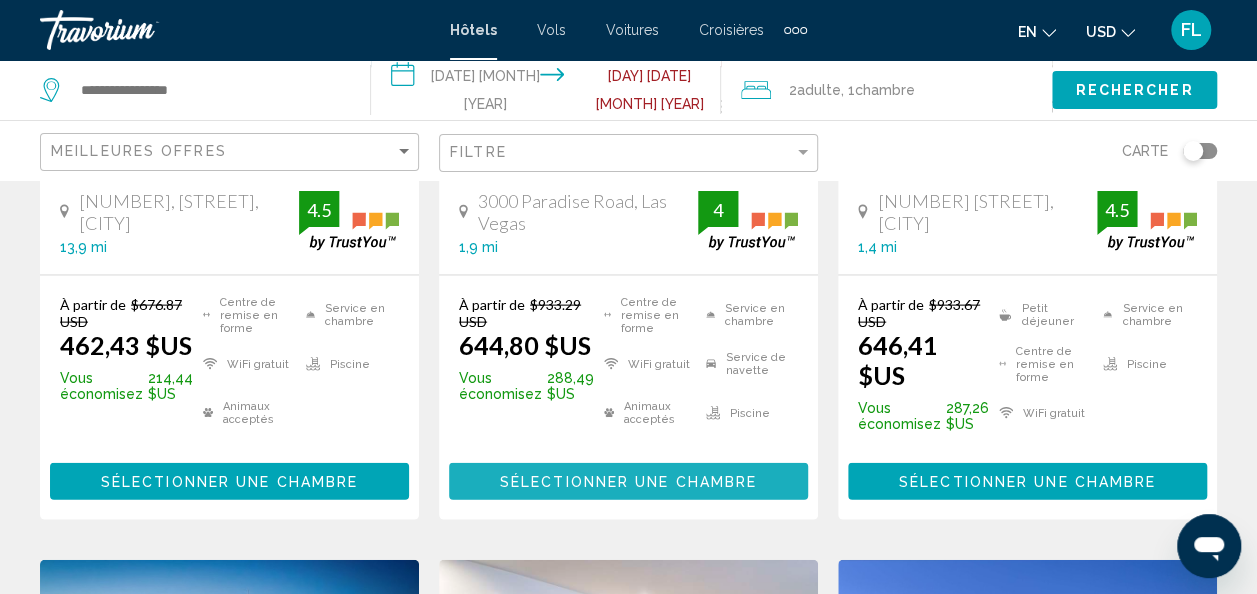 click on "Sélectionner une chambre" at bounding box center (628, 482) 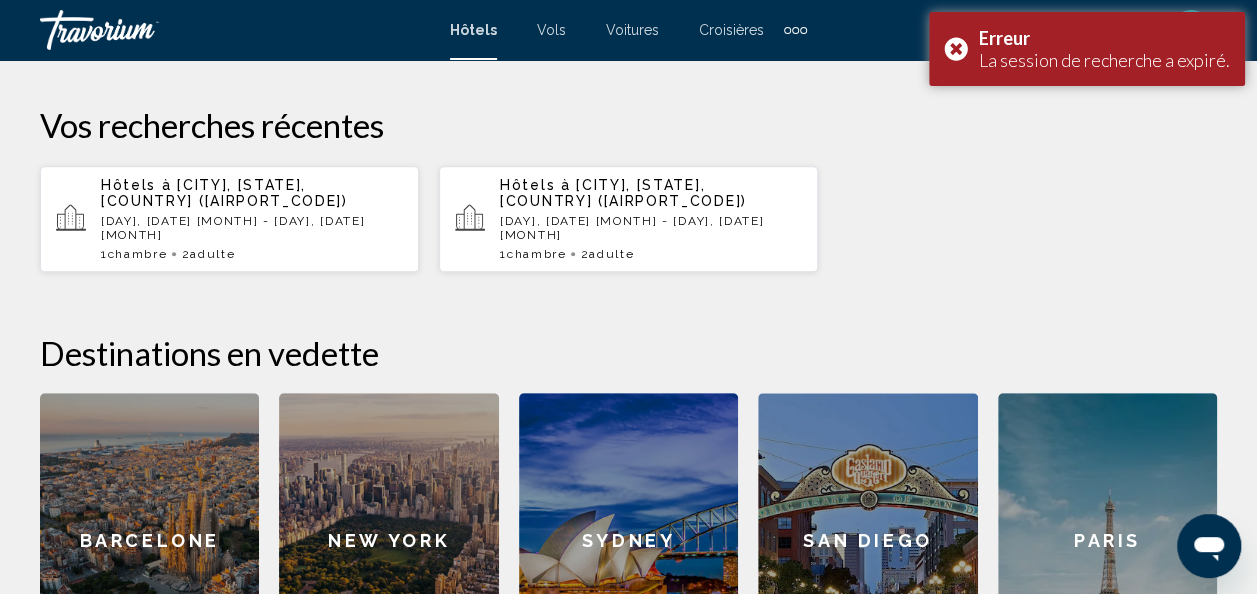 scroll, scrollTop: 600, scrollLeft: 0, axis: vertical 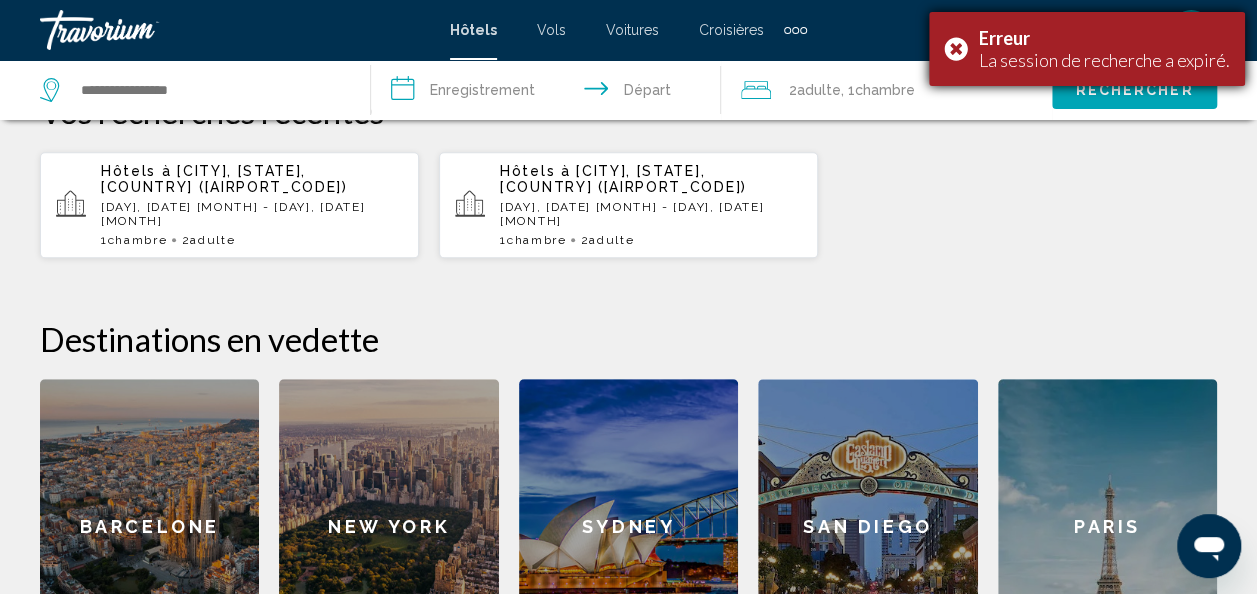 click on "Erreur   La session de recherche a expiré." at bounding box center (1087, 49) 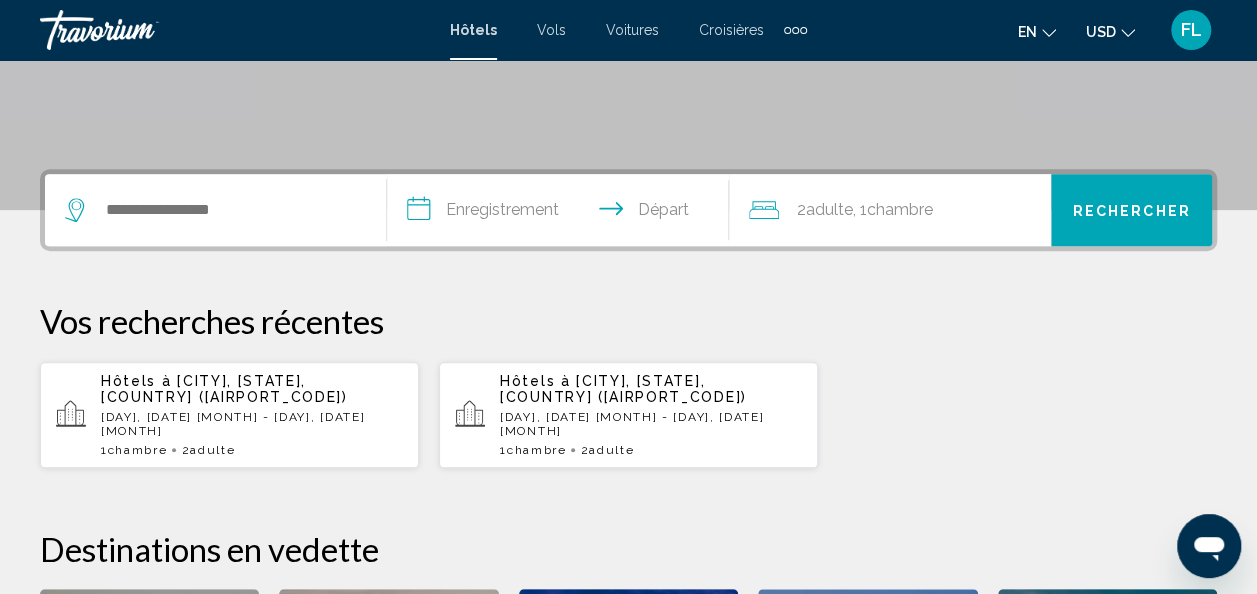scroll, scrollTop: 160, scrollLeft: 0, axis: vertical 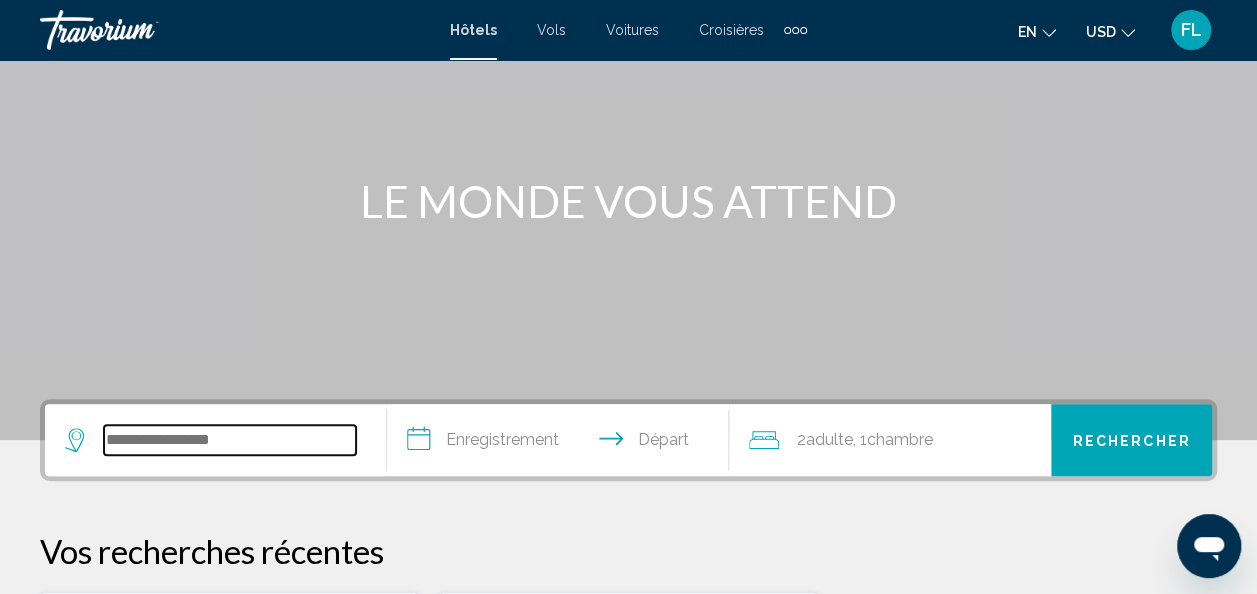 click at bounding box center (230, 440) 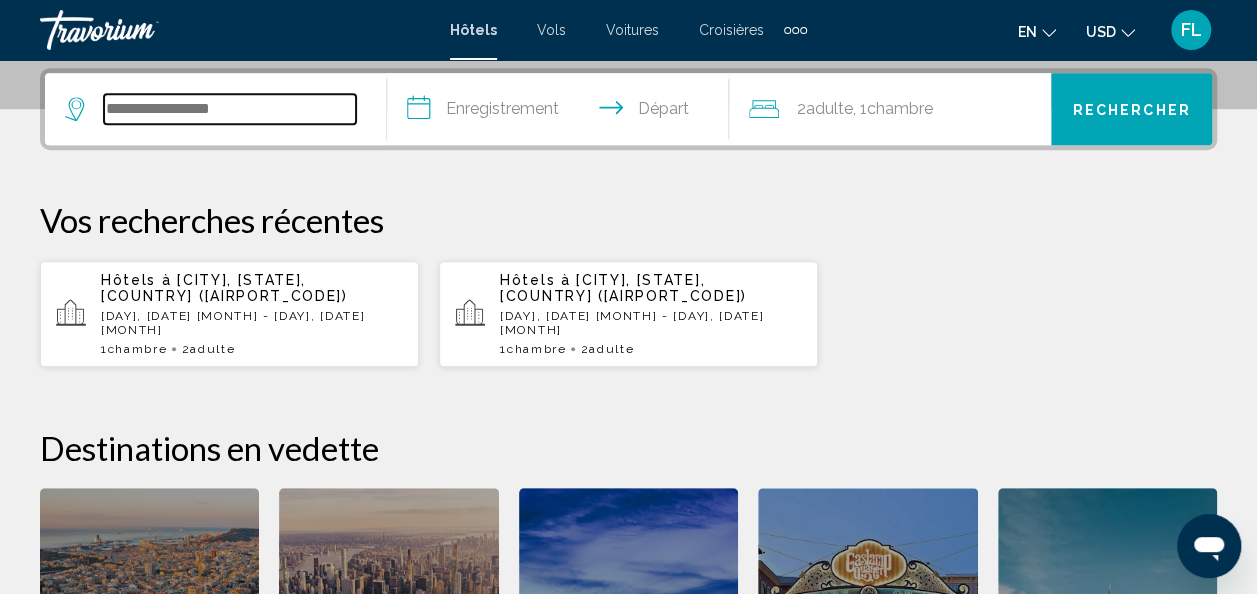 scroll, scrollTop: 494, scrollLeft: 0, axis: vertical 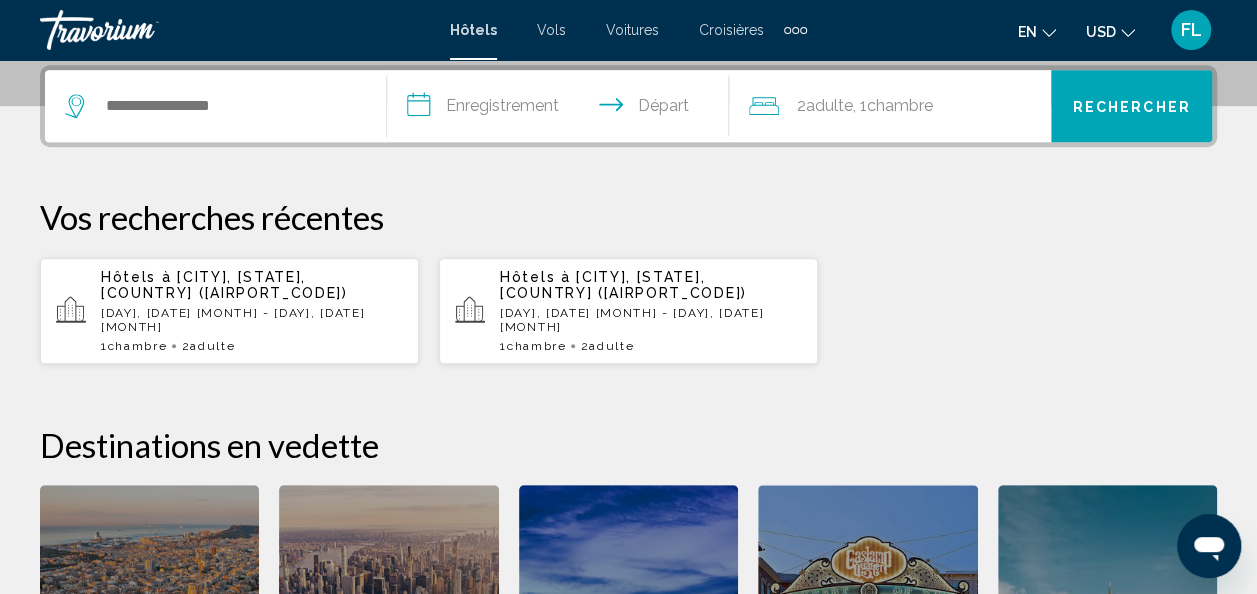 click on "[DAY], [DATE] [MONTH] - [DAY], [DATE] [MONTH]" at bounding box center [252, 320] 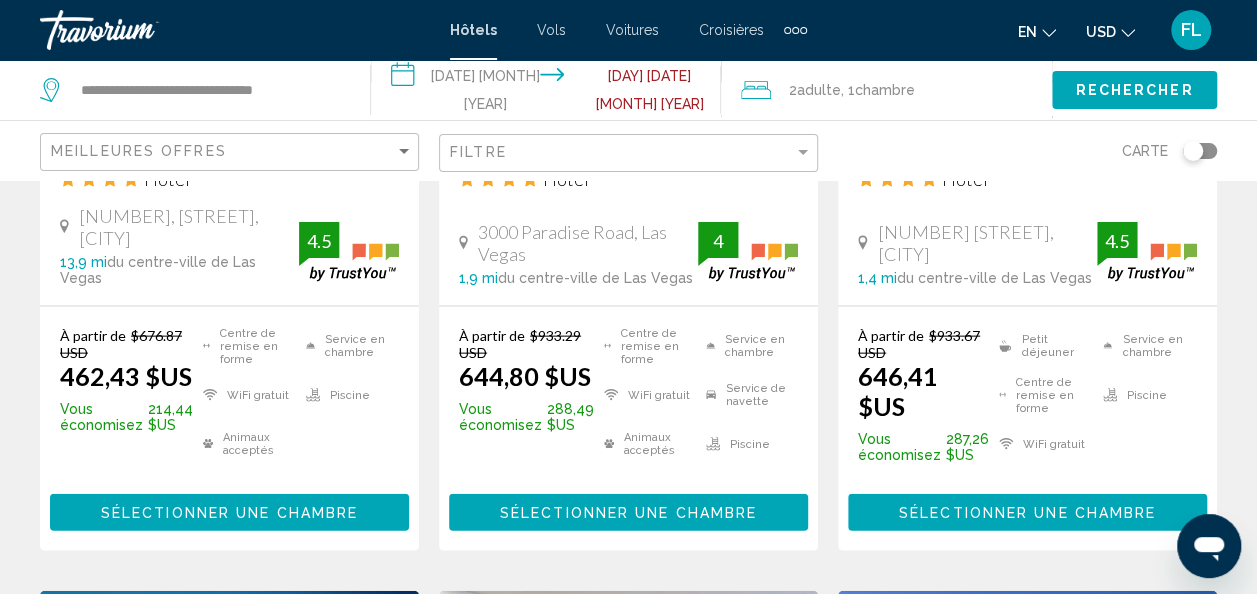 scroll, scrollTop: 2100, scrollLeft: 0, axis: vertical 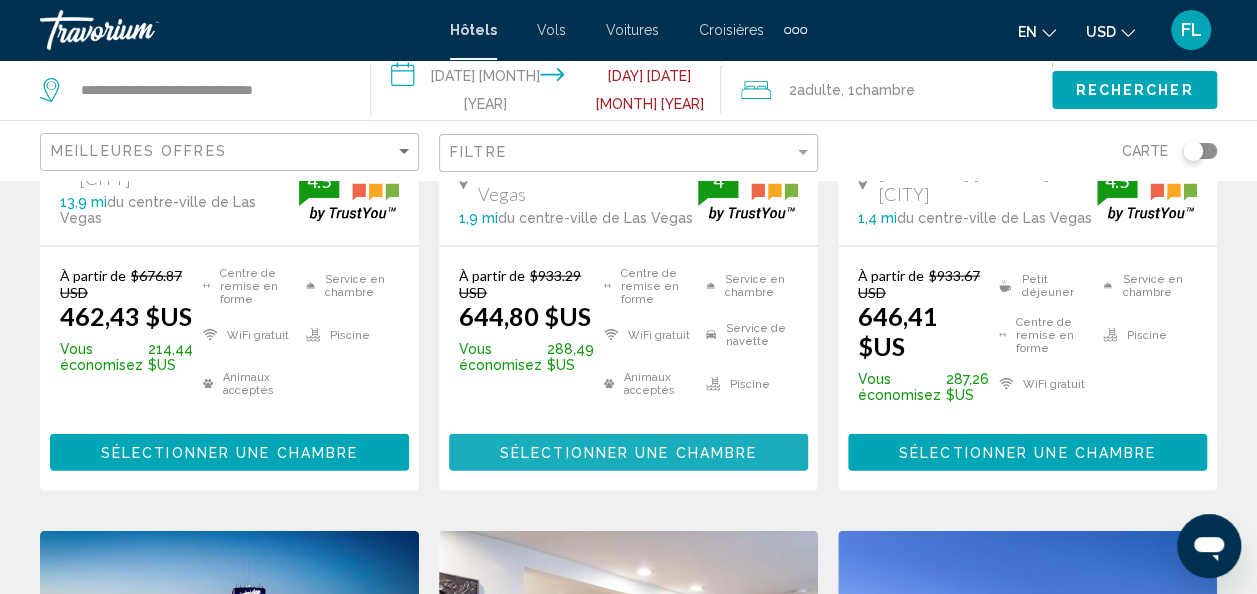 click on "Sélectionner une chambre" at bounding box center [628, 453] 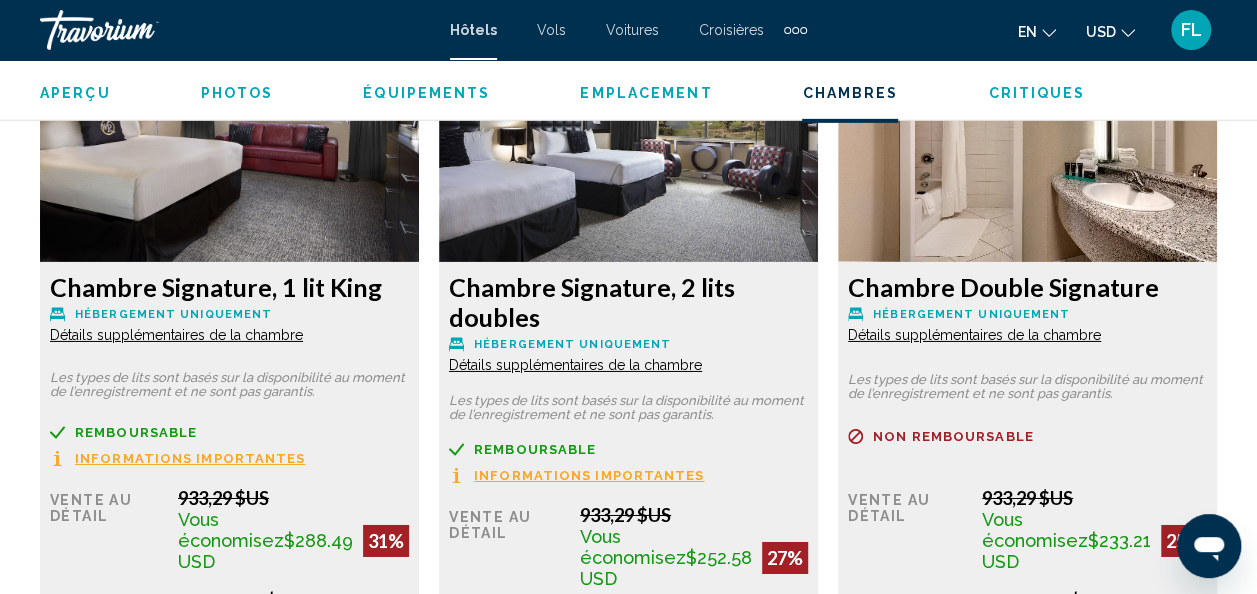 scroll, scrollTop: 3138, scrollLeft: 0, axis: vertical 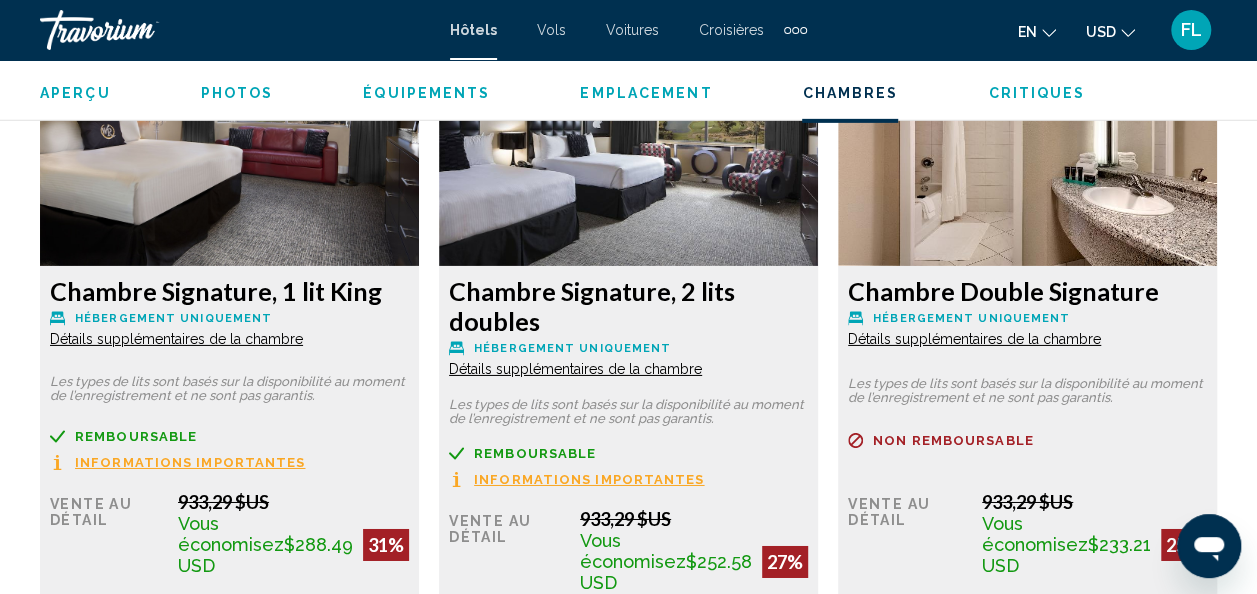 click 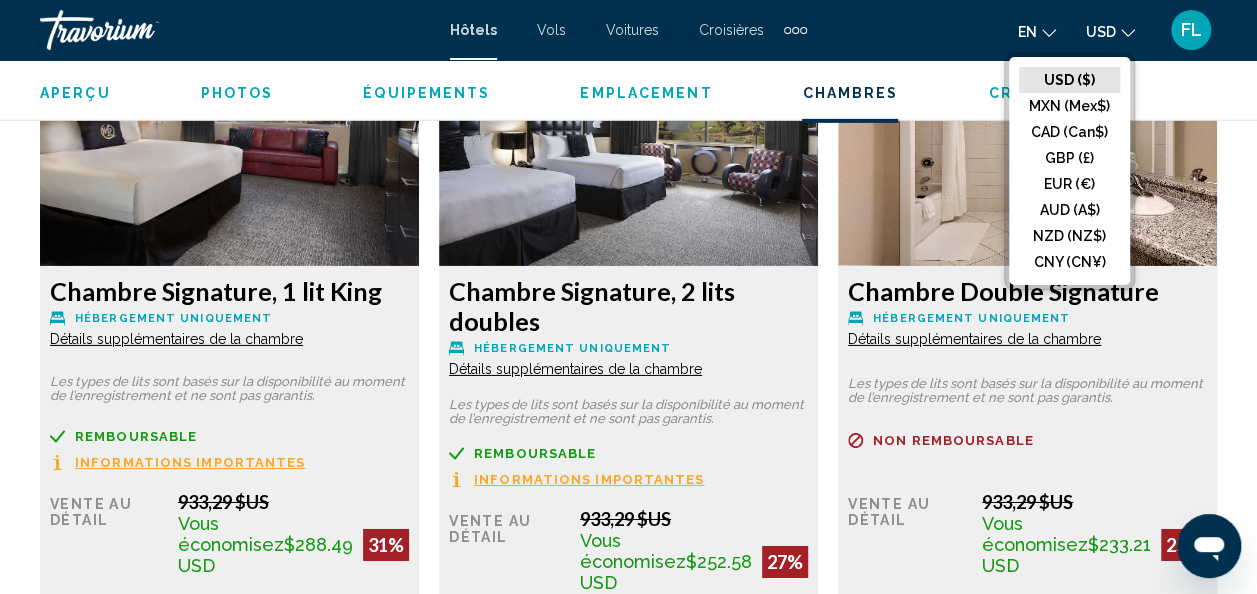 click 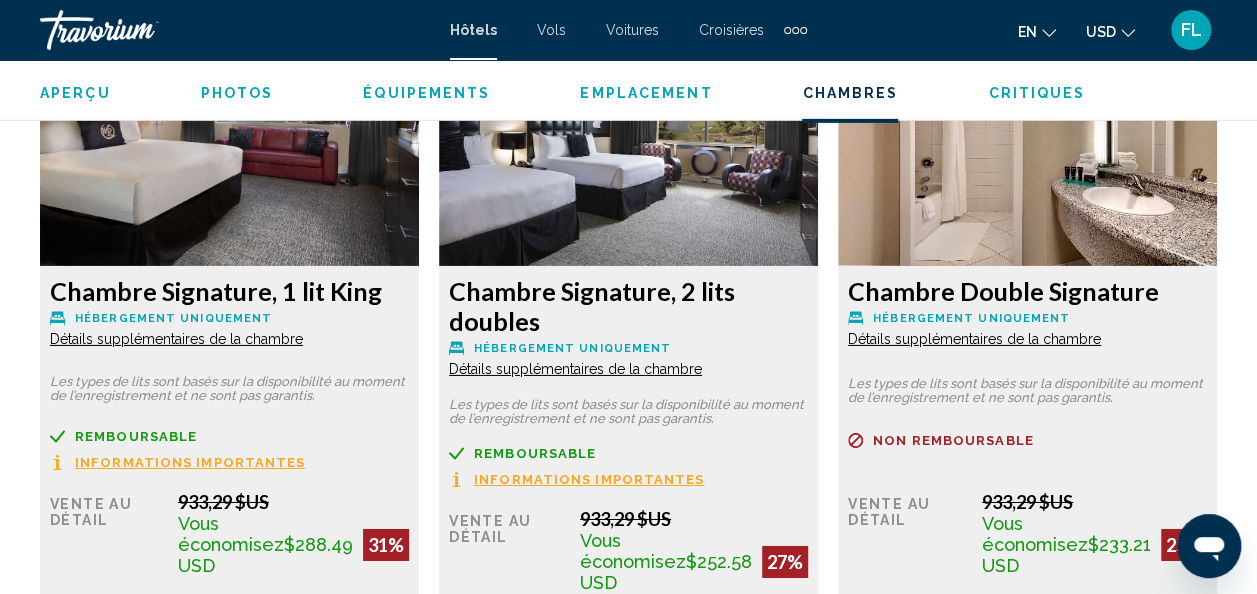 click 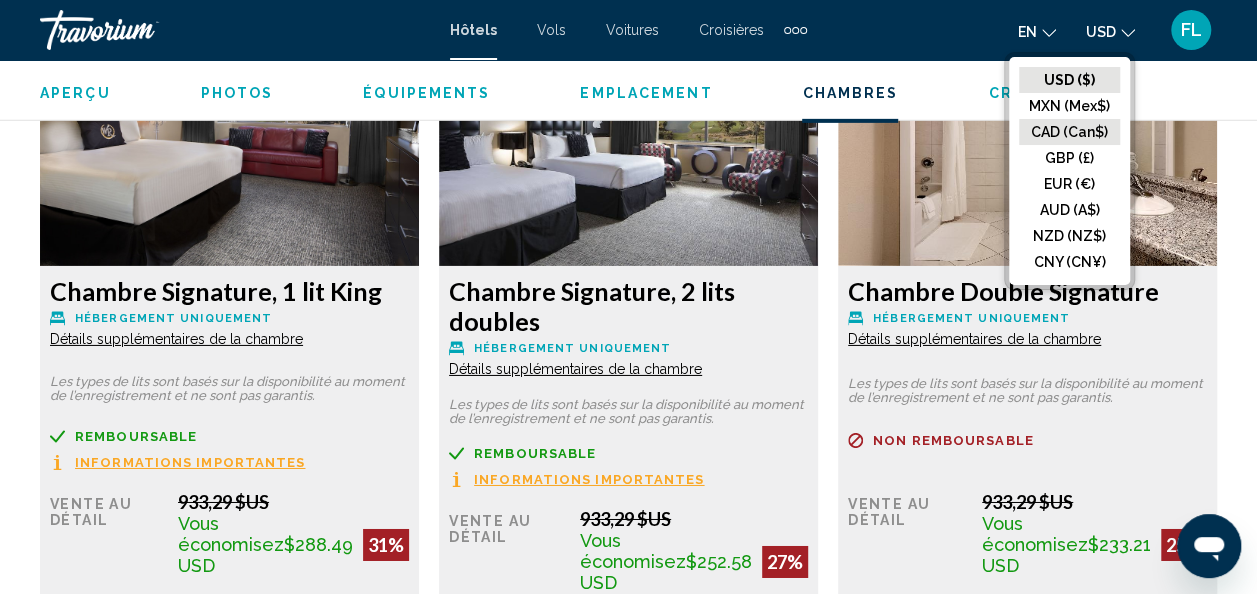 click on "CAD (Can$)" 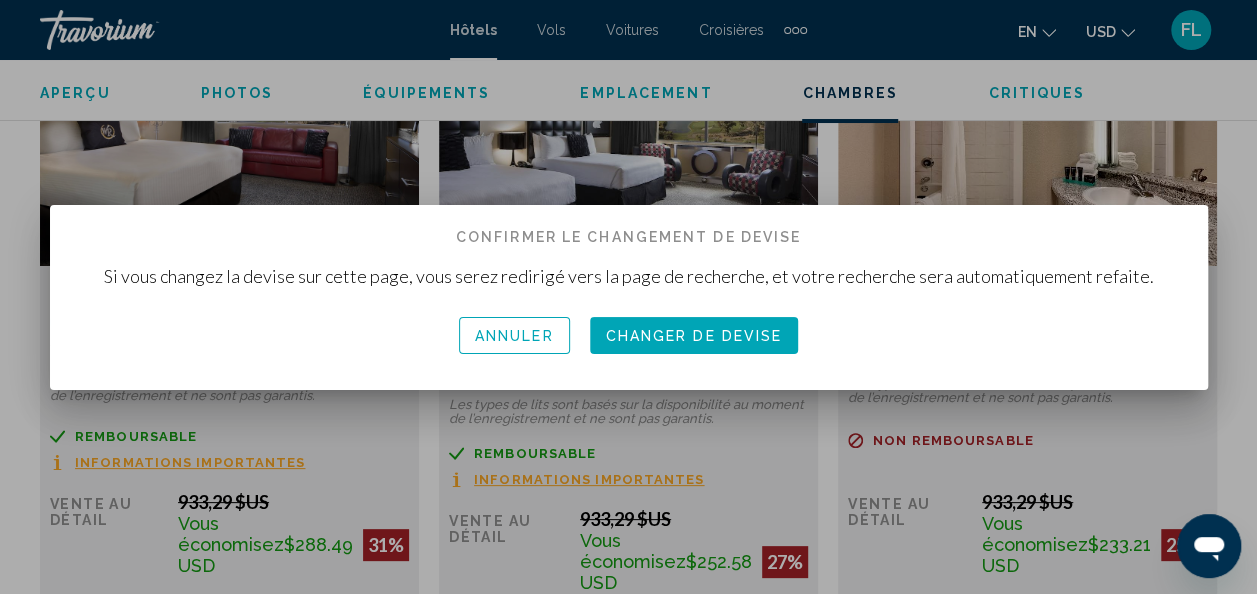 click on "Changer de devise" at bounding box center (694, 336) 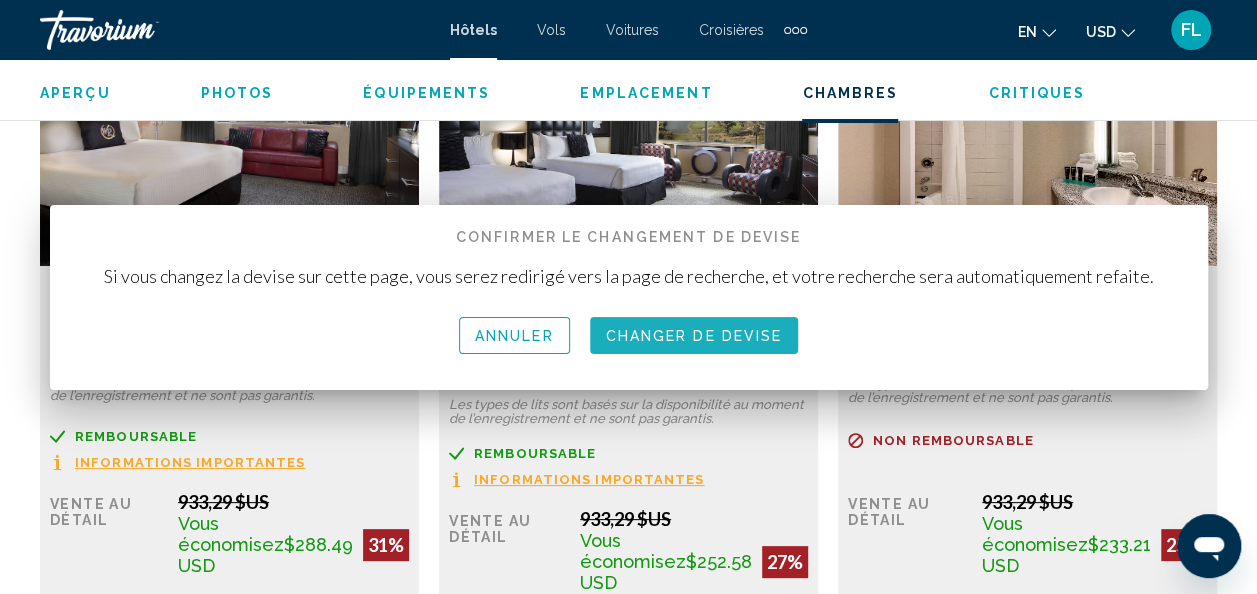 scroll, scrollTop: 3138, scrollLeft: 0, axis: vertical 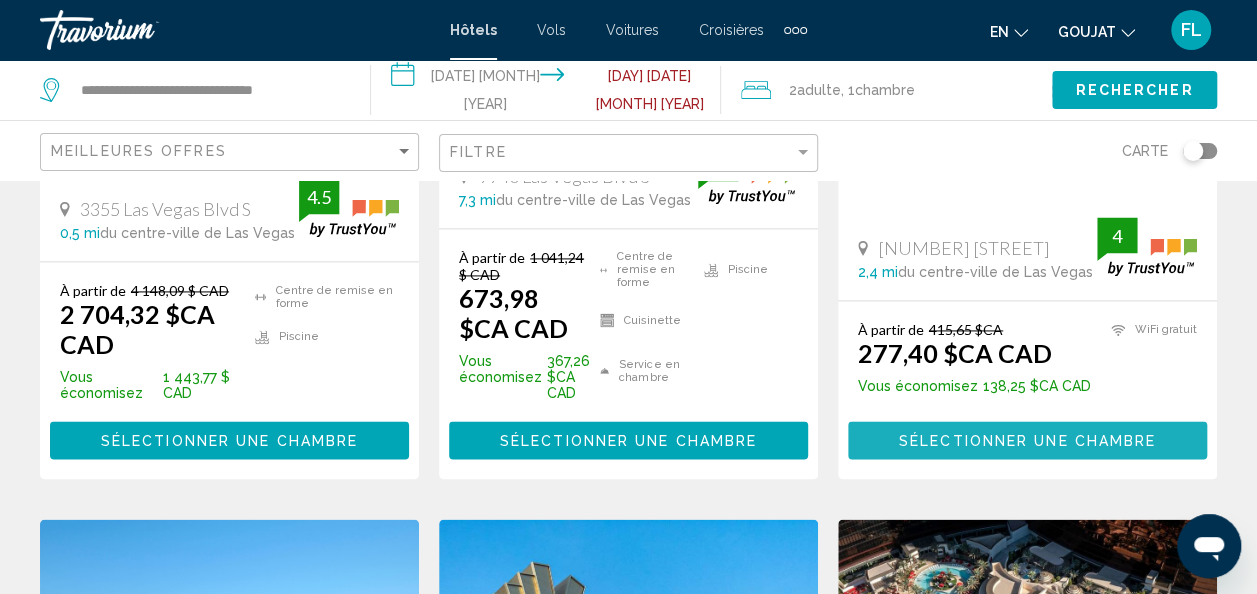 click on "Sélectionner une chambre" at bounding box center [1027, 439] 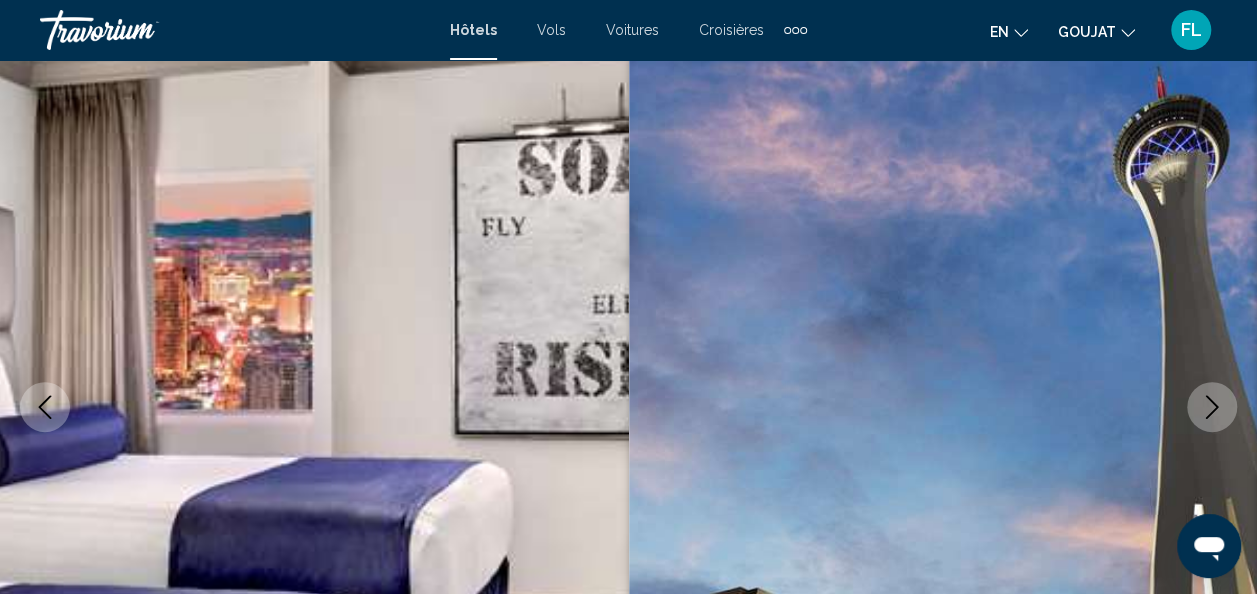 scroll, scrollTop: 0, scrollLeft: 0, axis: both 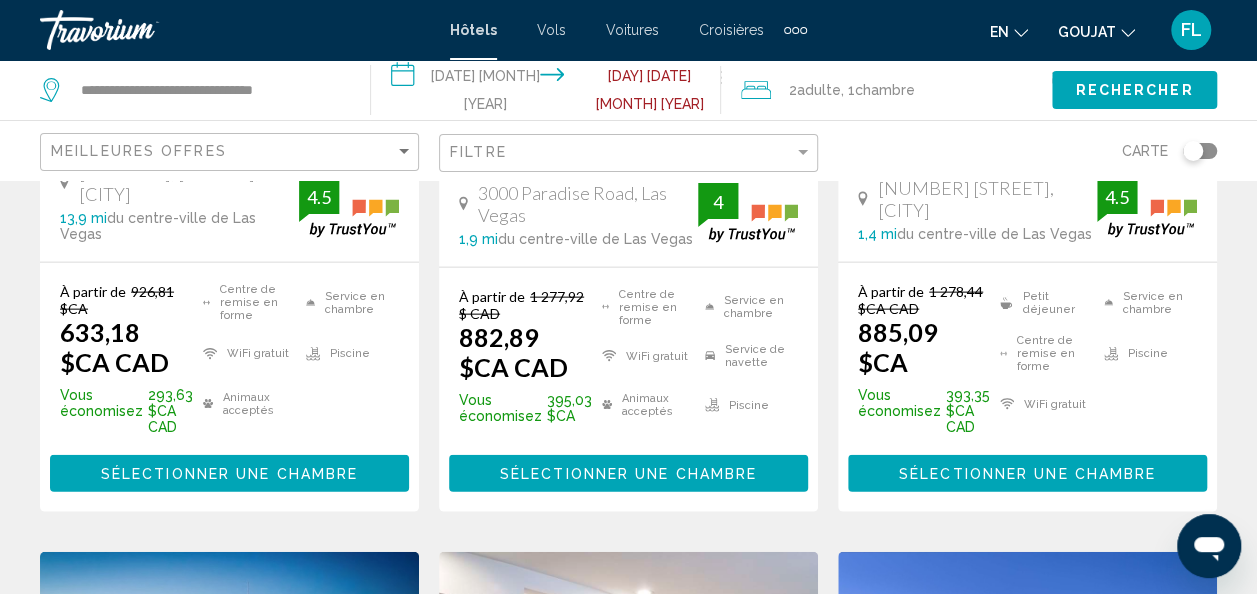 click on "Sélectionner une chambre" at bounding box center (628, 474) 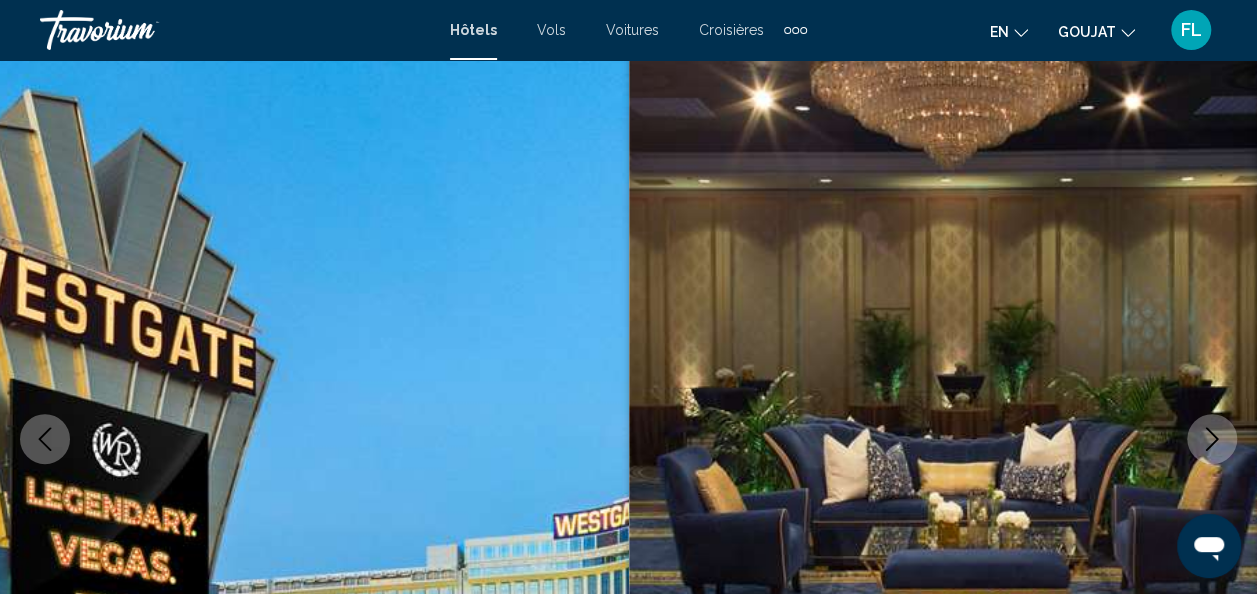 scroll, scrollTop: 0, scrollLeft: 0, axis: both 